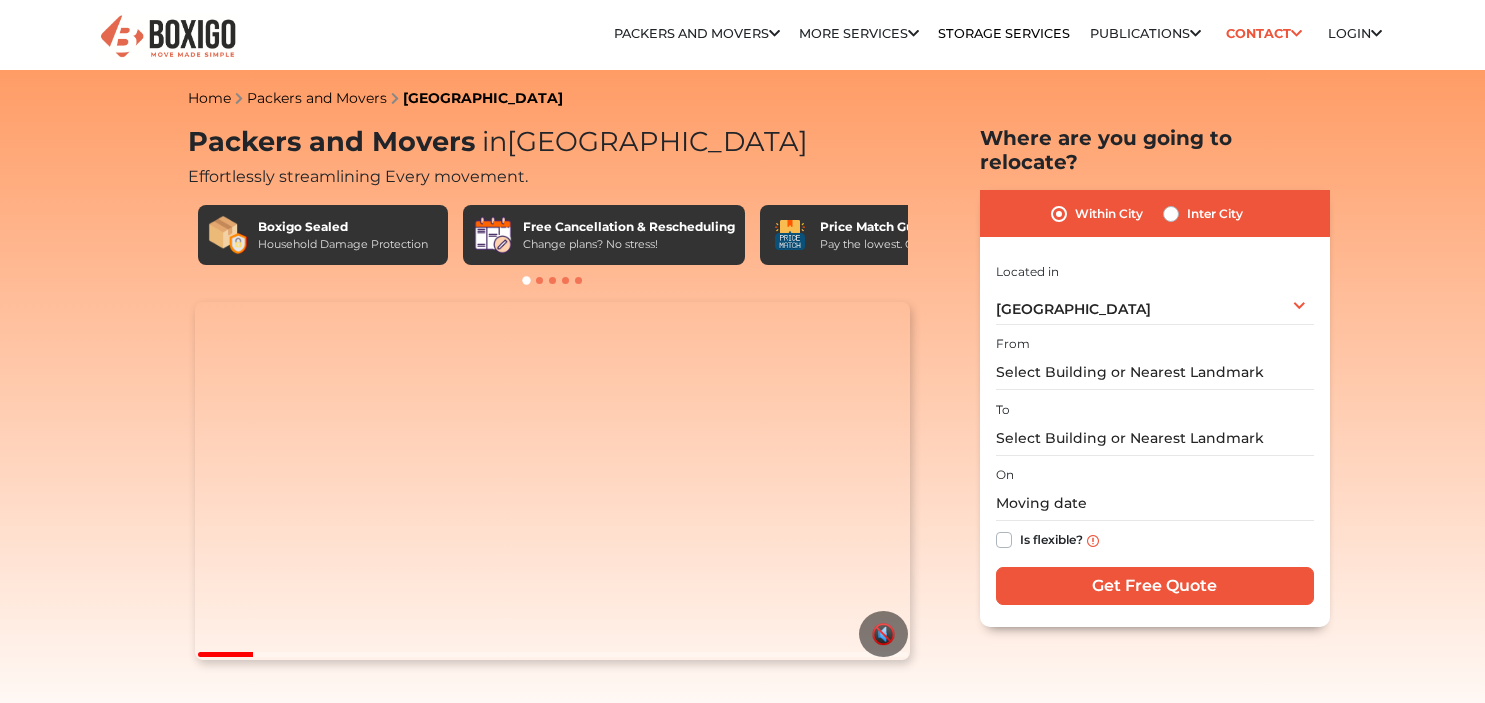scroll, scrollTop: 0, scrollLeft: 0, axis: both 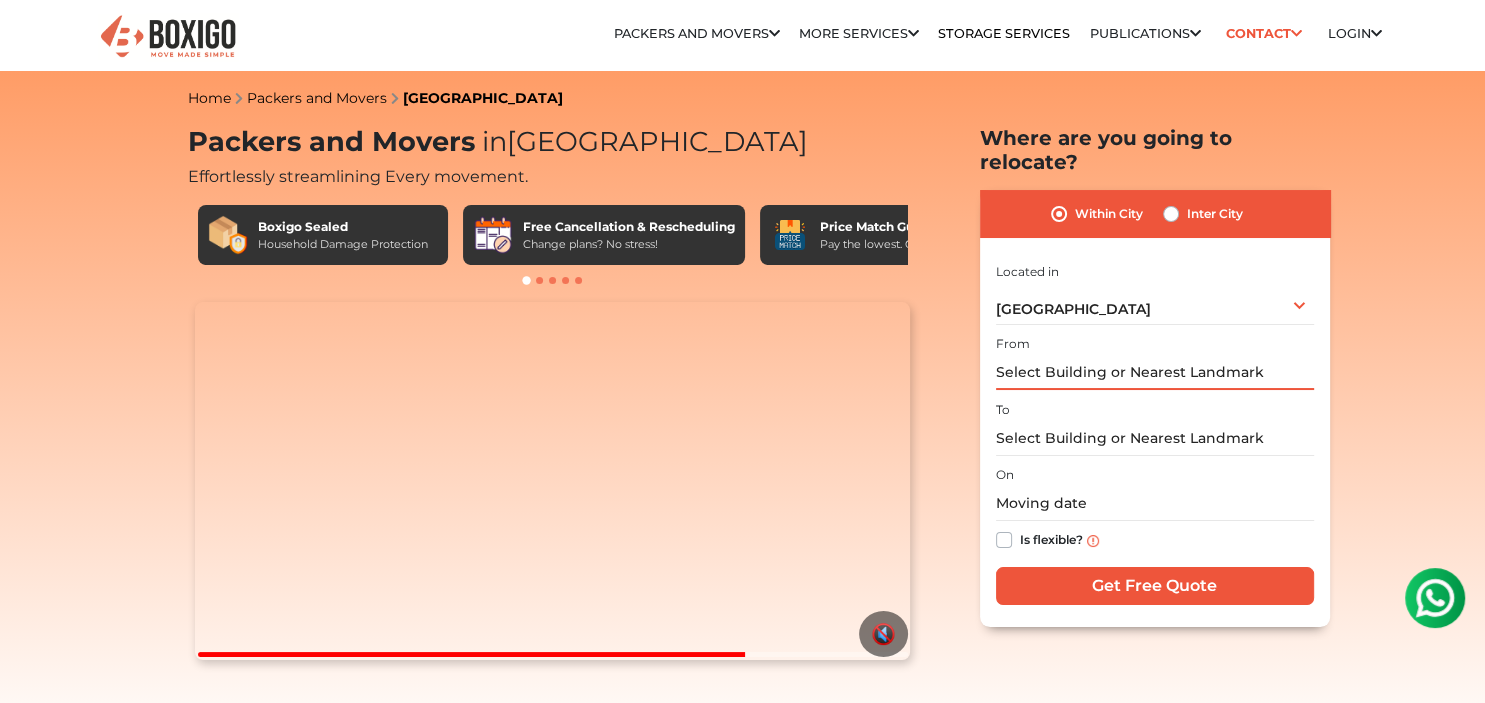 click at bounding box center [1155, 372] 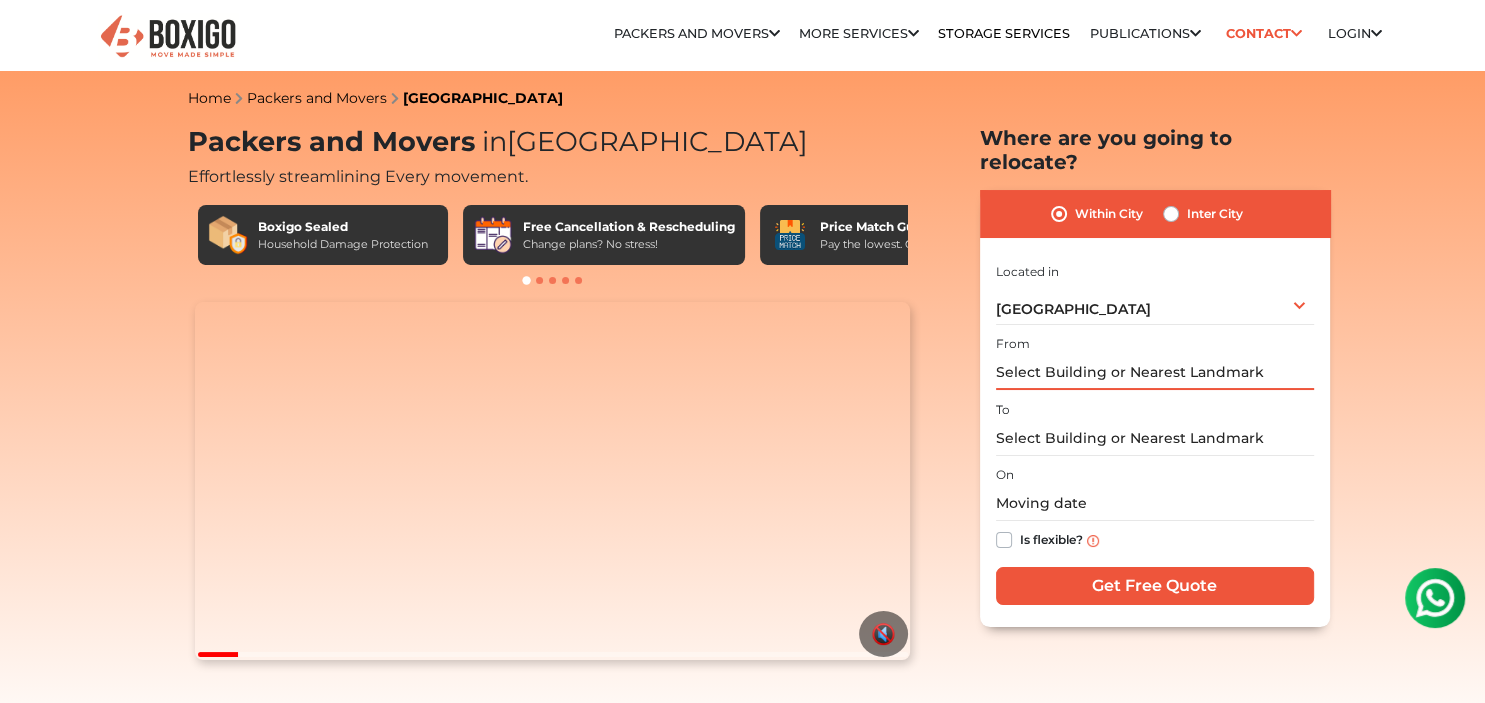 click at bounding box center (1155, 372) 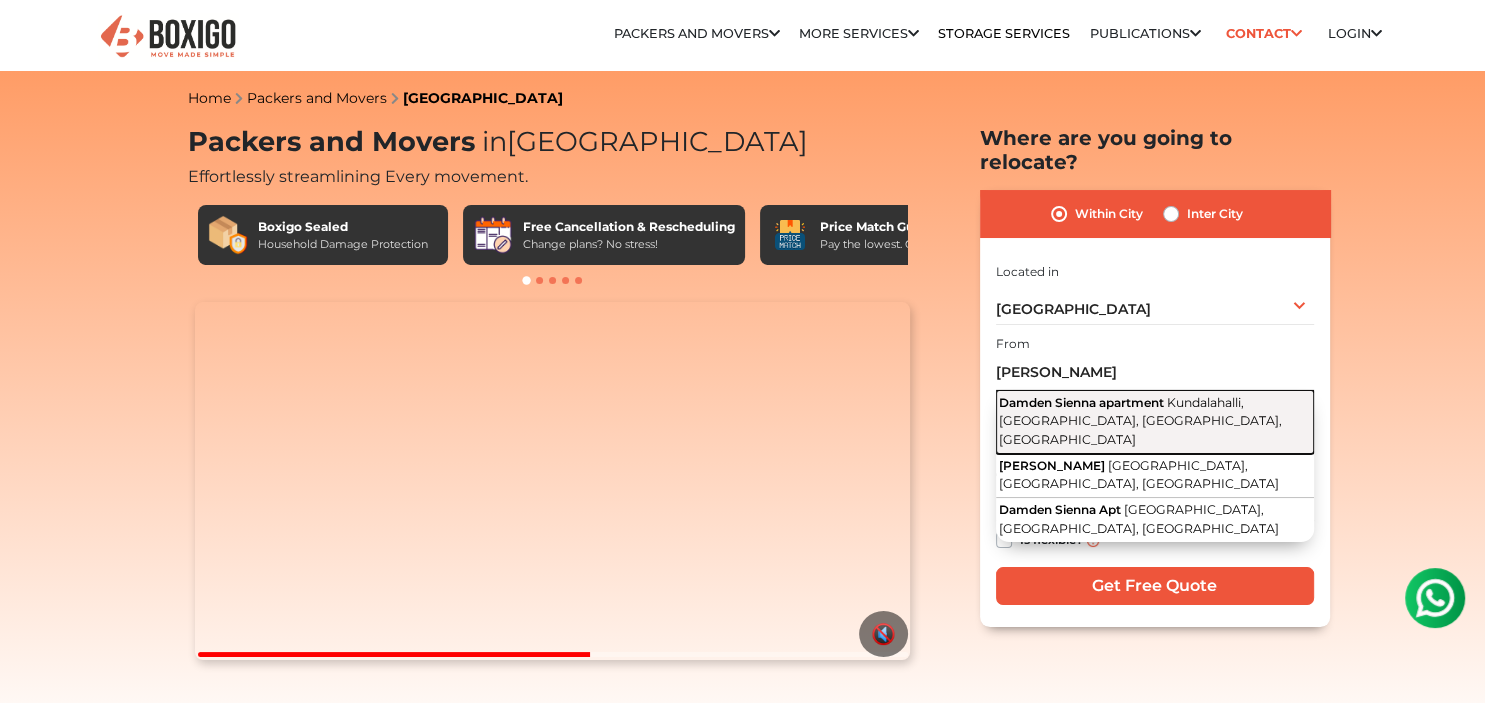 click on "Damden Sienna apartment" at bounding box center (1081, 402) 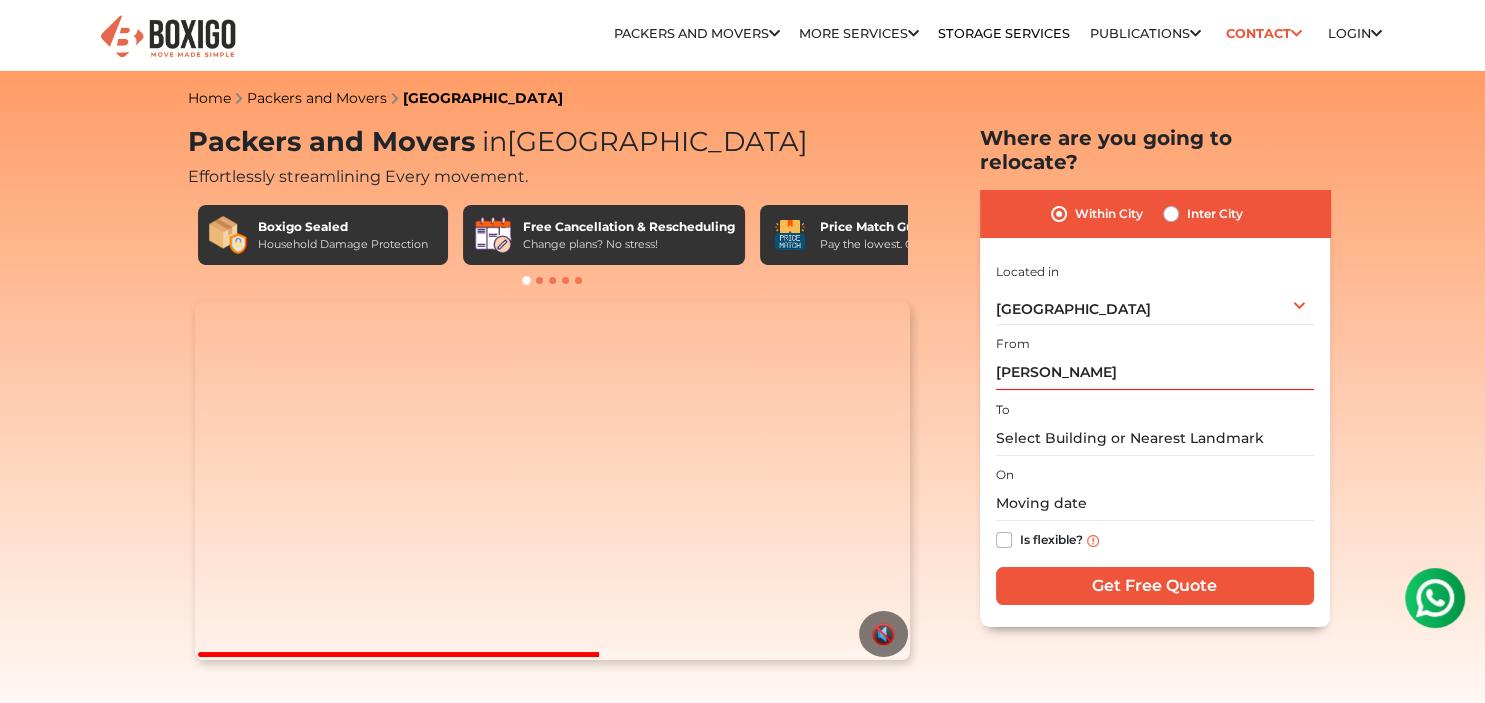 type on "Damden Sienna apartment, Kundalahalli, Brookefield, Bengaluru, Karnataka" 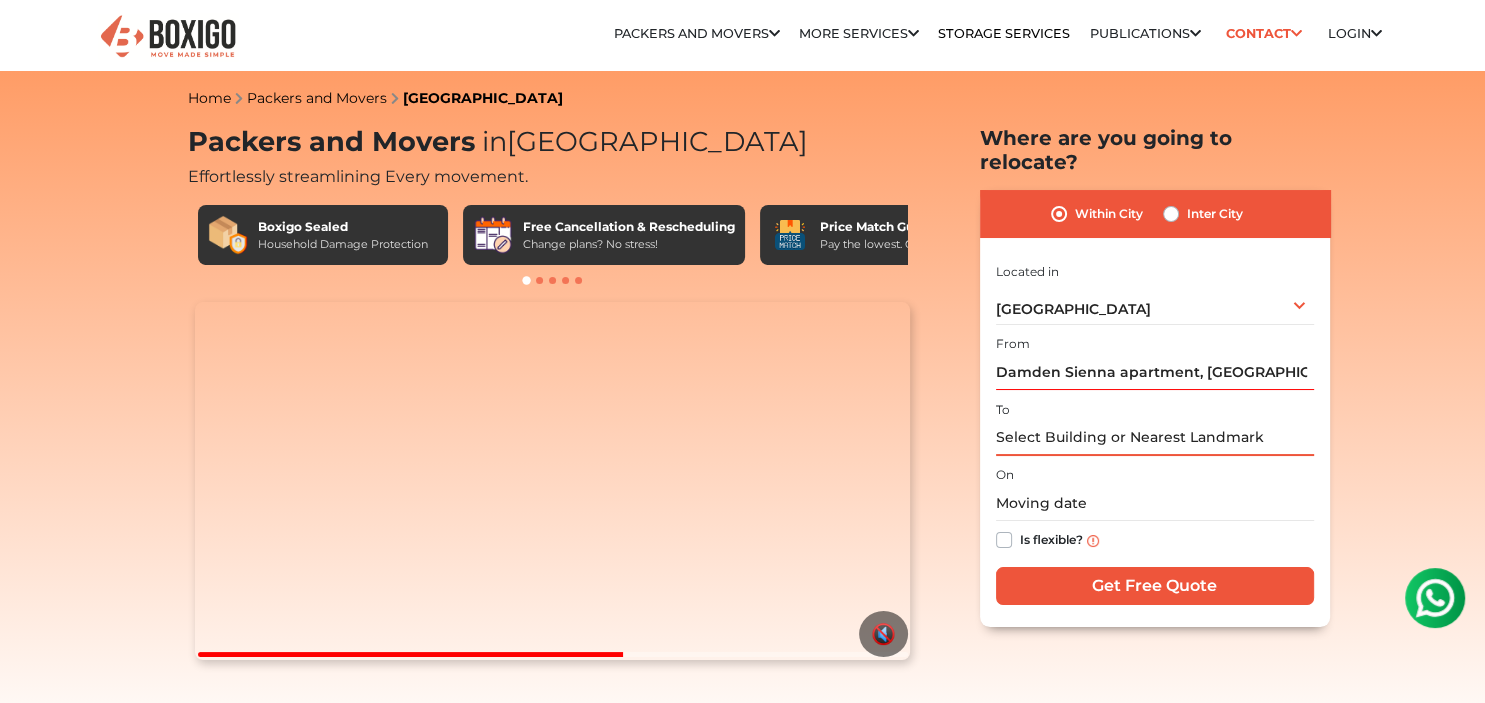 click at bounding box center (1155, 438) 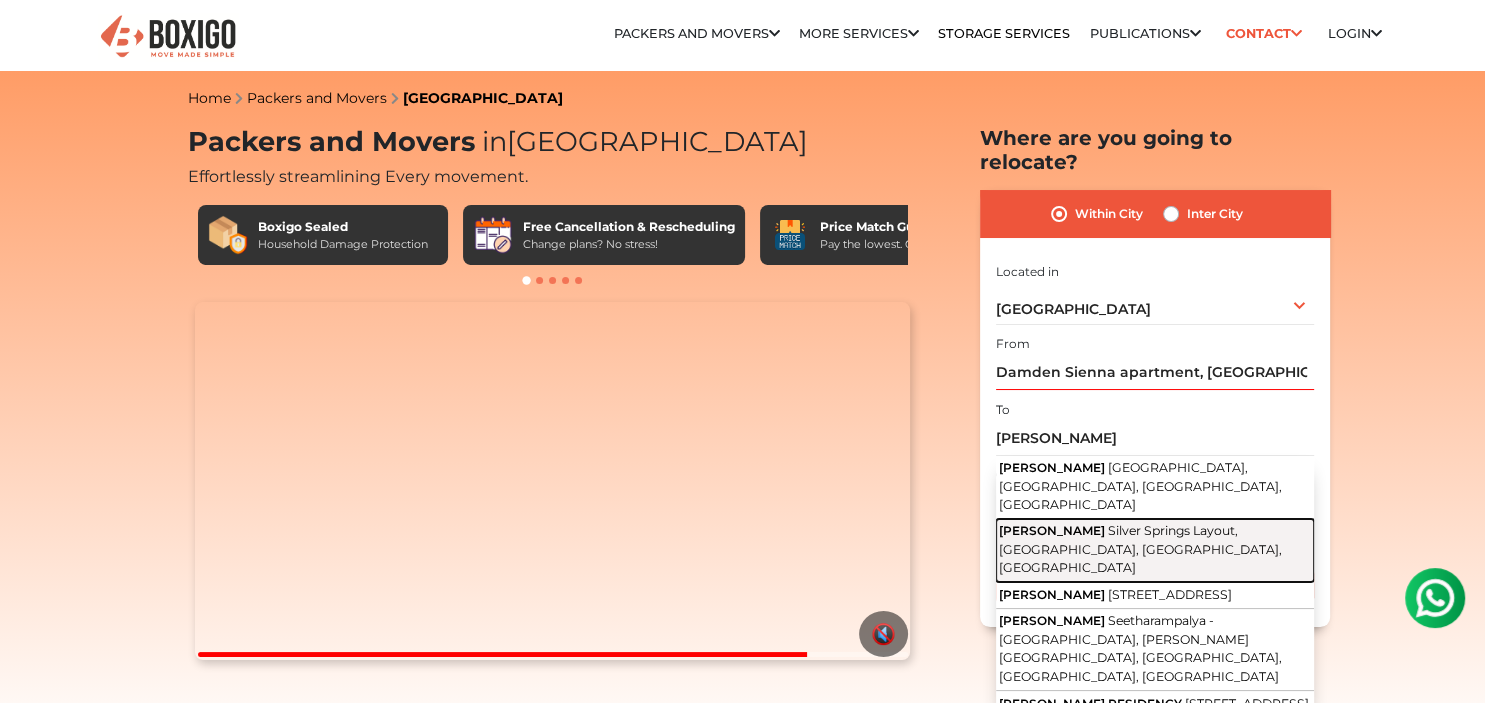 click on "PAVANI SRESHTA" at bounding box center (1052, 530) 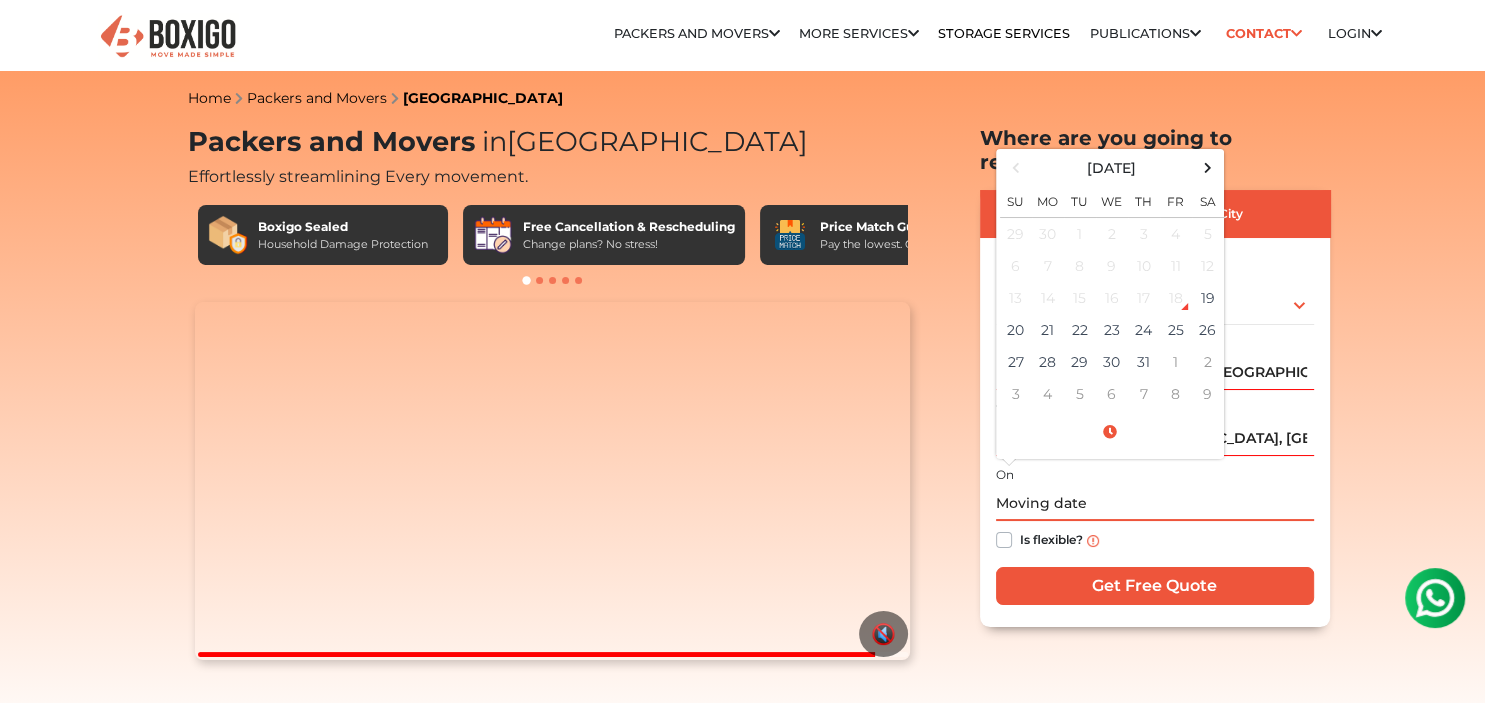 click at bounding box center (1155, 503) 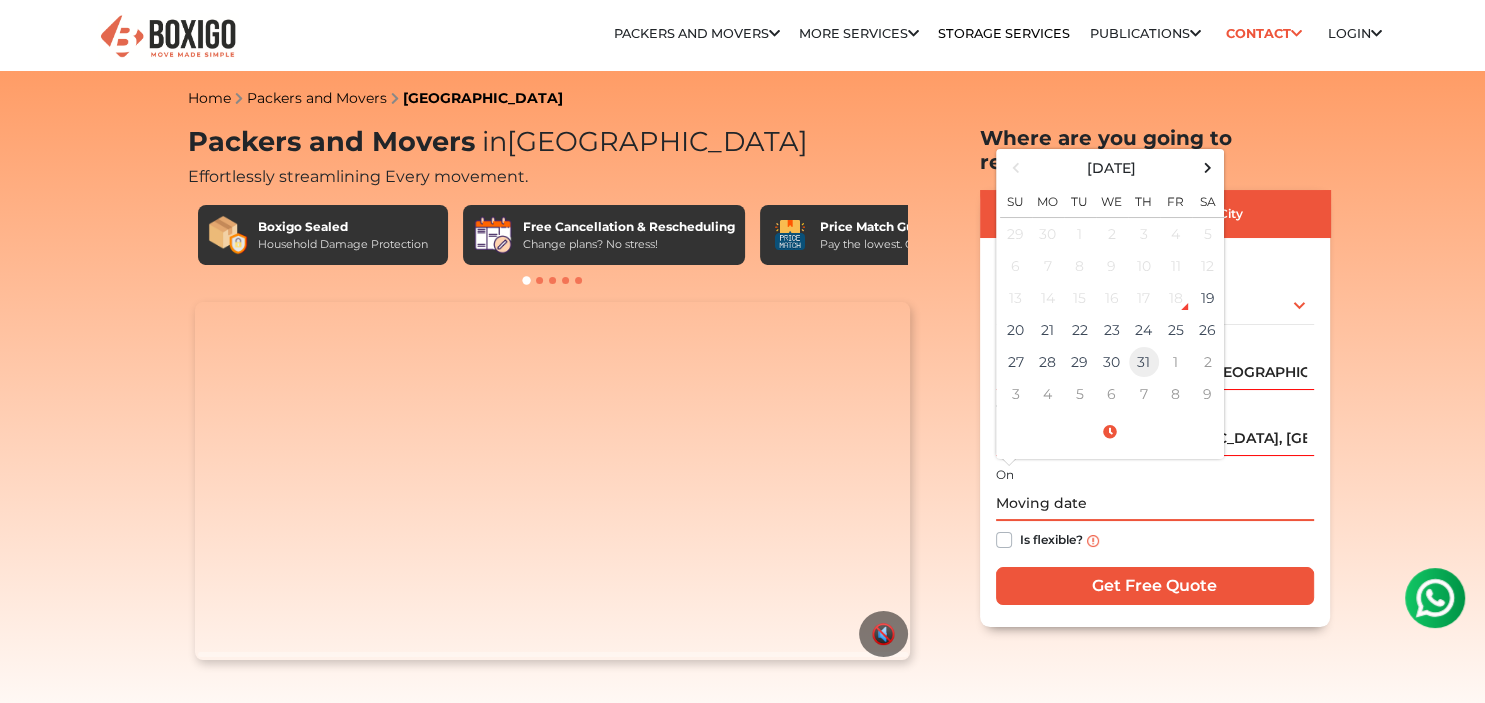 click on "31" at bounding box center [1144, 362] 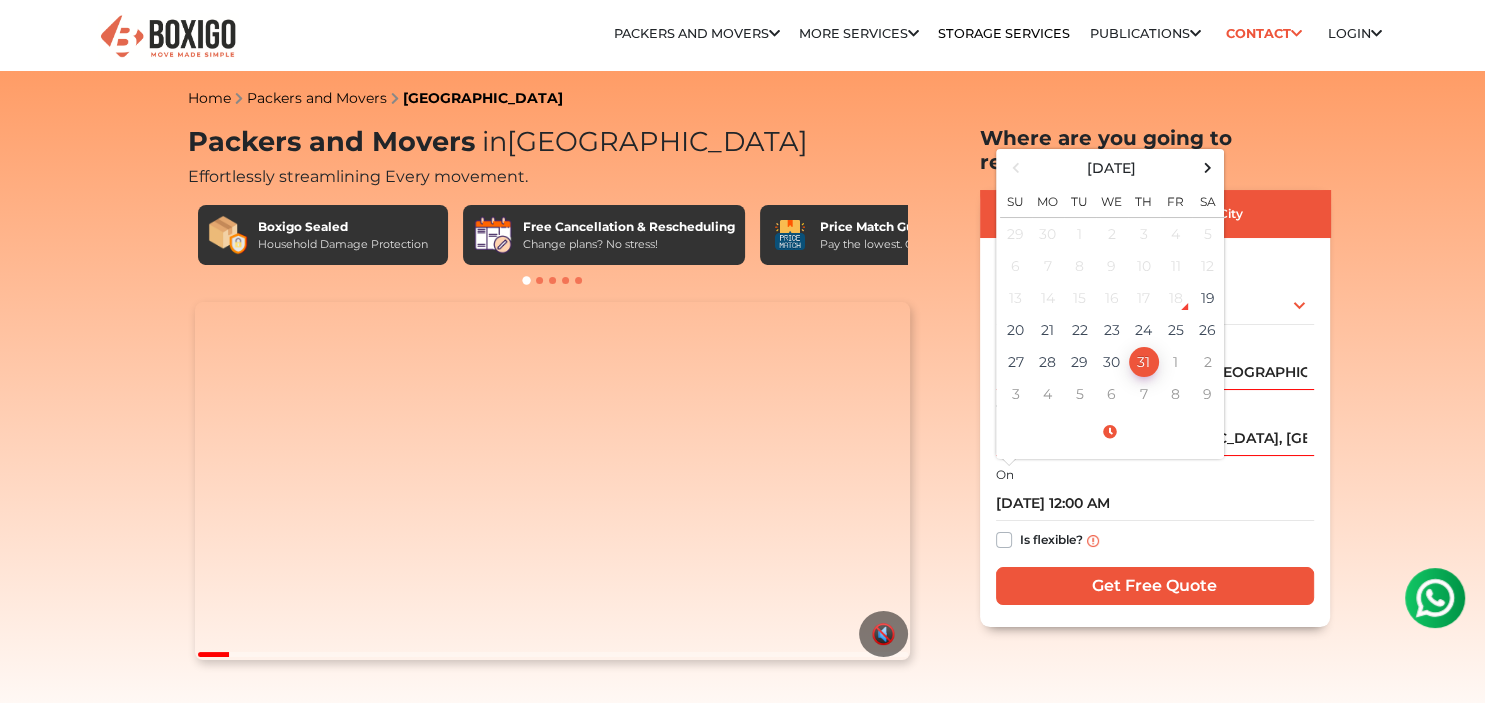 click on "Is flexible?" at bounding box center [1155, 540] 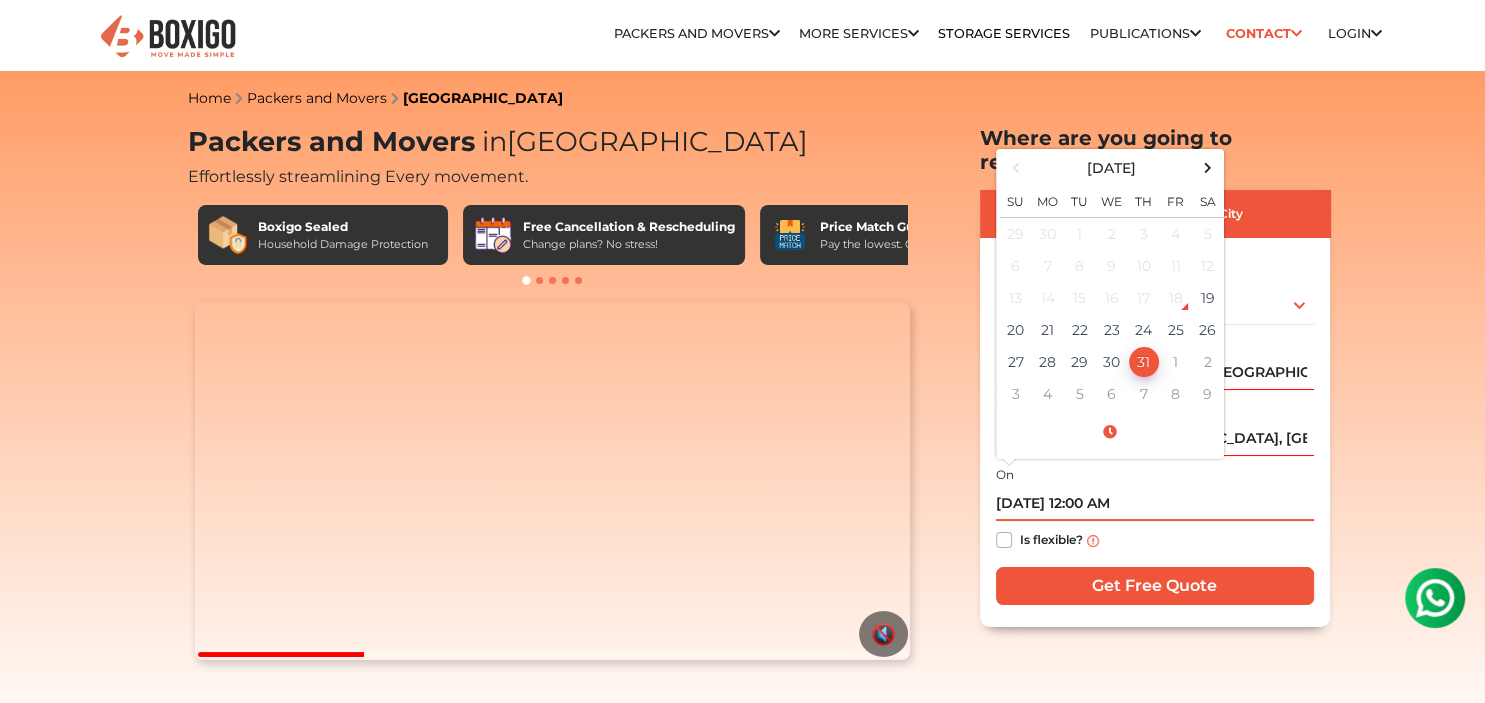 drag, startPoint x: 1073, startPoint y: 478, endPoint x: 1085, endPoint y: 478, distance: 12 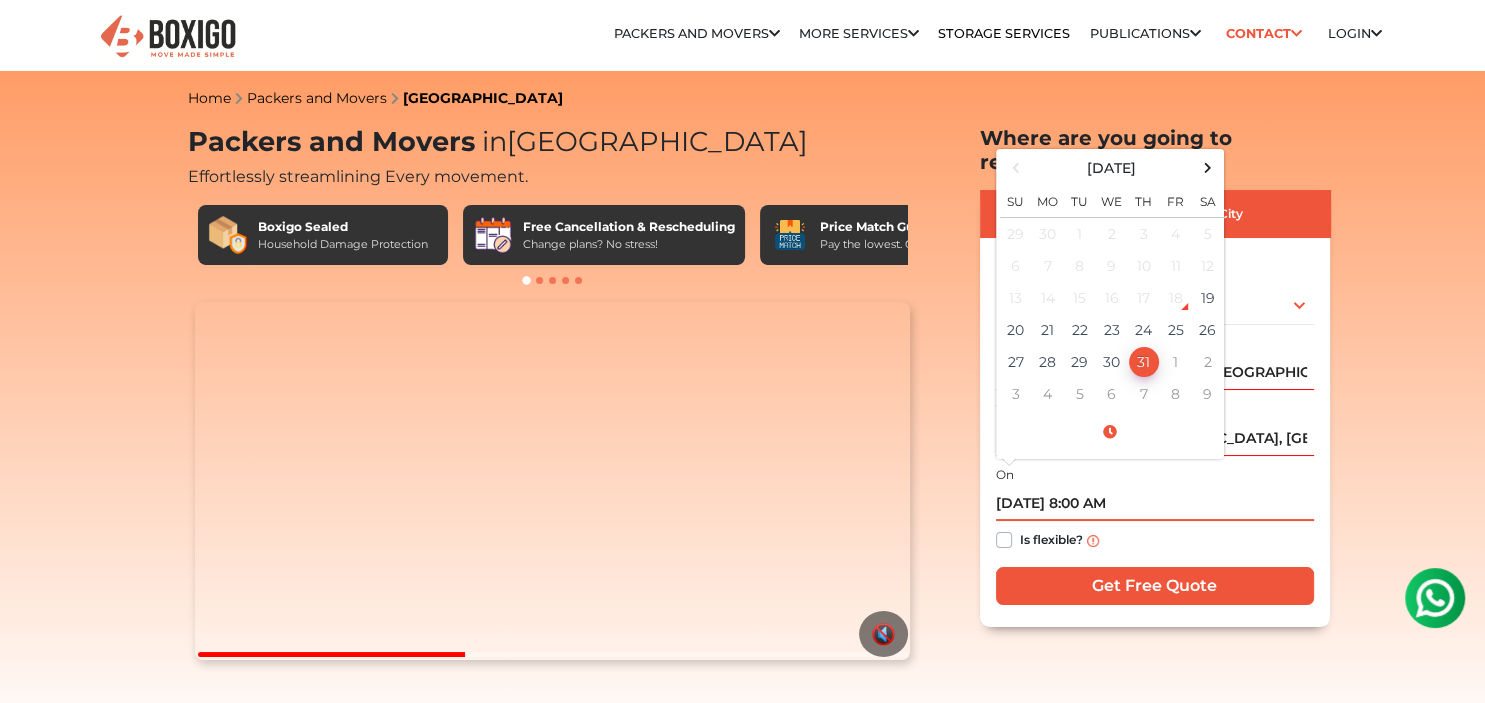 type on "07/31/2025 8:00 AM" 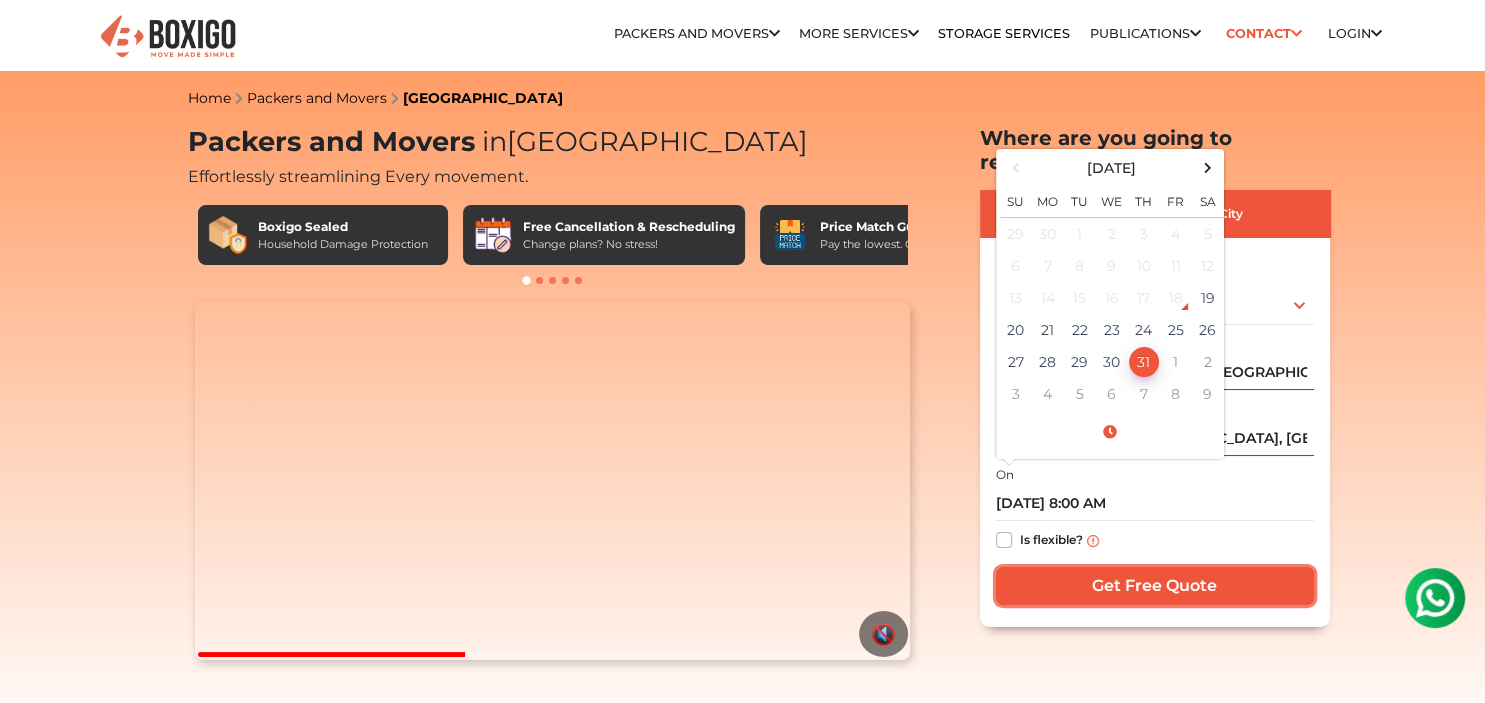 click on "Get Free Quote" at bounding box center (1155, 586) 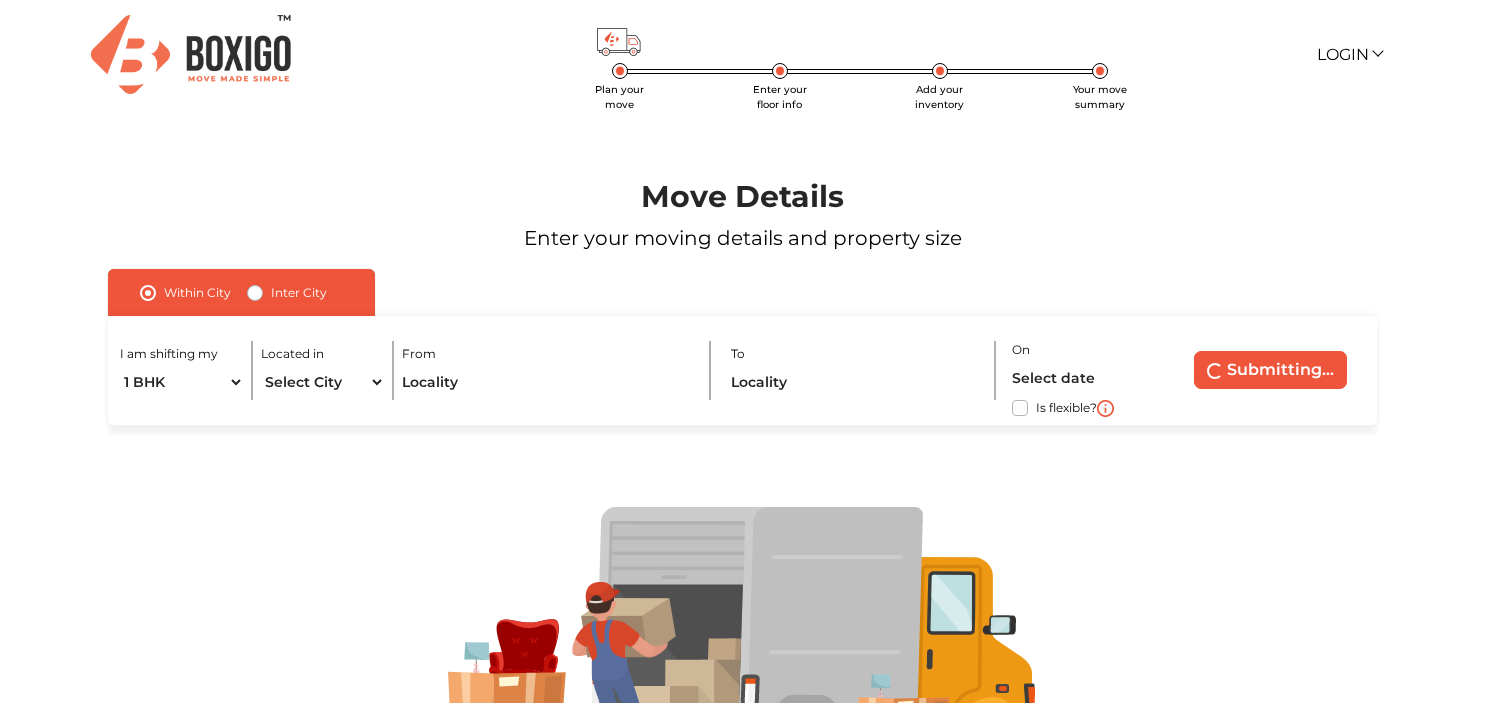 scroll, scrollTop: 0, scrollLeft: 0, axis: both 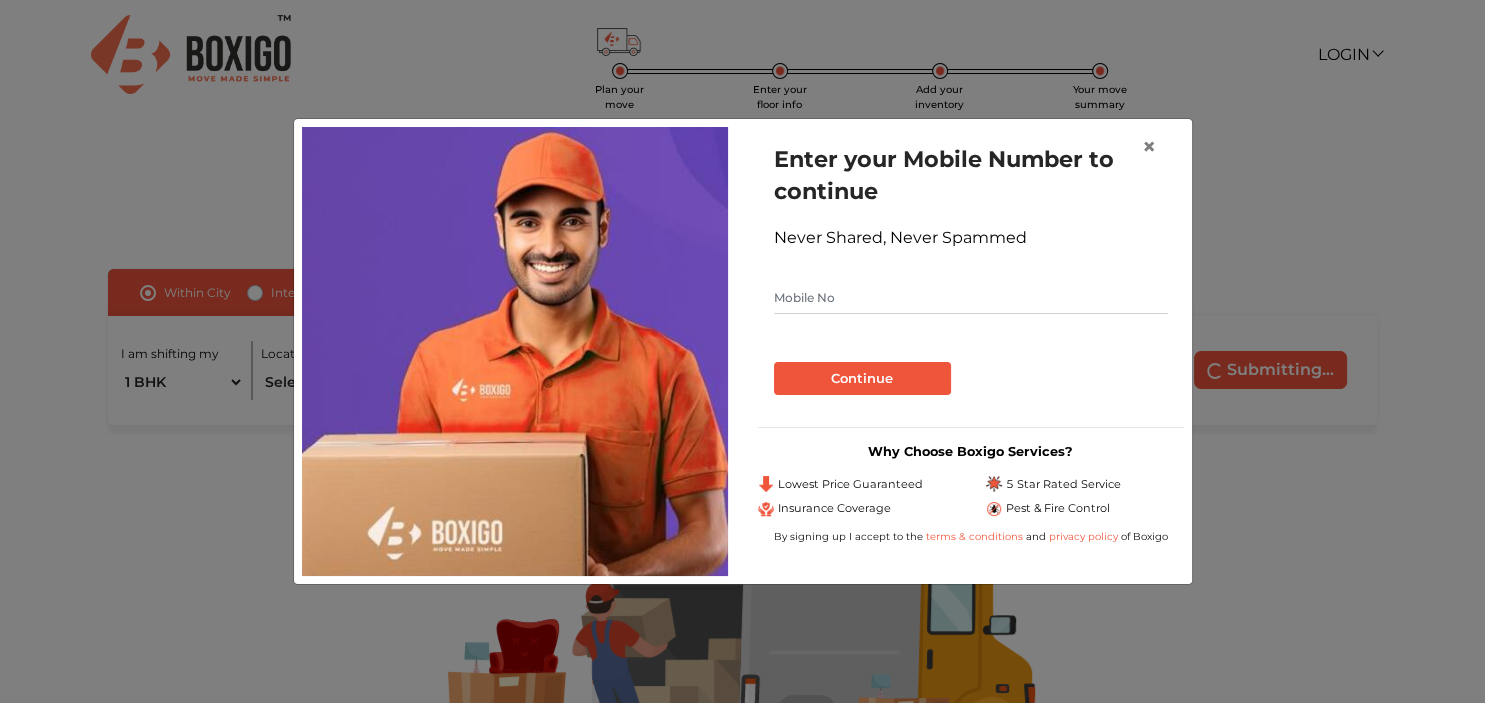 click at bounding box center [971, 298] 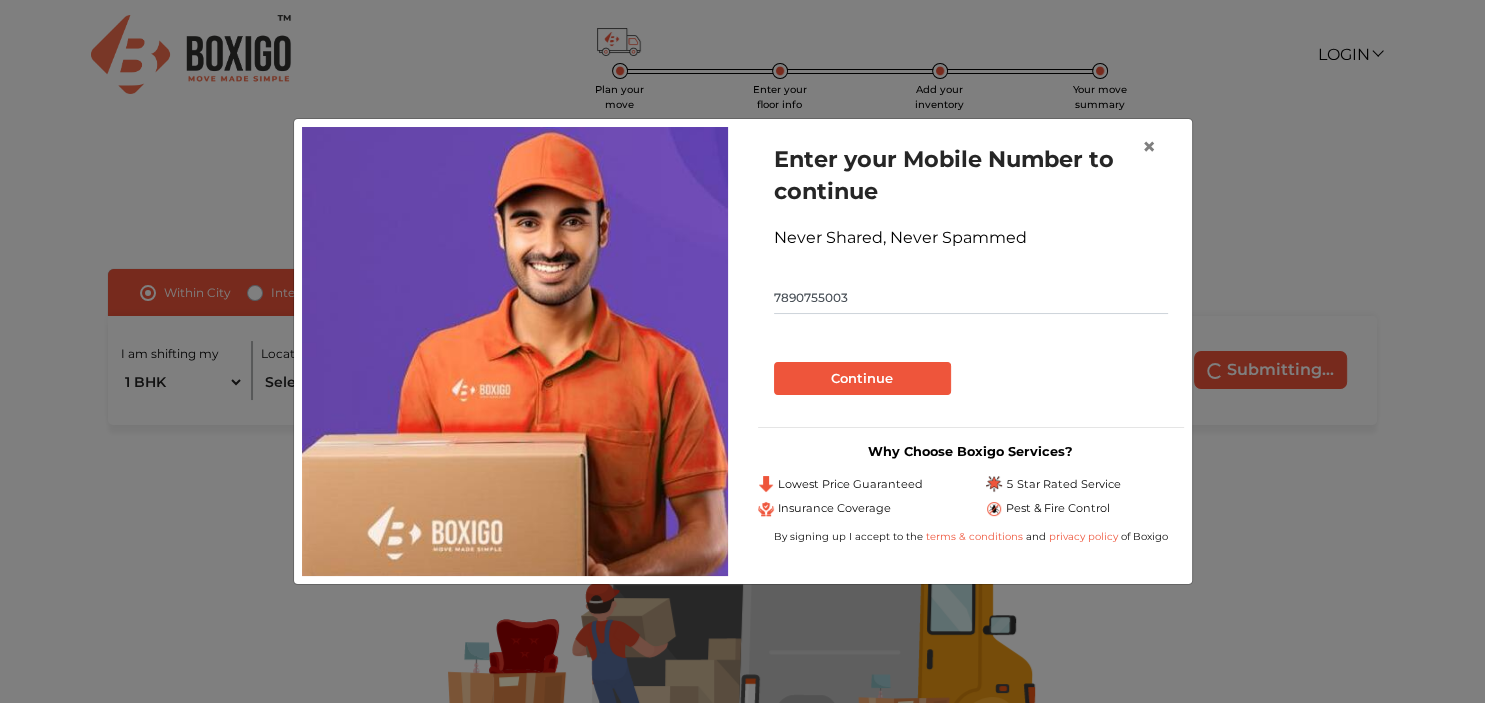type on "7890755003" 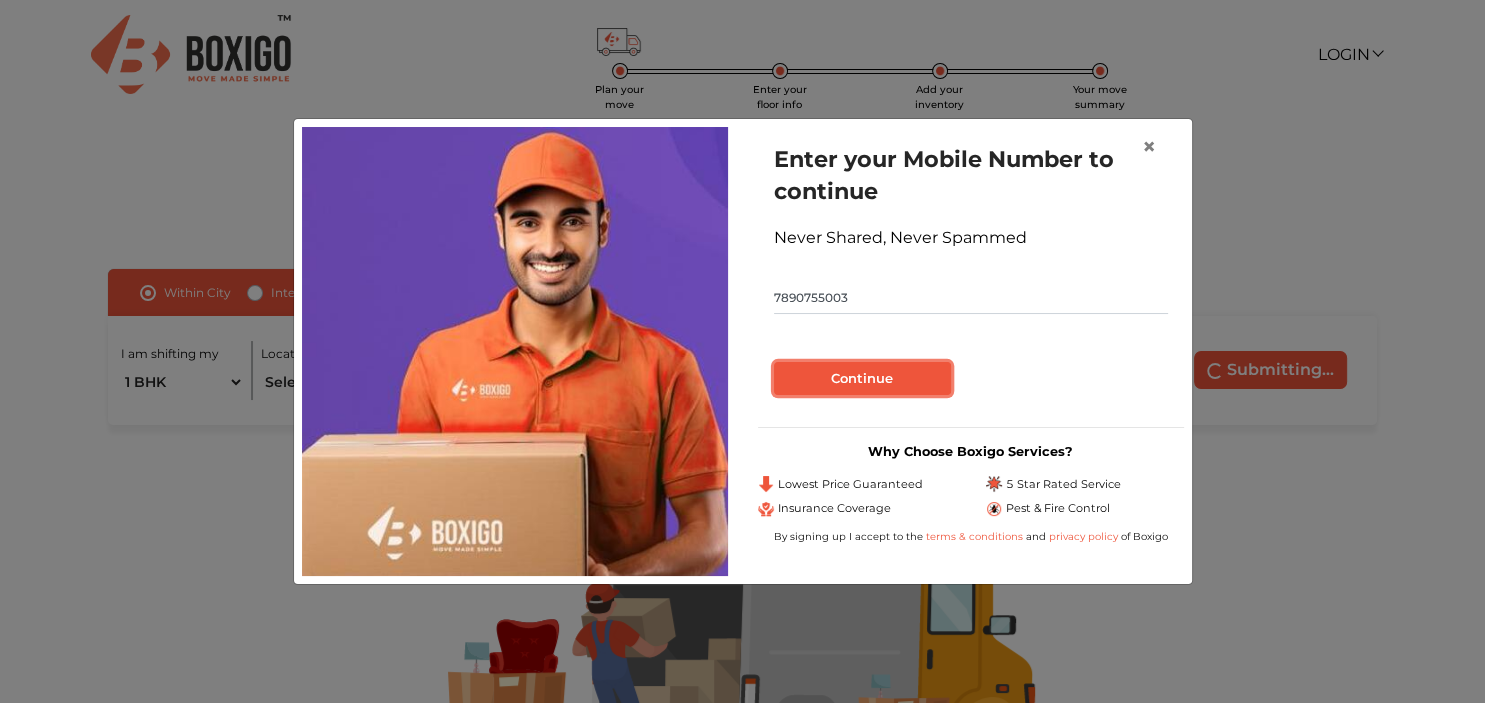 click on "Continue" at bounding box center (862, 379) 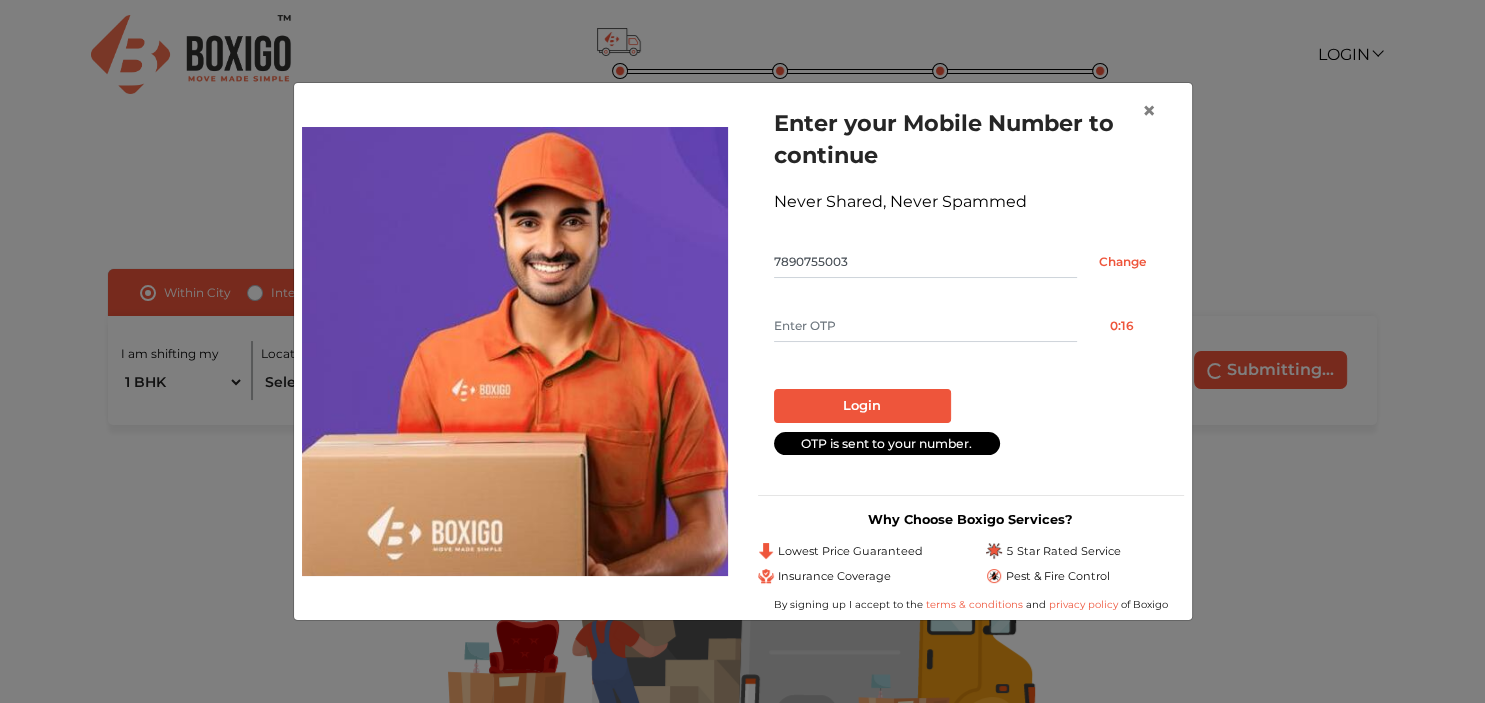 click at bounding box center [925, 326] 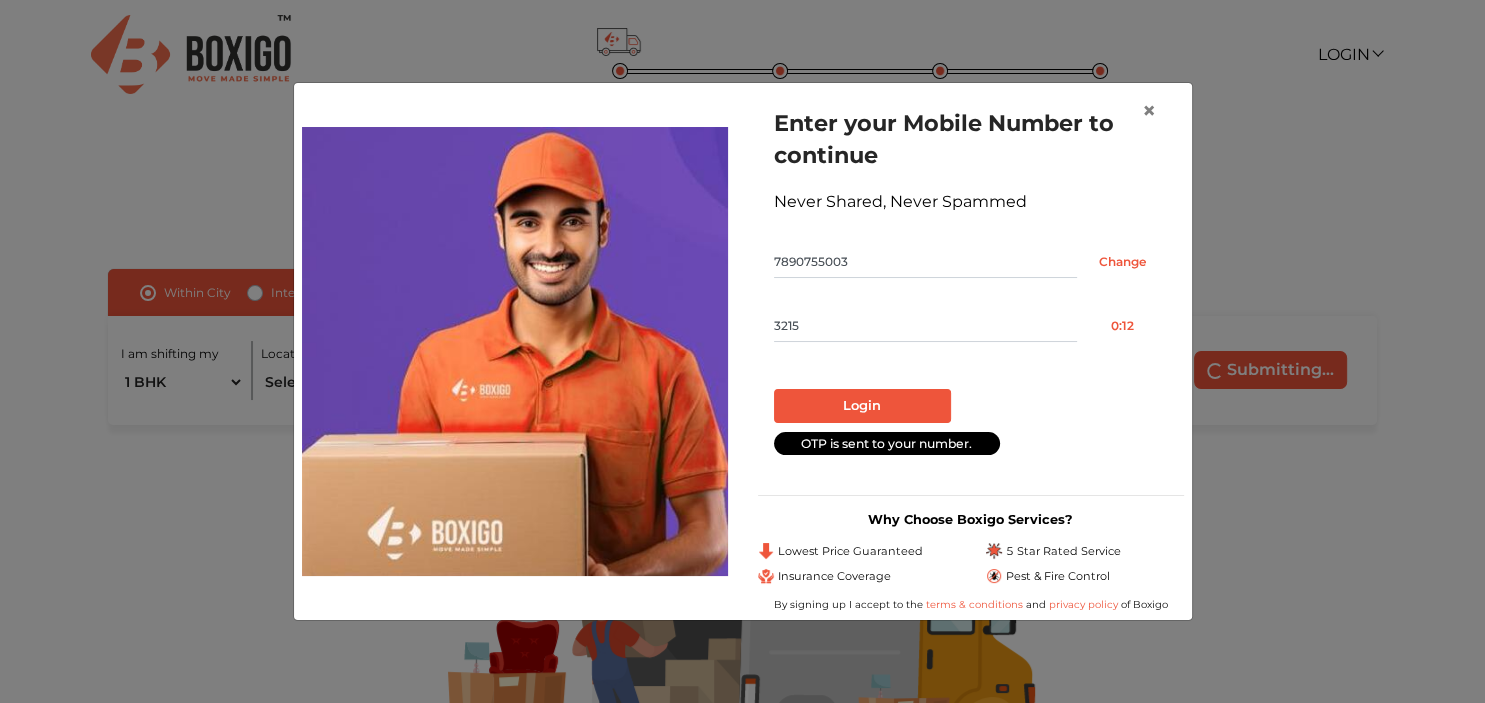 type on "3215" 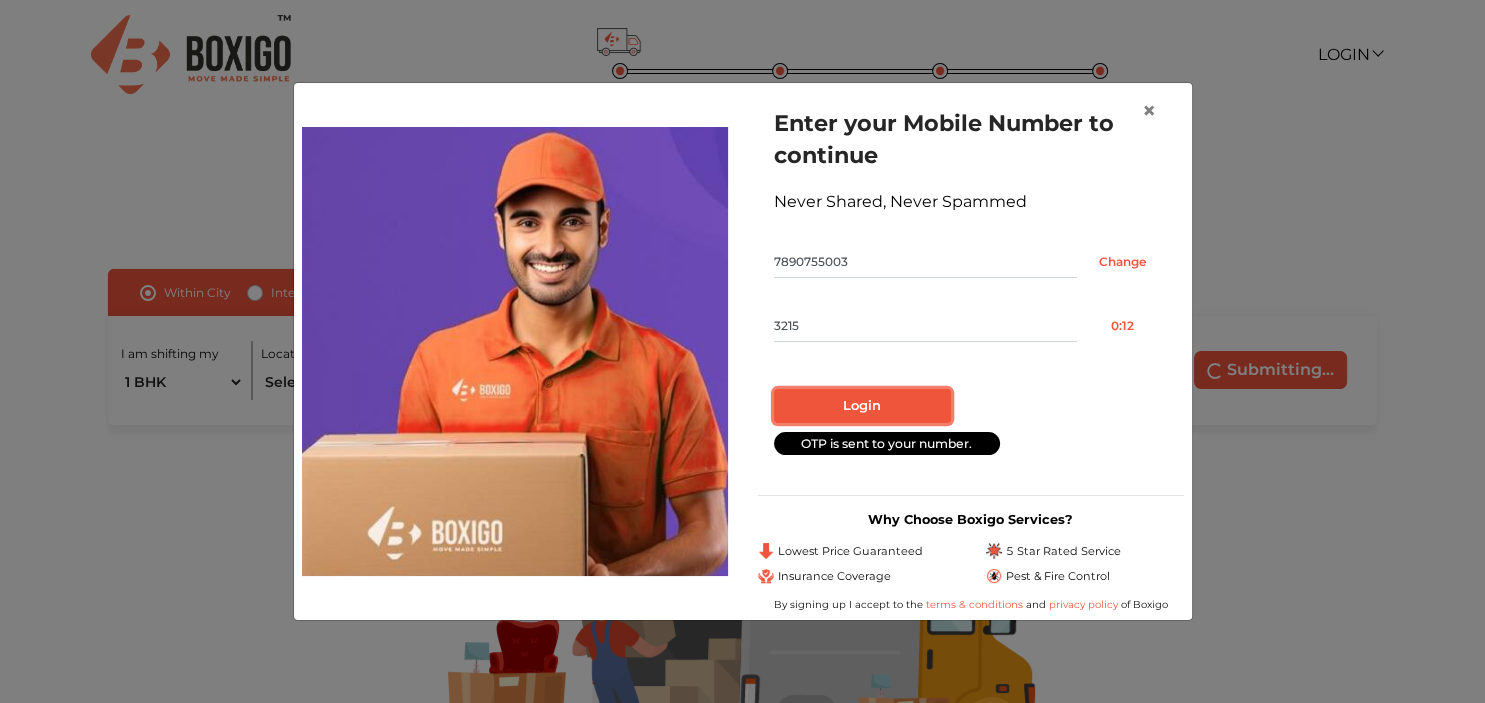 click on "Login" at bounding box center [862, 406] 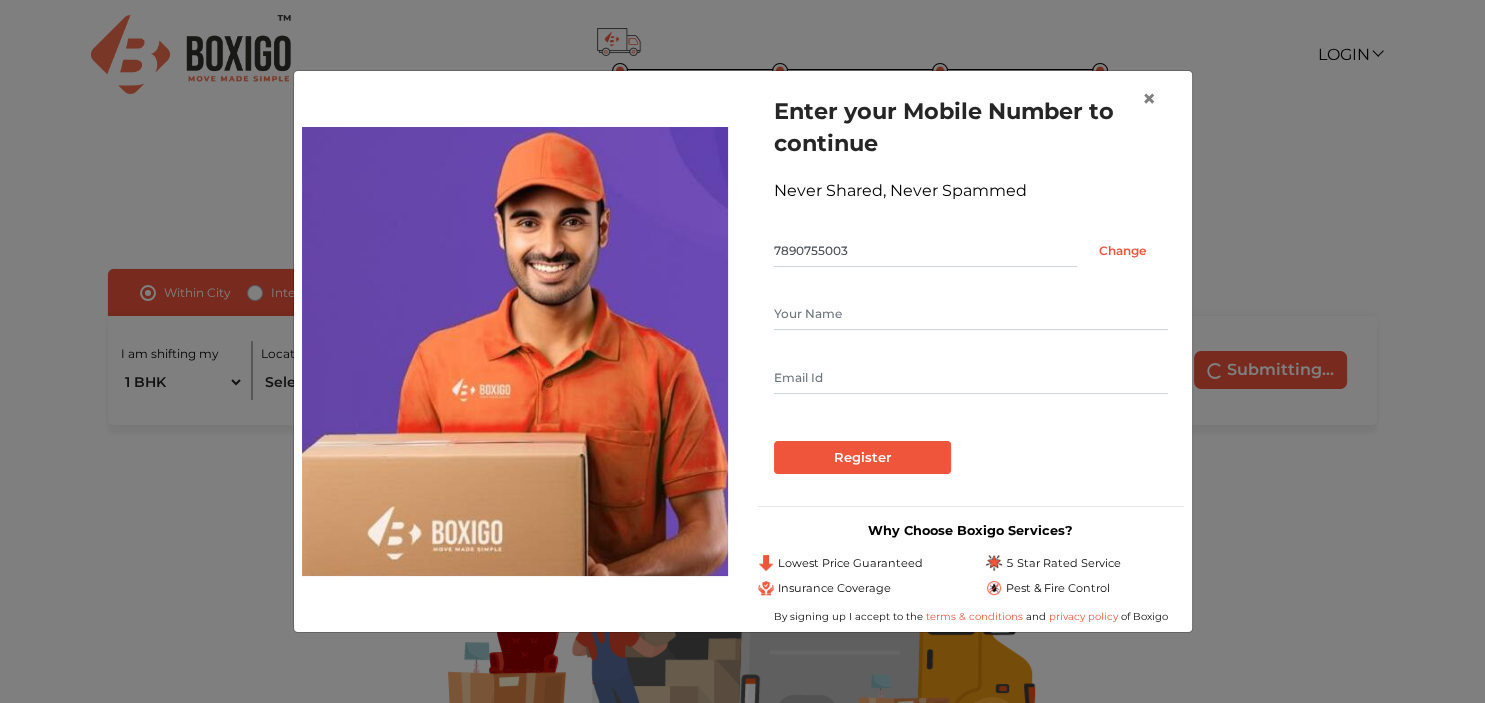 click at bounding box center [971, 314] 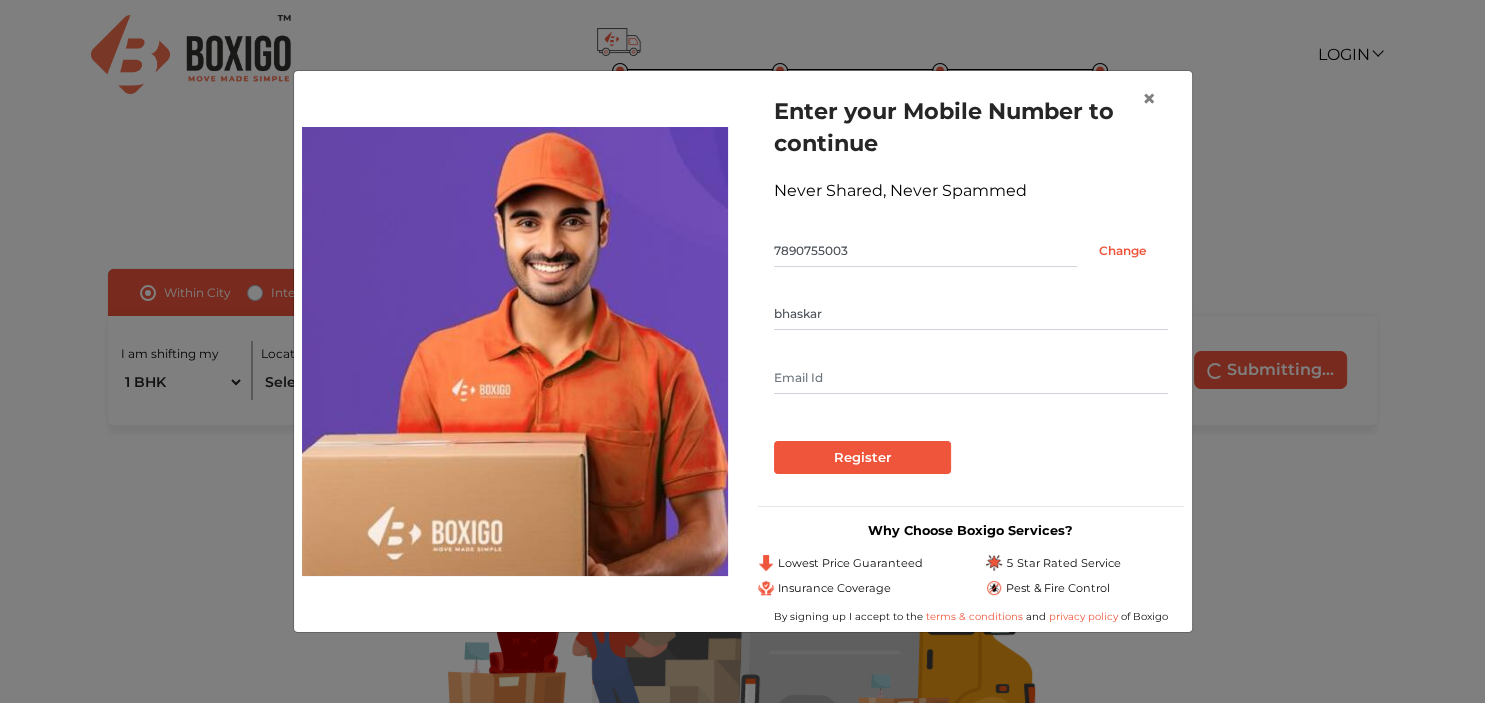 type on "bhaskar" 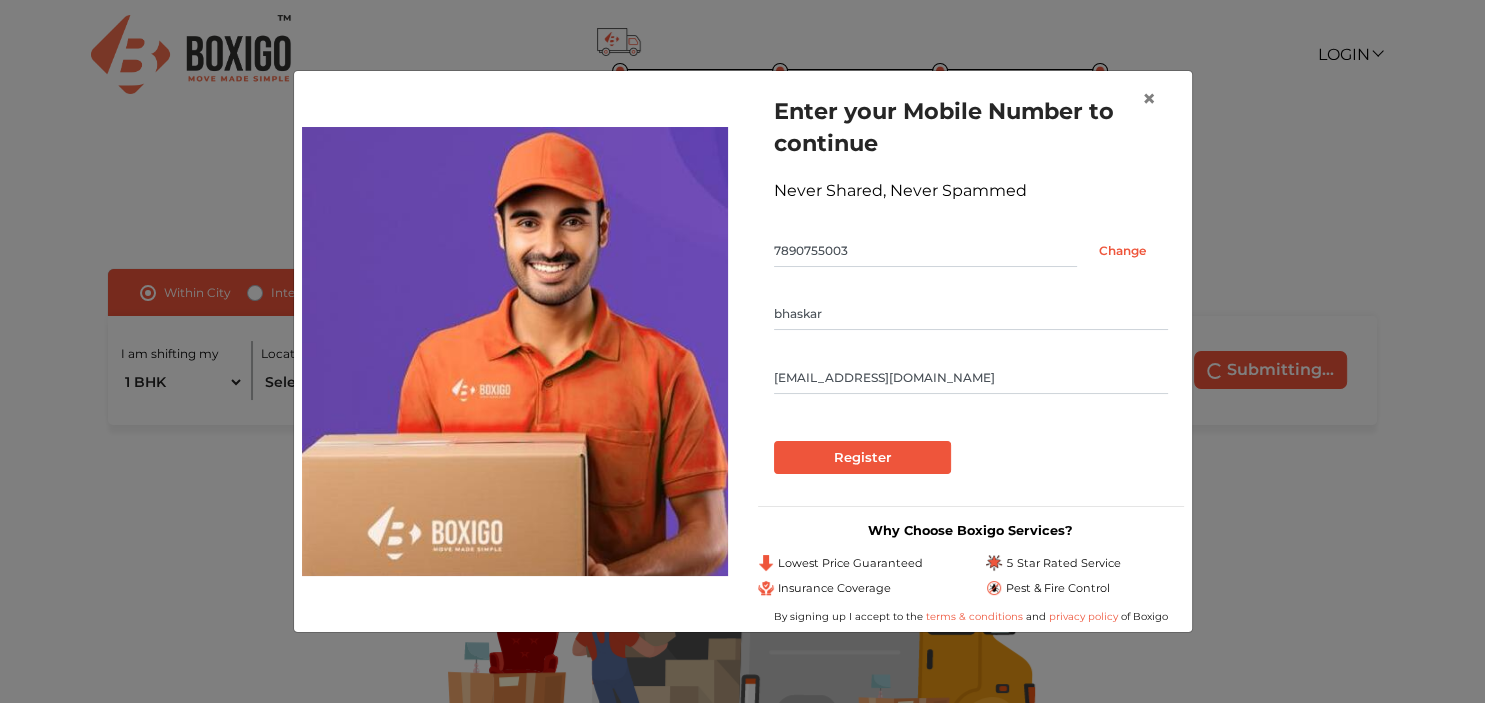 type on "[EMAIL_ADDRESS][DOMAIN_NAME]" 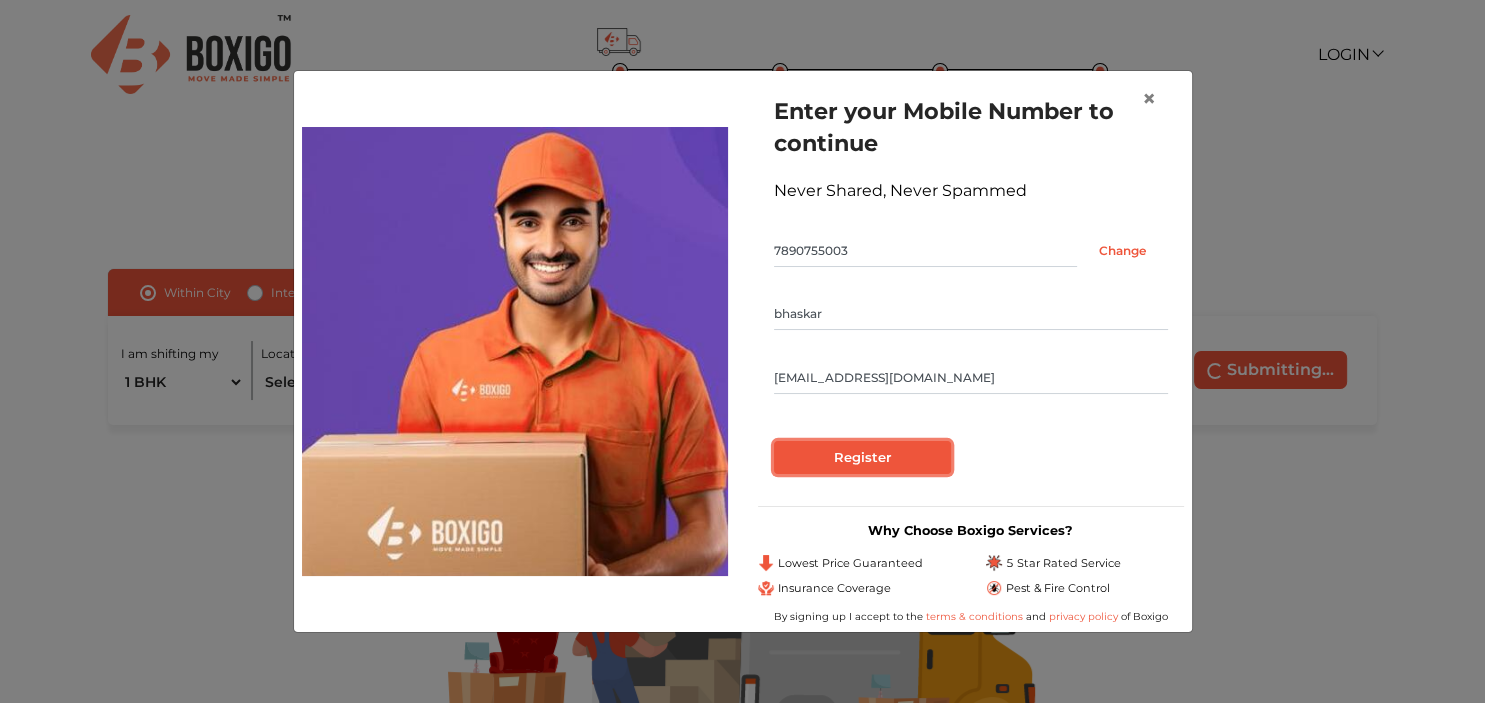 click on "Register" at bounding box center (862, 458) 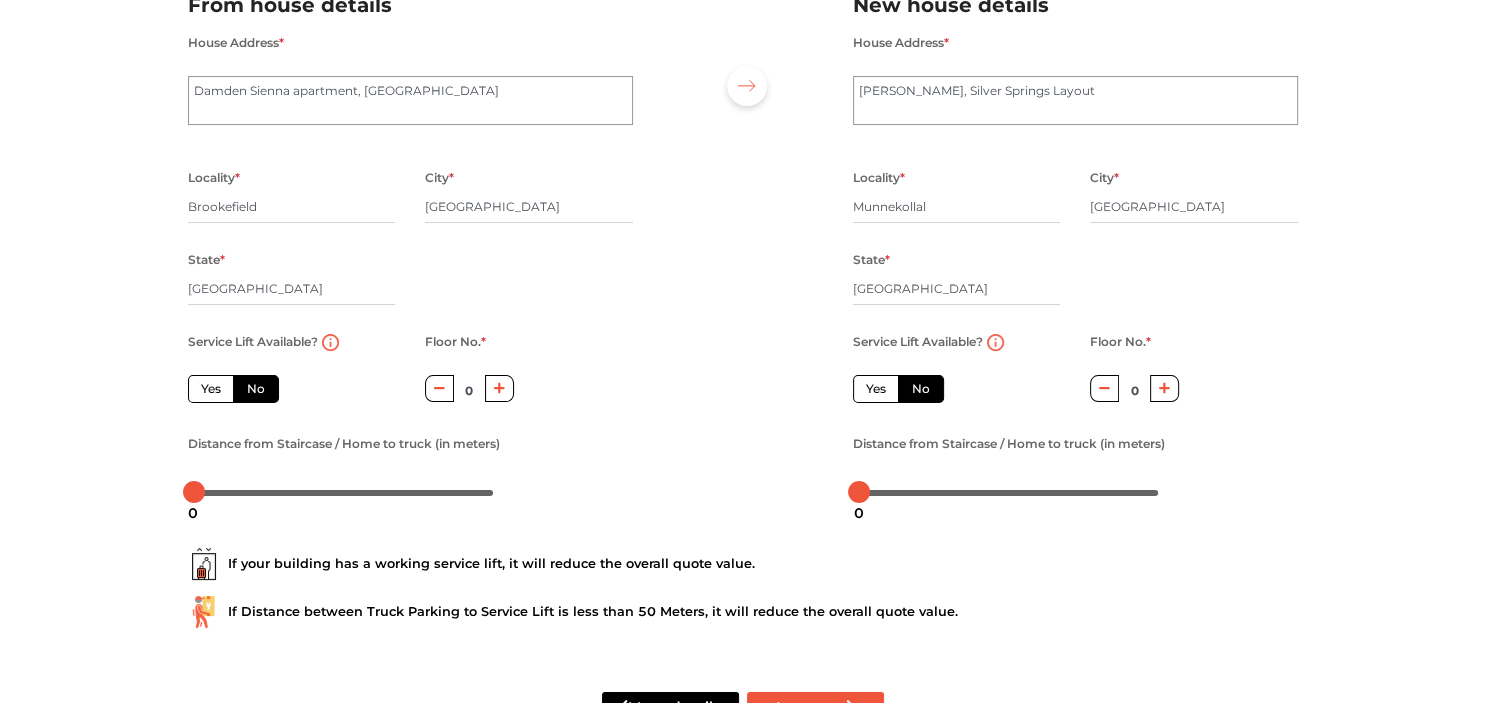 scroll, scrollTop: 211, scrollLeft: 0, axis: vertical 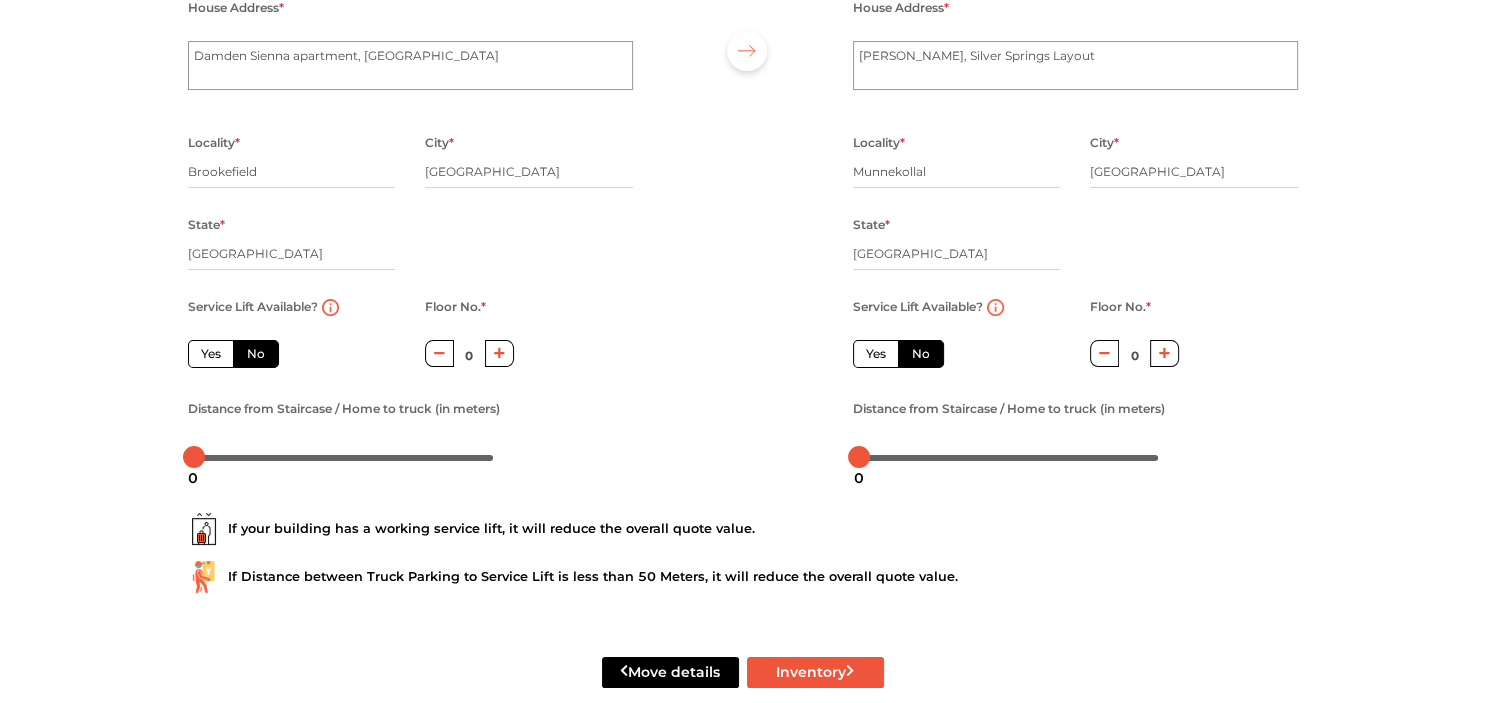 click on "No" at bounding box center (256, 354) 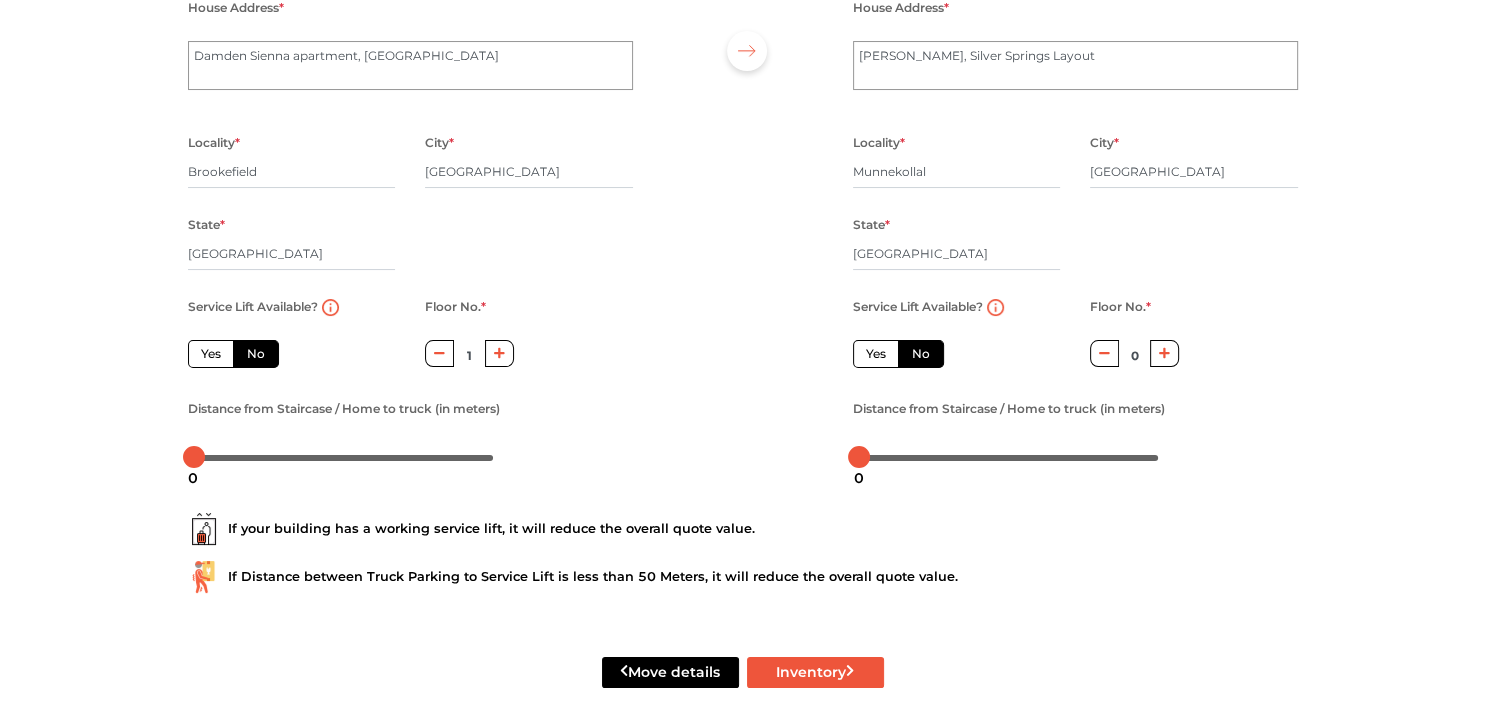 click 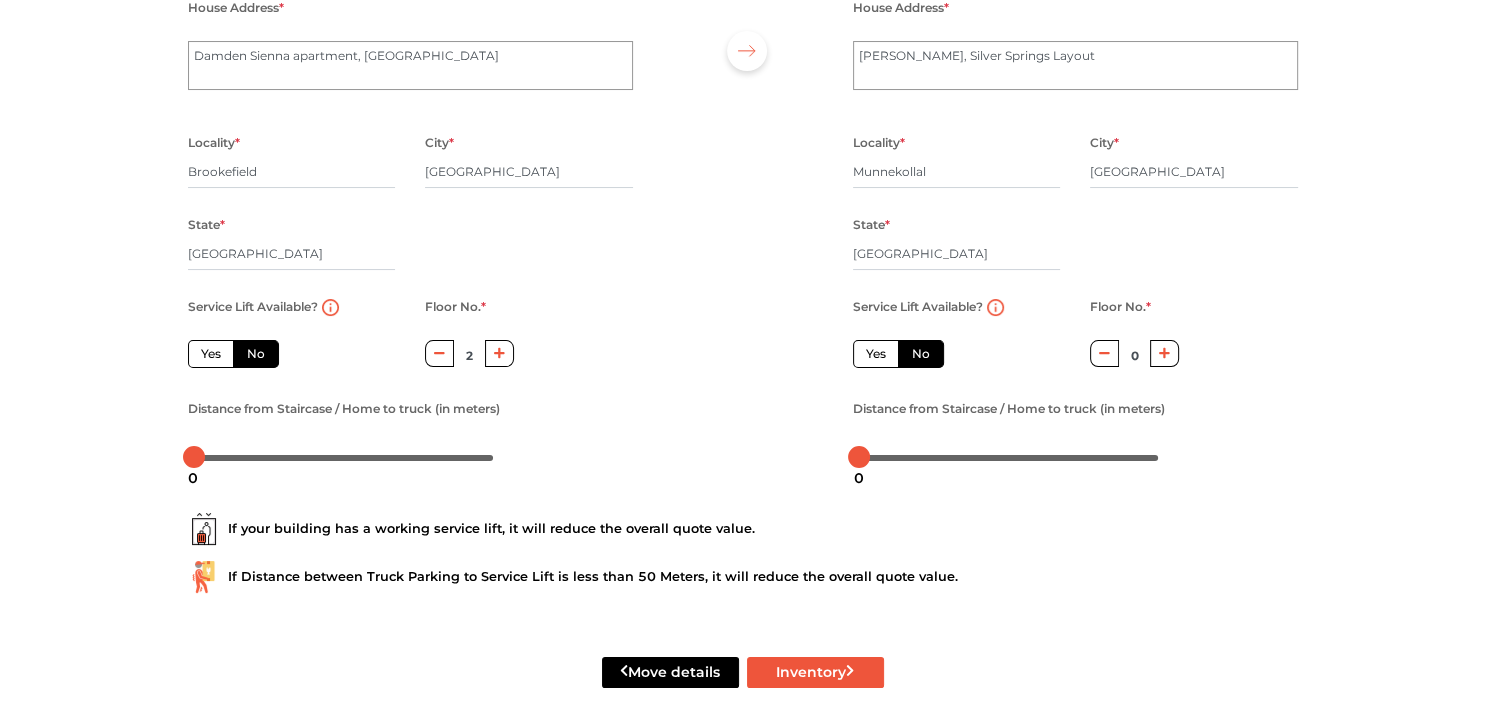 click 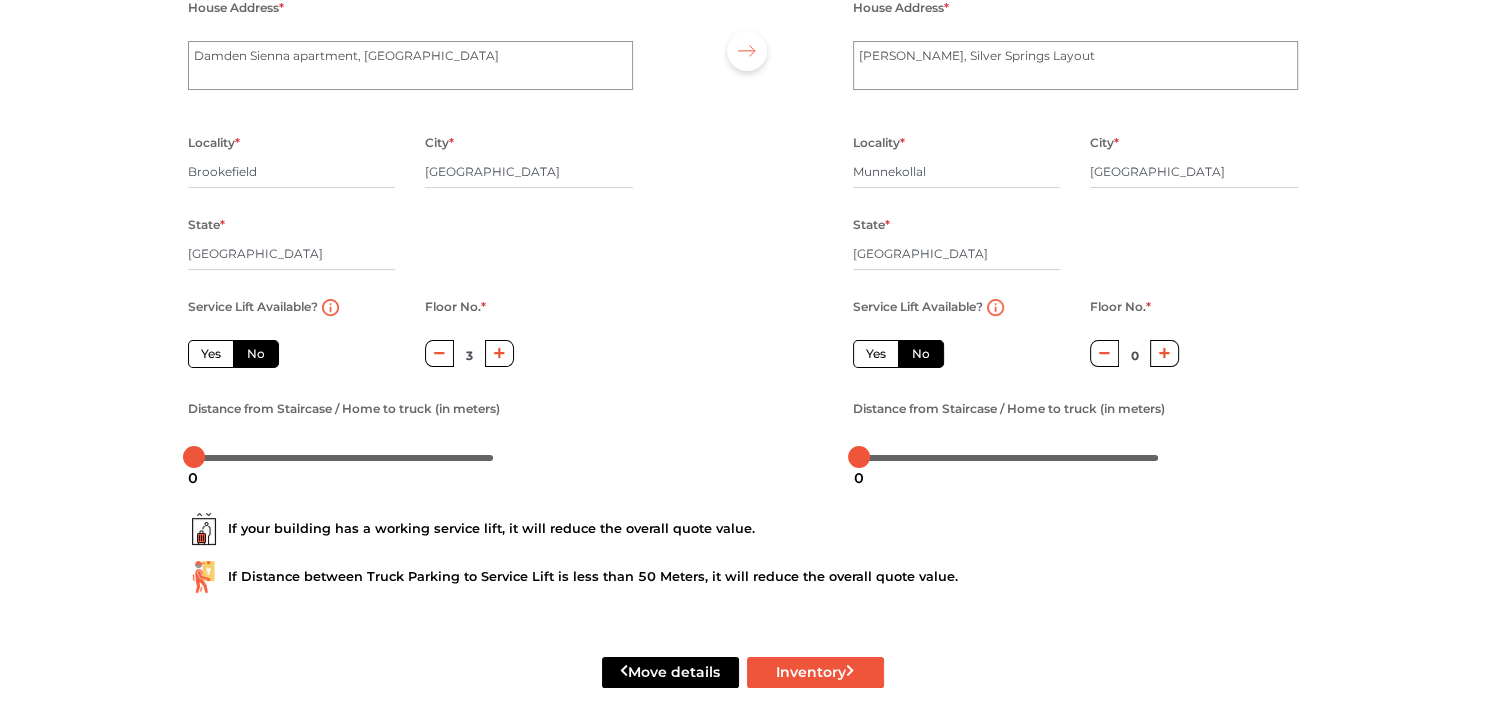 click on "No" at bounding box center [921, 354] 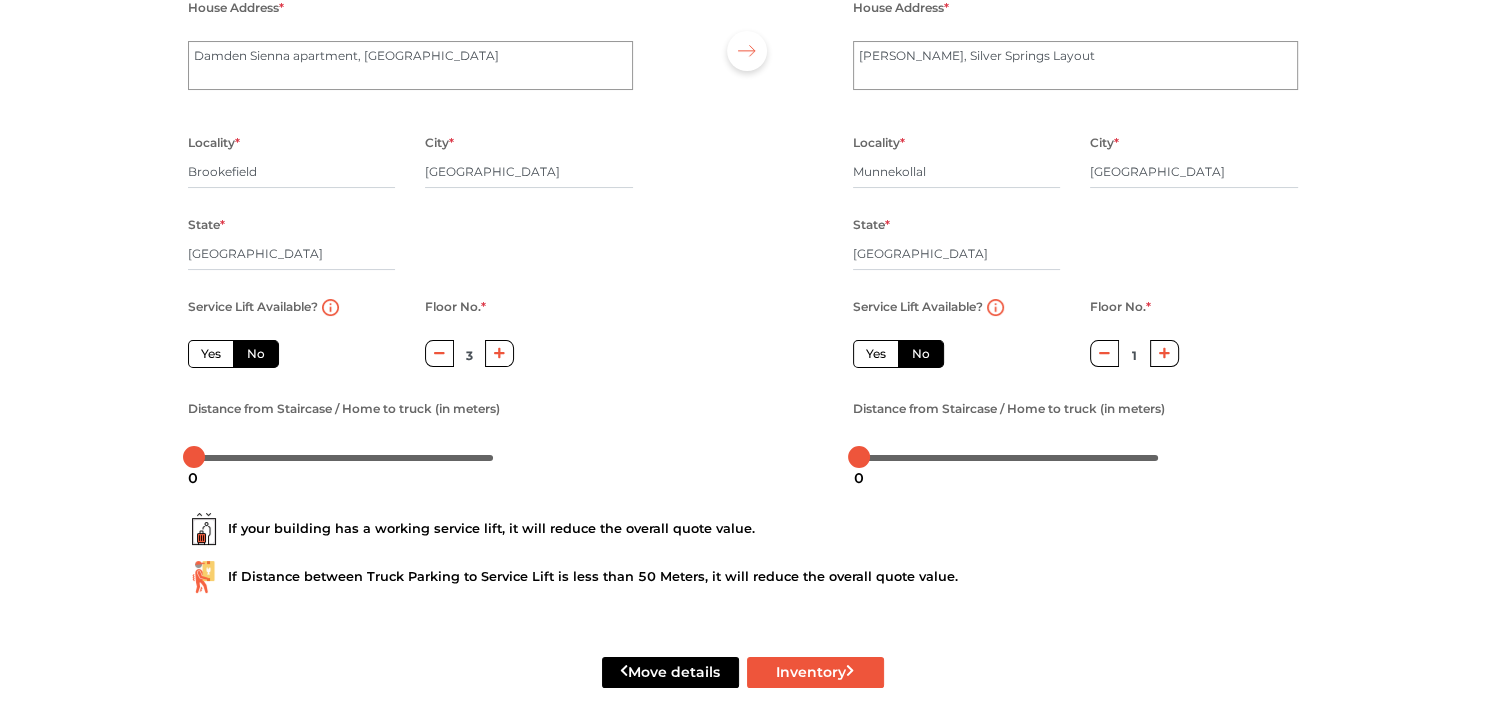 click at bounding box center [1164, 353] 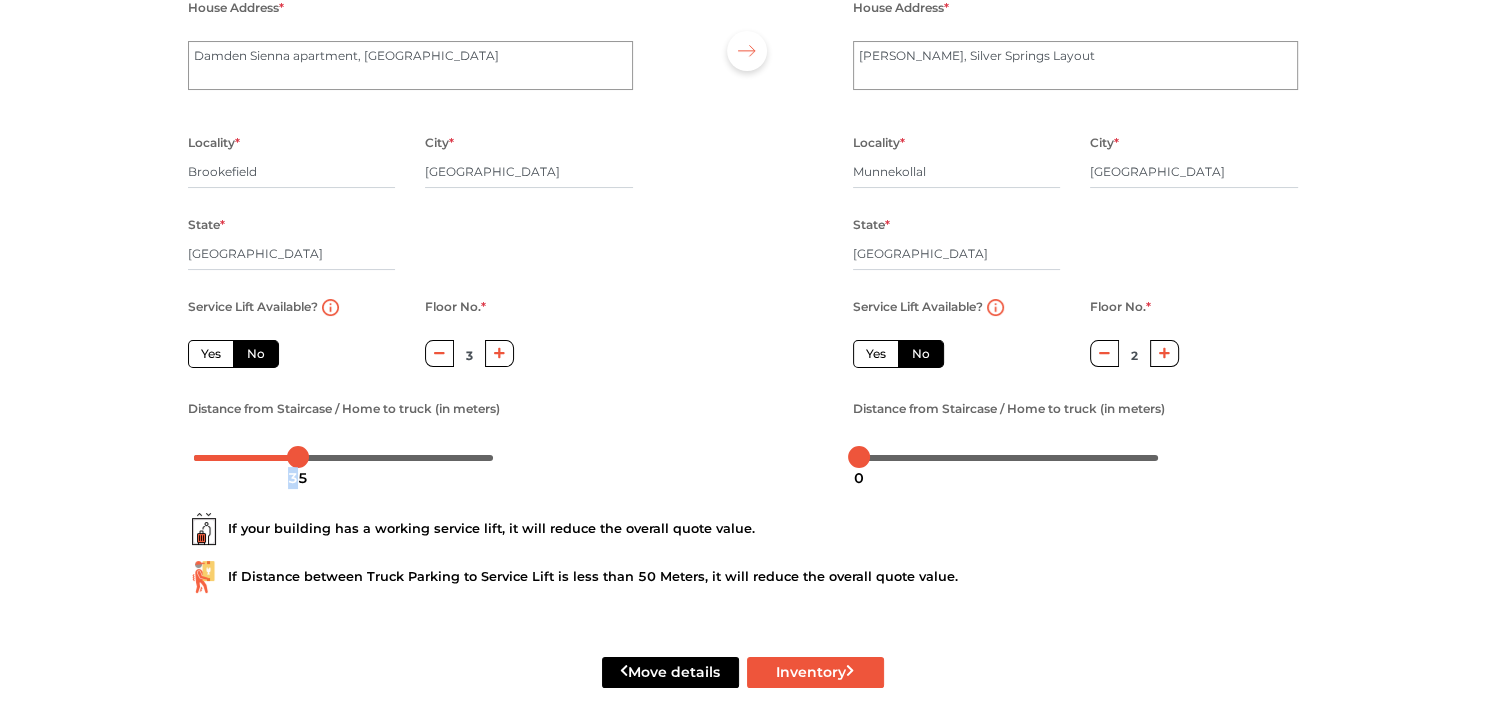 drag, startPoint x: 197, startPoint y: 461, endPoint x: 300, endPoint y: 470, distance: 103.392456 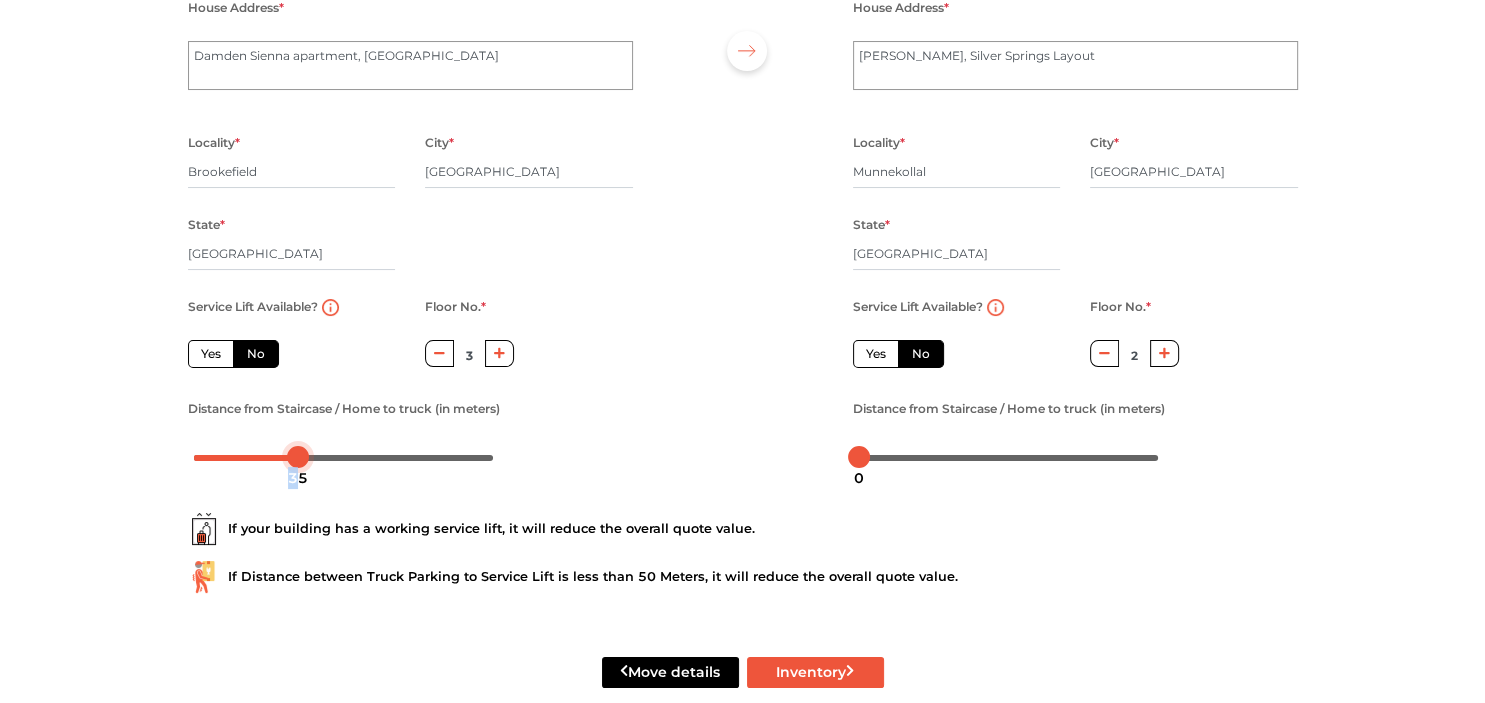 click on "35" at bounding box center (298, 478) 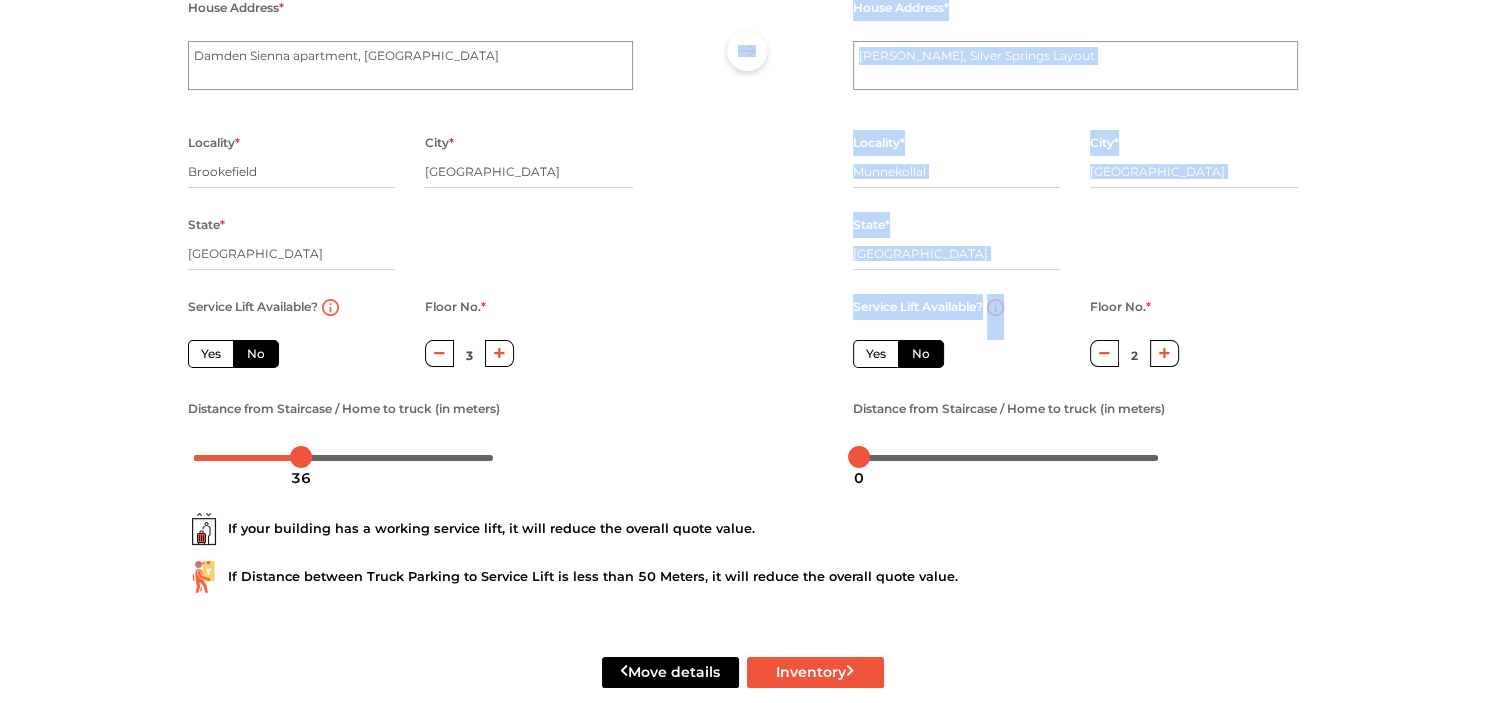 drag, startPoint x: 302, startPoint y: 463, endPoint x: 278, endPoint y: 462, distance: 24.020824 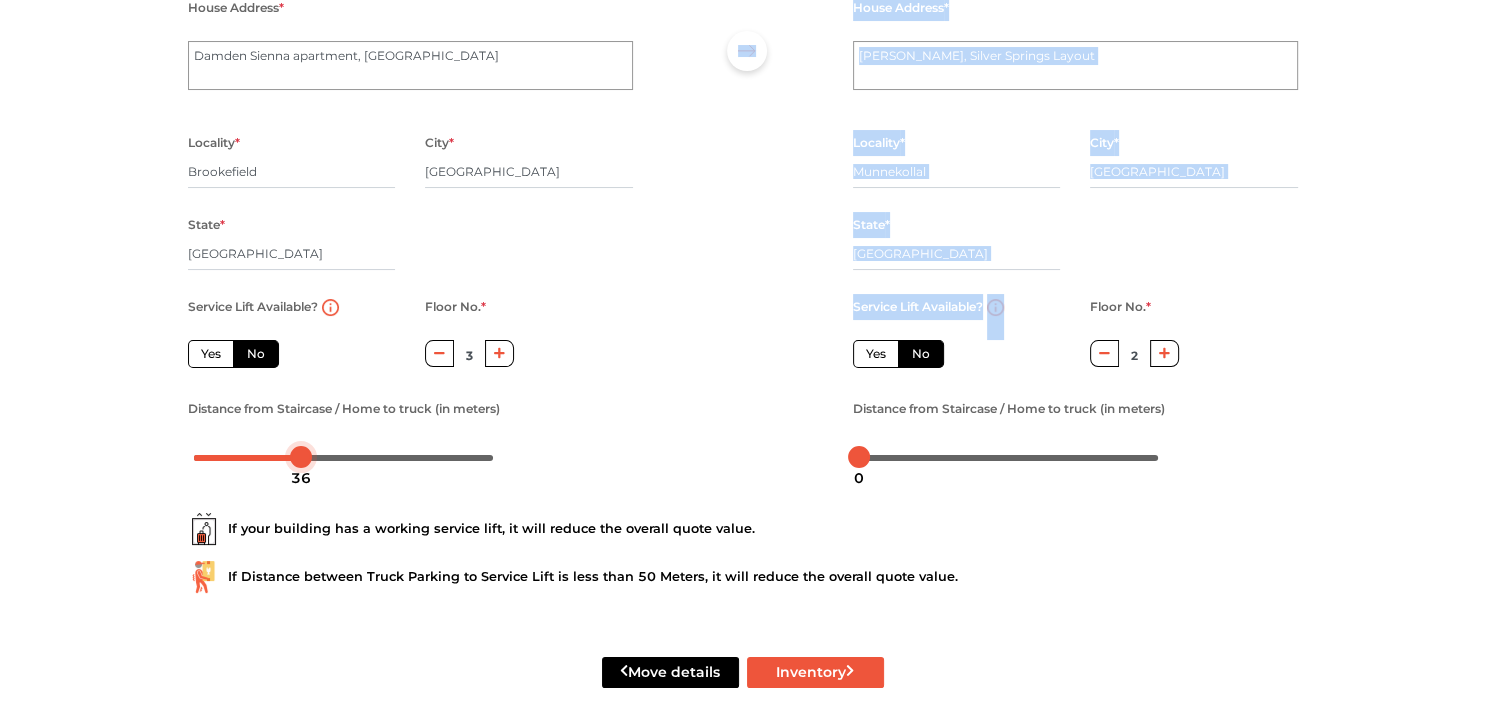 click on "Plan your   move Enter your   floor info Add your   inventory Your move   summary My Moves My Profile Make Estimate LOGOUT Plan your   move Enter your   floor info Add your   inventory Your move   summary  From house details  House Address  *   [PERSON_NAME][GEOGRAPHIC_DATA] Locality  * [GEOGRAPHIC_DATA]  * [GEOGRAPHIC_DATA] State  * [GEOGRAPHIC_DATA] Pincode  * Service Lift Available?  Yes No   Floor No.  * 3 Distance from Staircase / Home to truck   (in meters)  New house details  House Address  * [PERSON_NAME][GEOGRAPHIC_DATA] Layout Locality  * [GEOGRAPHIC_DATA]  * [GEOGRAPHIC_DATA] State  * [GEOGRAPHIC_DATA] Pincode  * Service Lift Available?  Yes No   Floor No.  * 2 Distance from Staircase / Home to truck   (in meters) If your building has a working service lift, it will reduce the overall quote value. If Distance between Truck Parking to Service Lift is less than 50 Meters, it will reduce the overall quote value.  Move details Inventory  36 0" at bounding box center [742, 140] 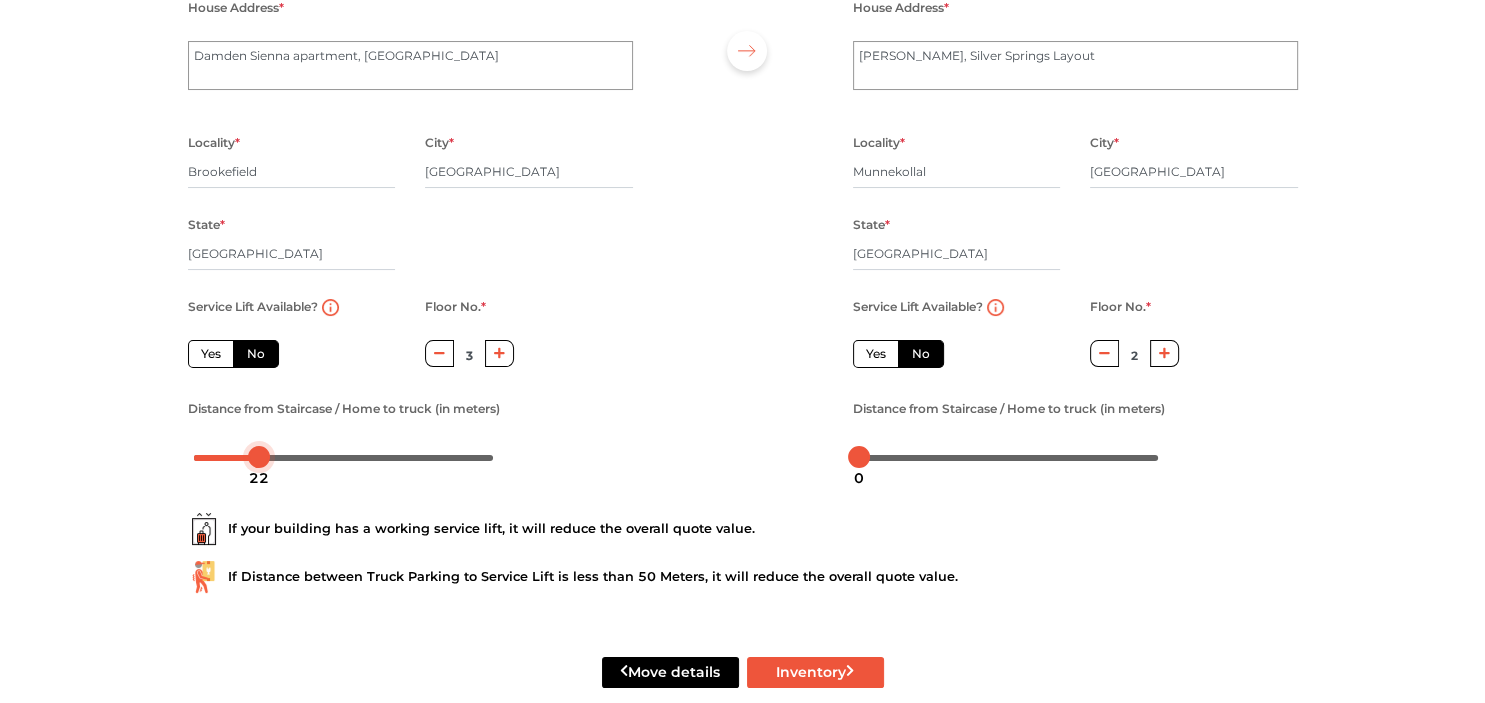 drag, startPoint x: 301, startPoint y: 457, endPoint x: 261, endPoint y: 464, distance: 40.60788 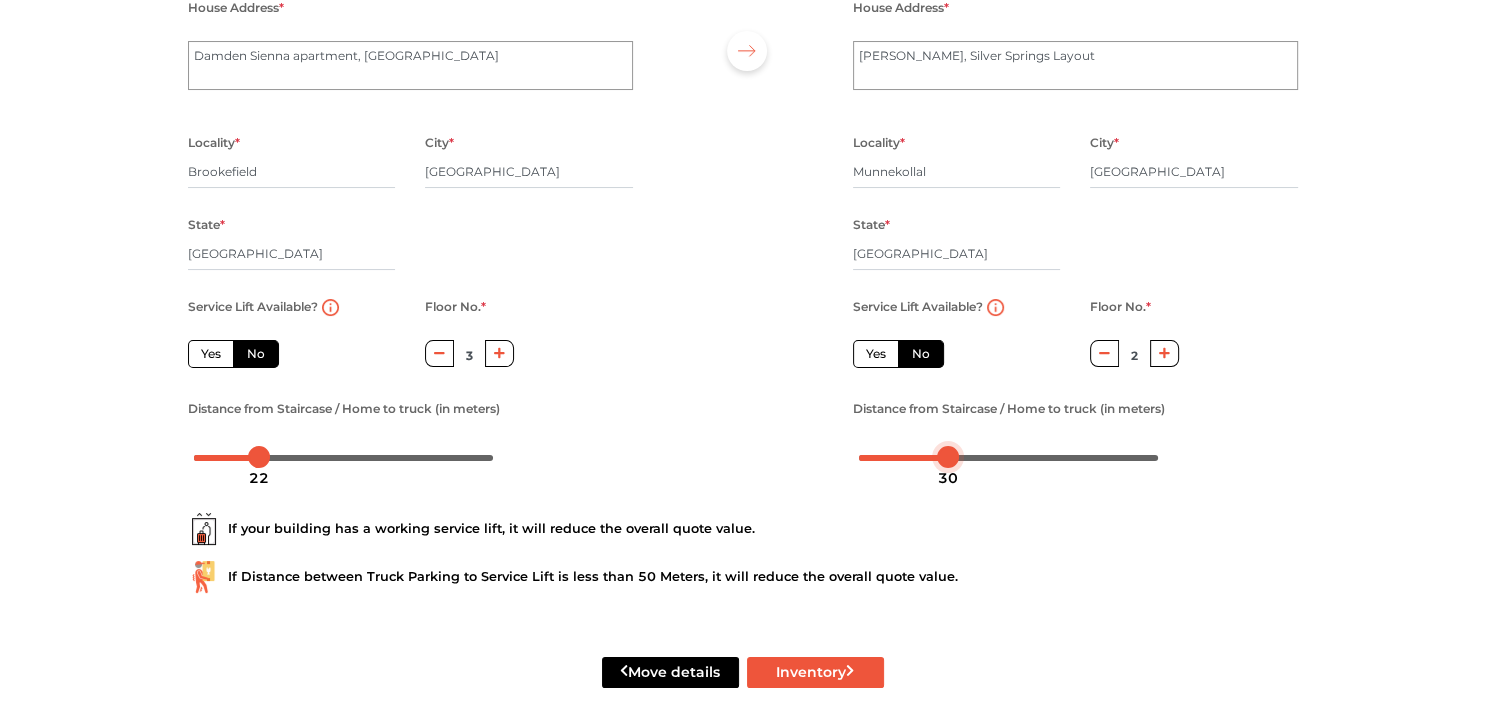 drag, startPoint x: 858, startPoint y: 459, endPoint x: 948, endPoint y: 460, distance: 90.005554 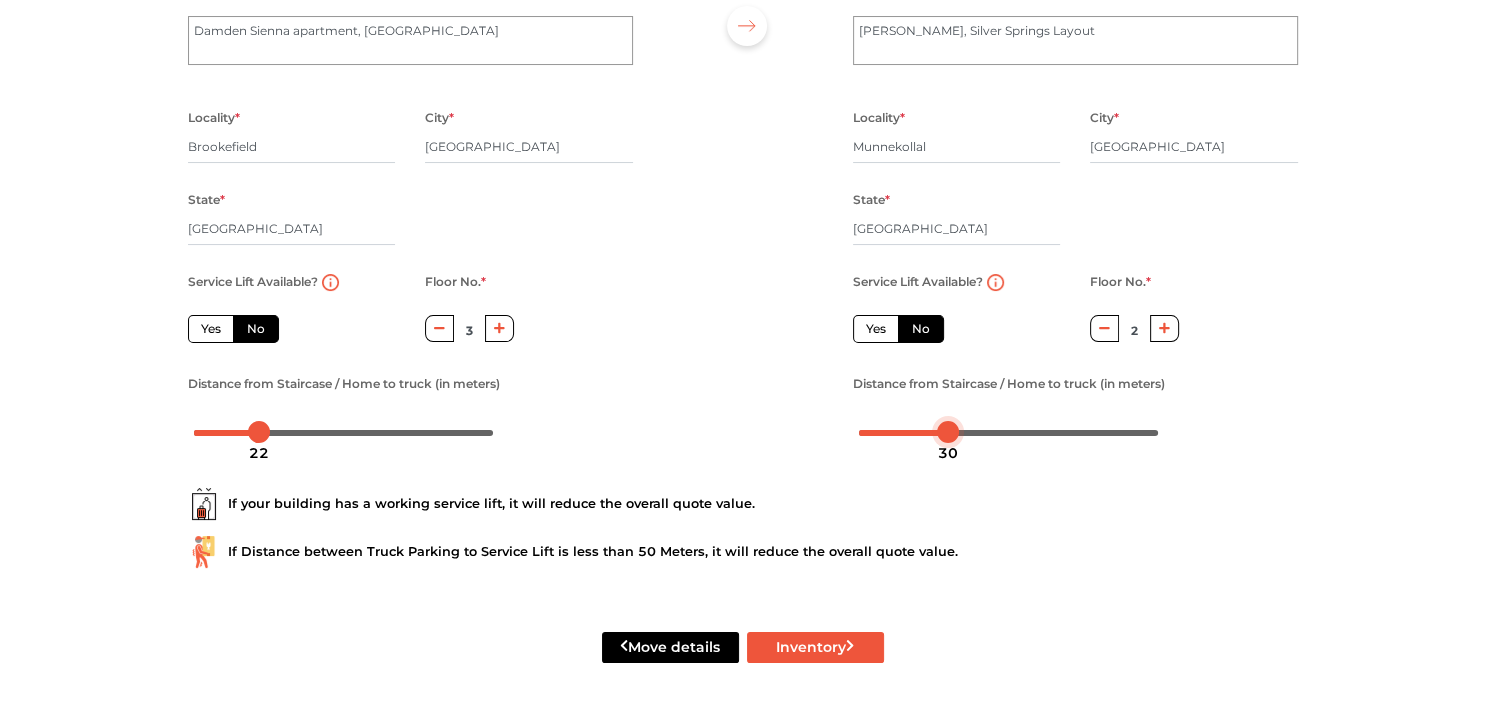 scroll, scrollTop: 244, scrollLeft: 0, axis: vertical 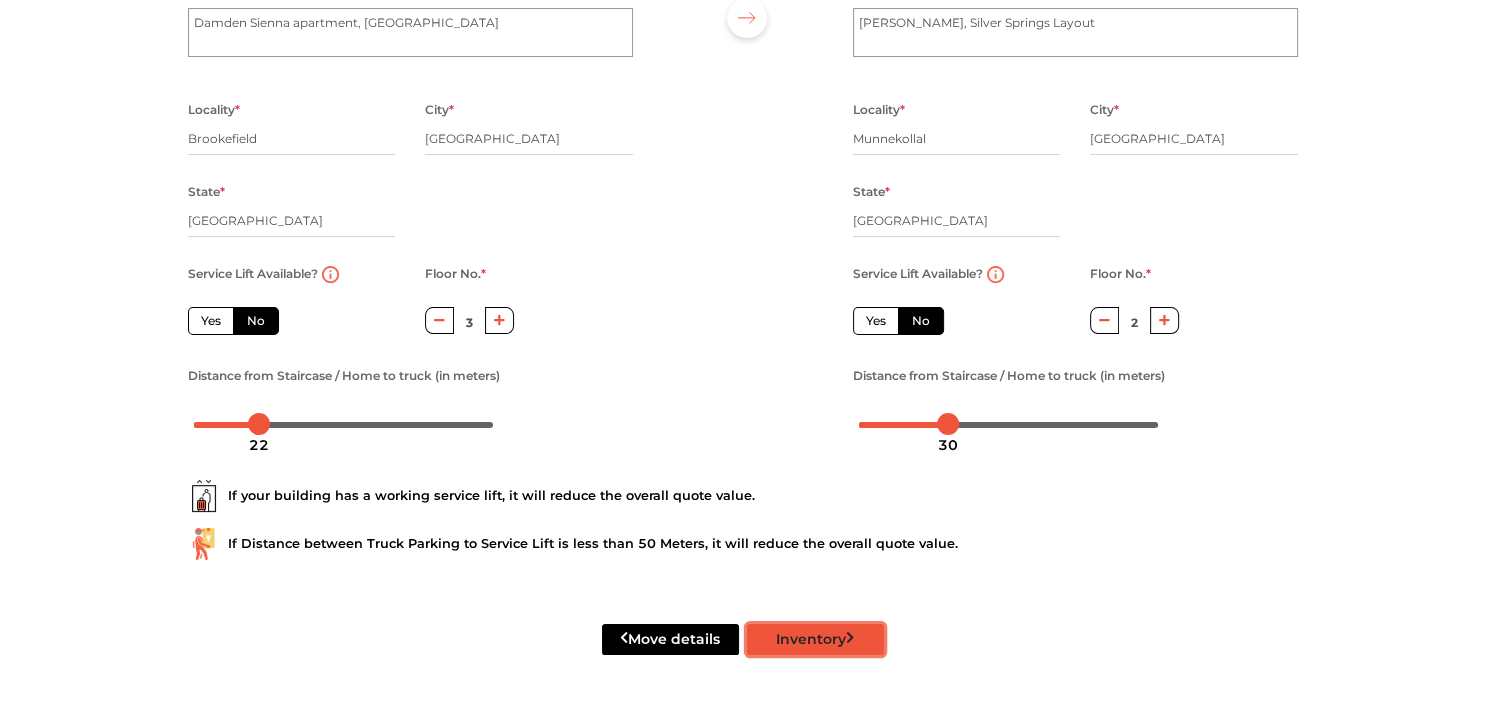 click on "Inventory" at bounding box center (815, 639) 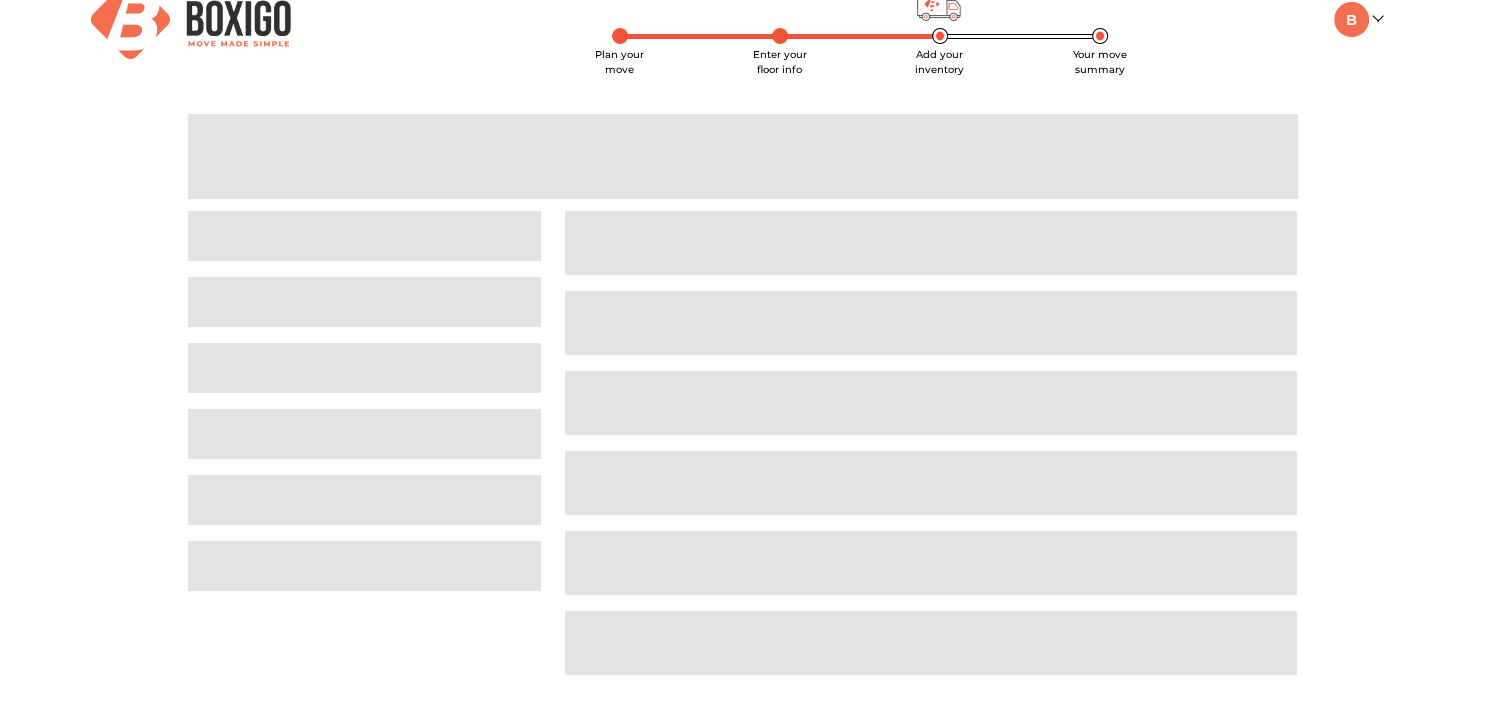 scroll, scrollTop: 0, scrollLeft: 0, axis: both 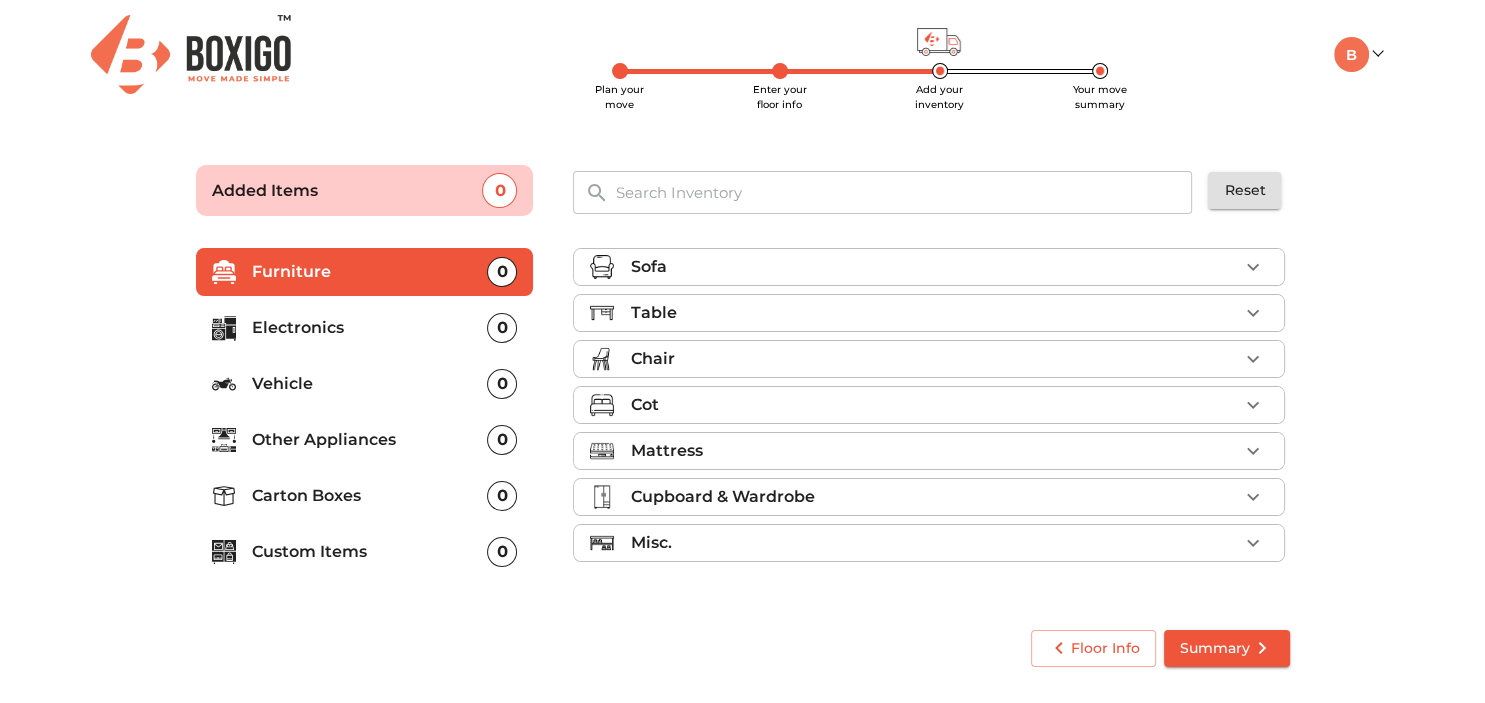 click 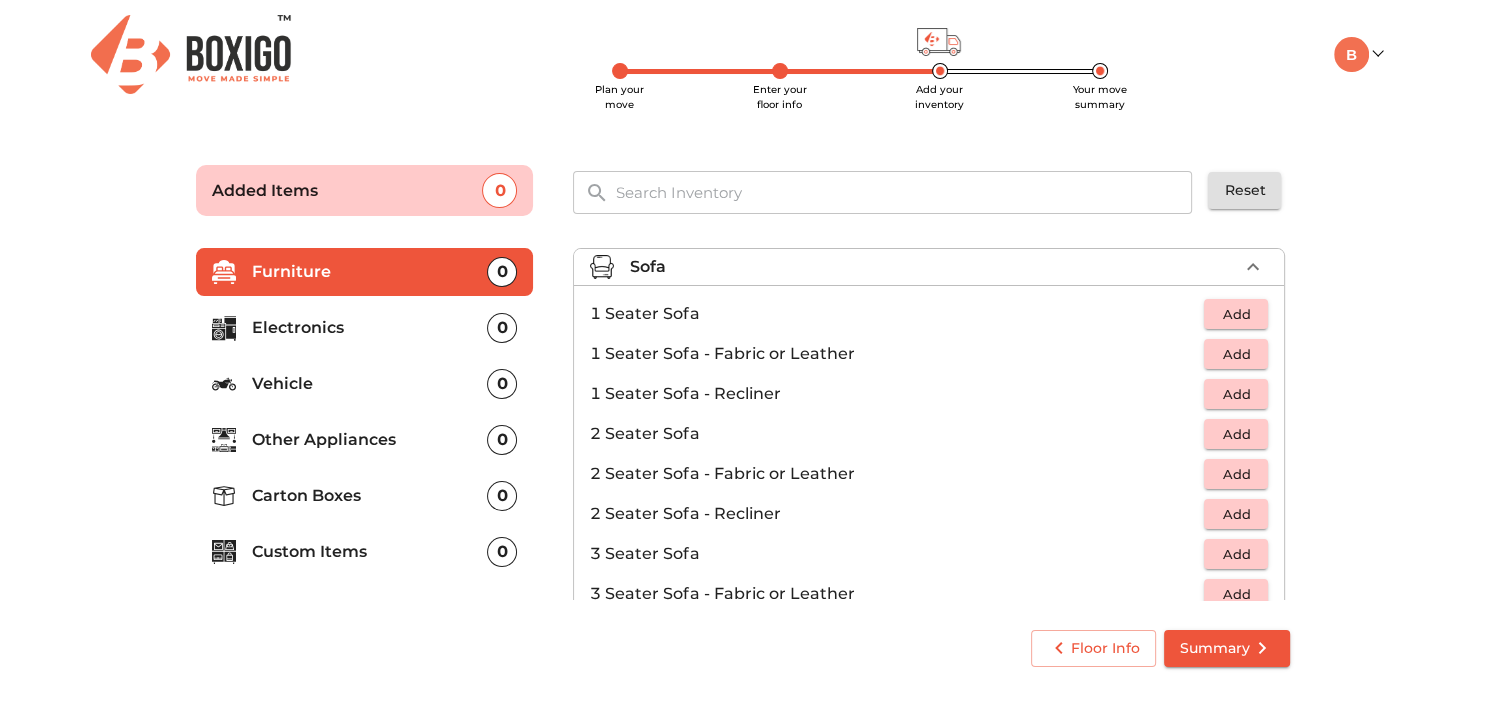 click on "Add" at bounding box center (1236, 554) 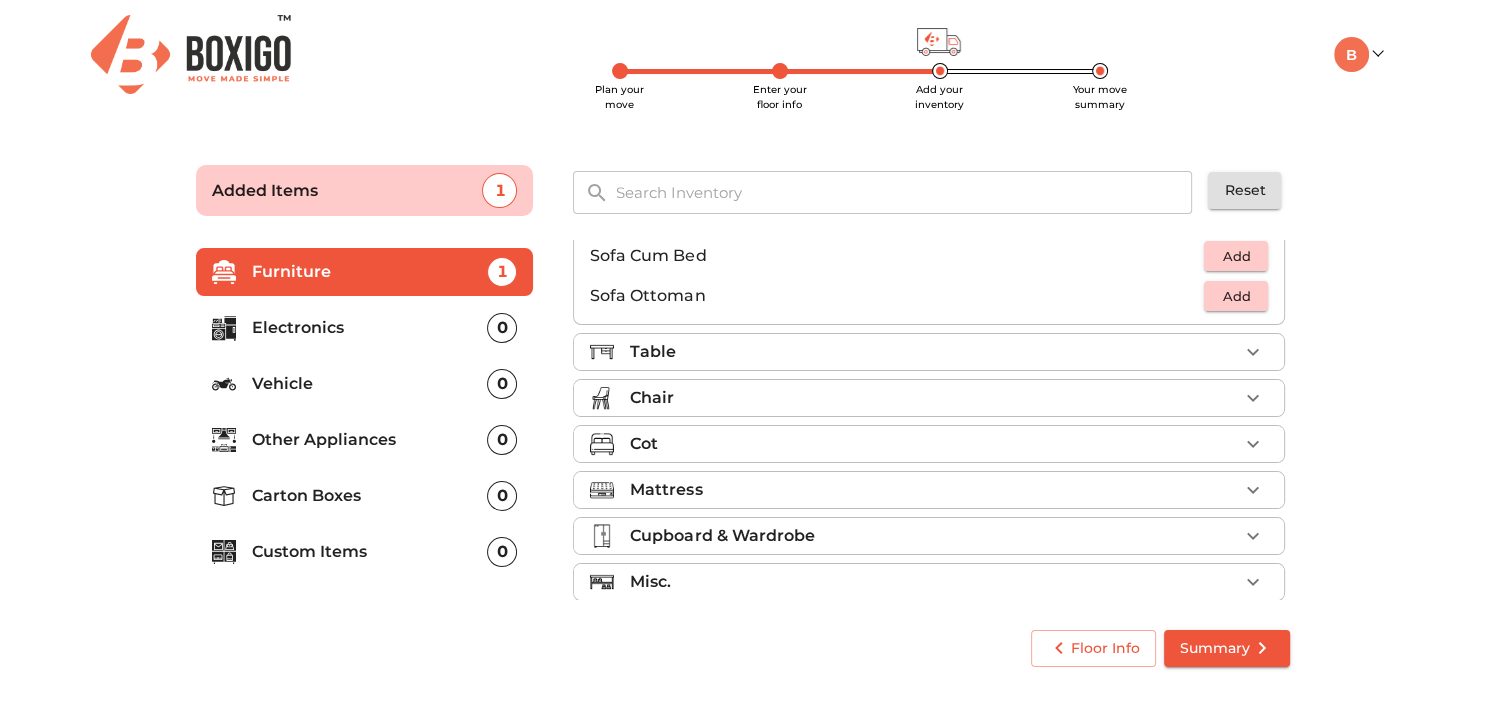 scroll, scrollTop: 592, scrollLeft: 0, axis: vertical 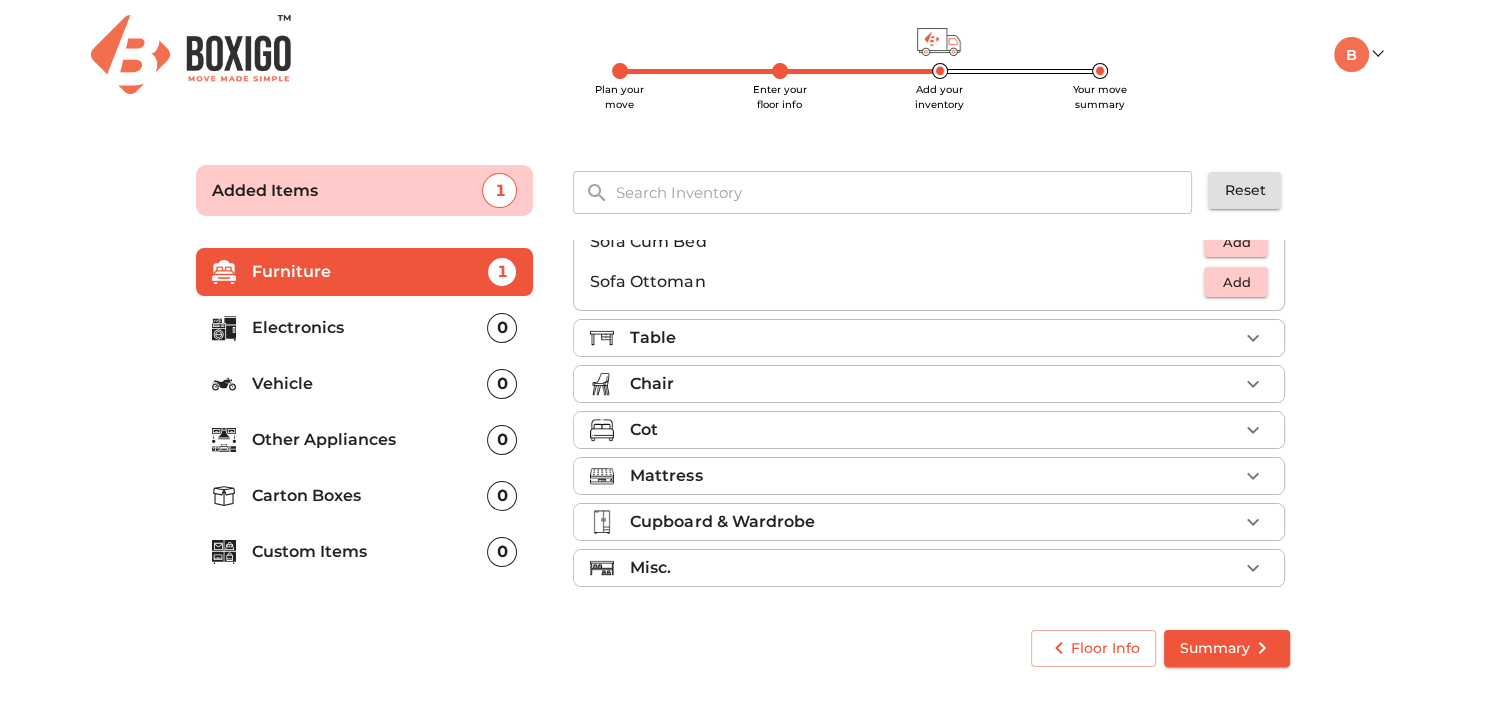 click 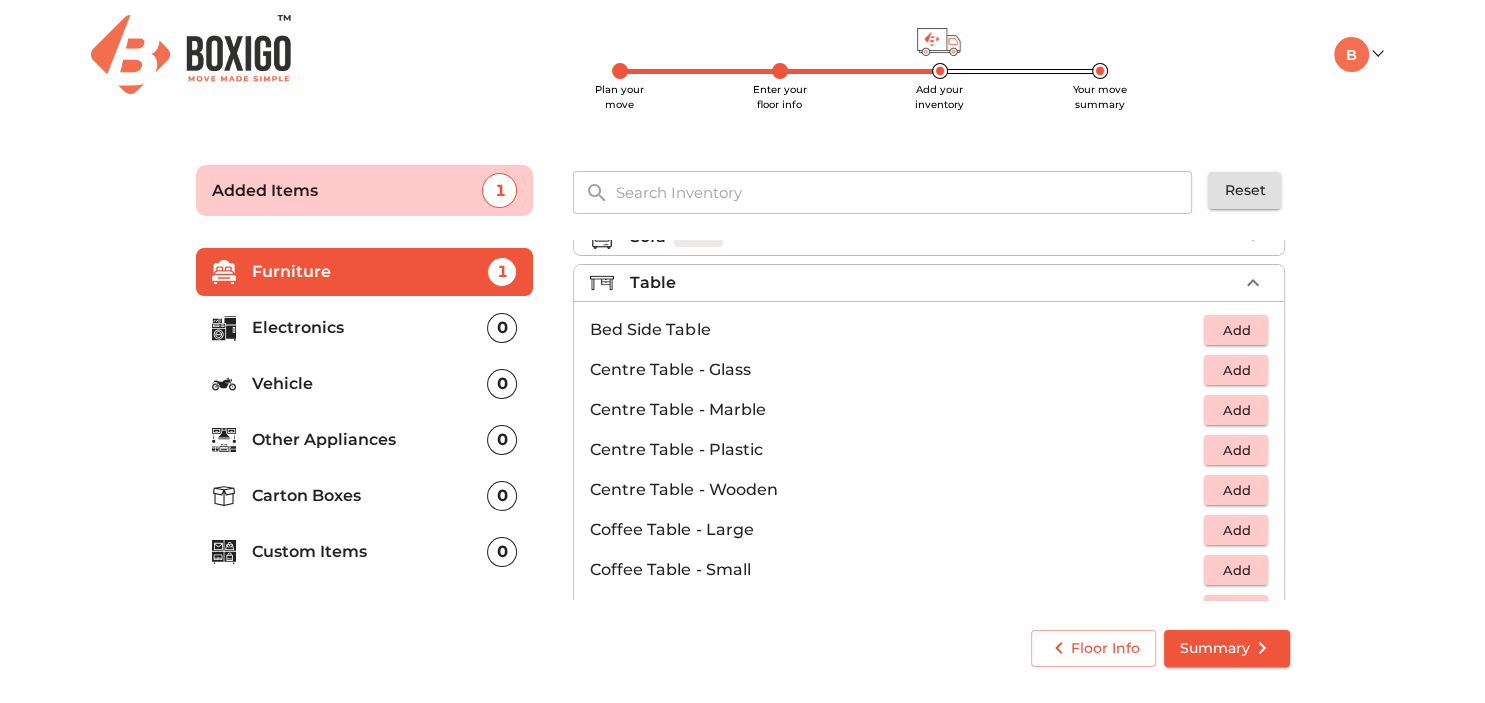 scroll, scrollTop: 0, scrollLeft: 0, axis: both 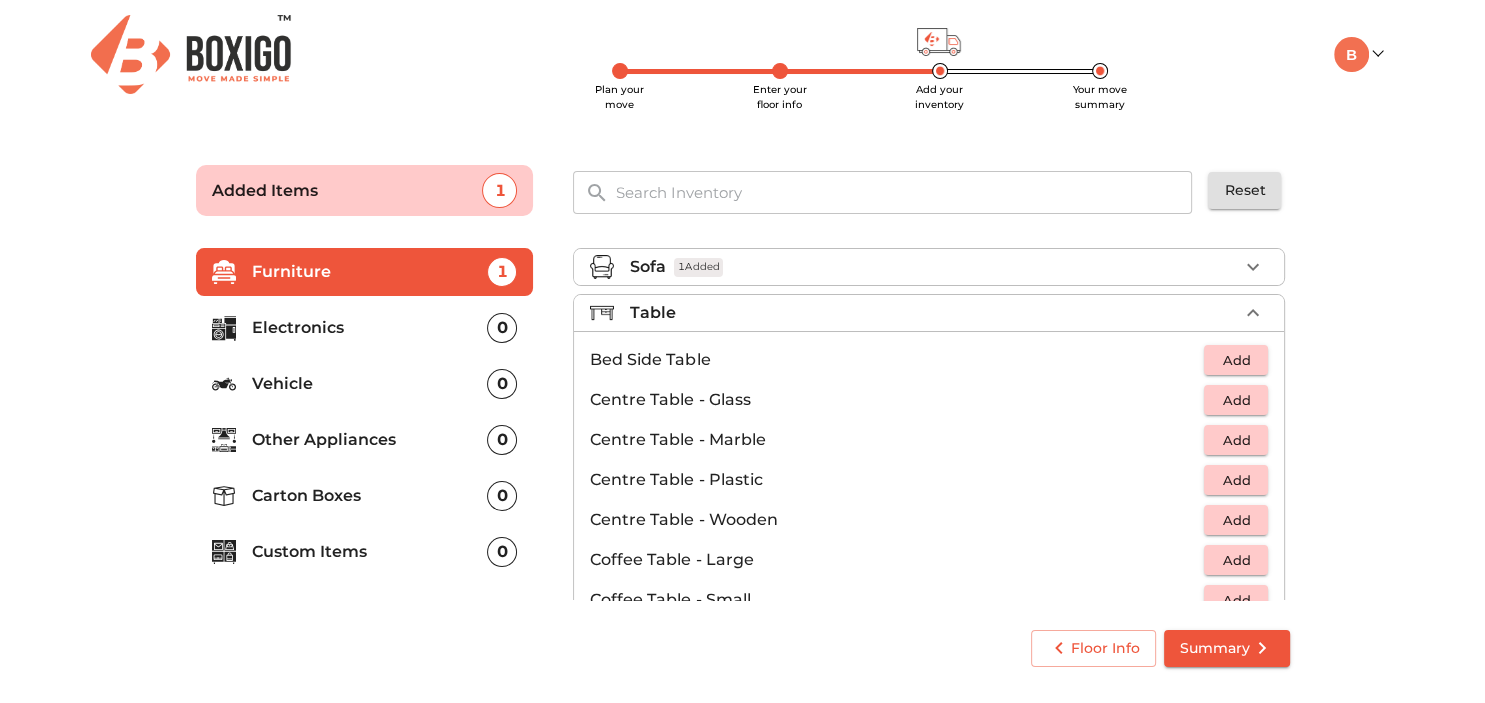 click on "Add" at bounding box center [1236, 400] 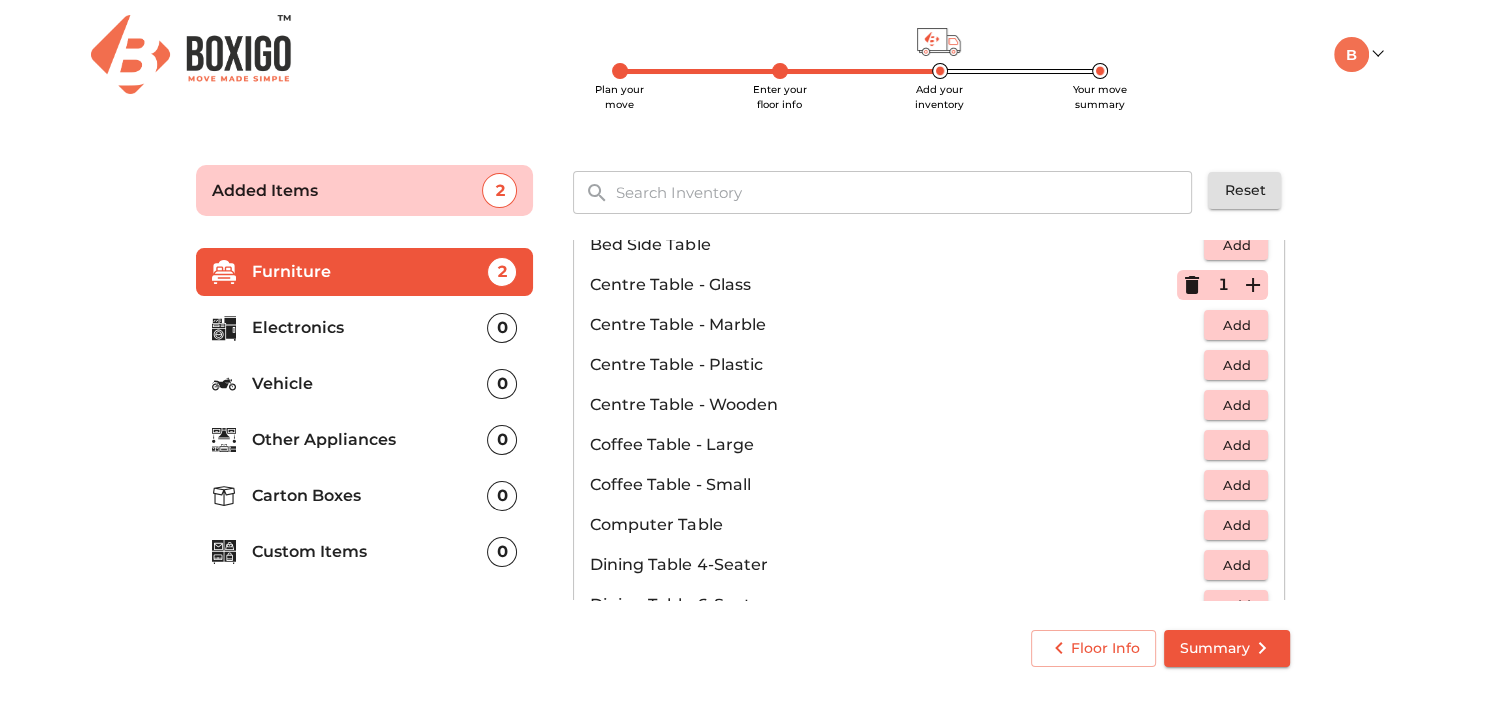 scroll, scrollTop: 230, scrollLeft: 0, axis: vertical 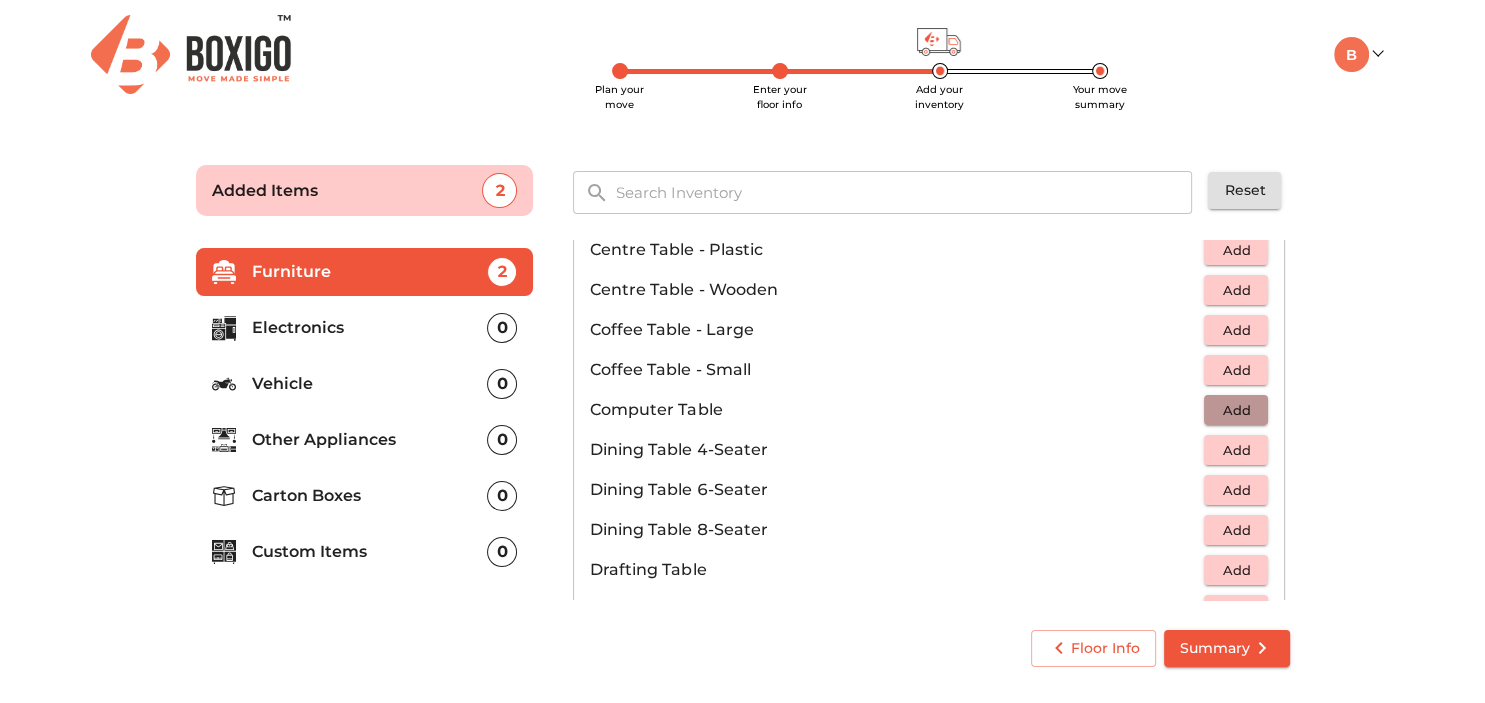 click on "Add" at bounding box center [1236, 410] 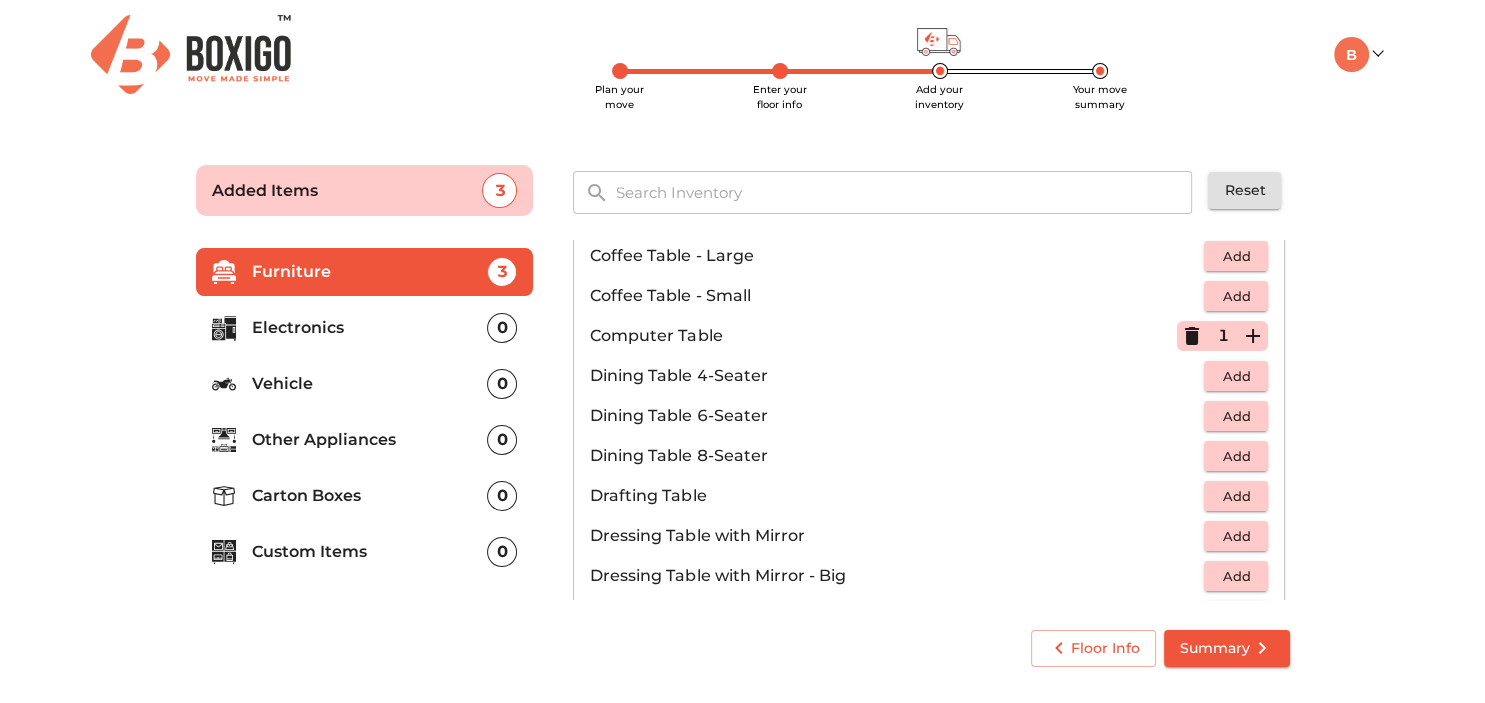 scroll, scrollTop: 346, scrollLeft: 0, axis: vertical 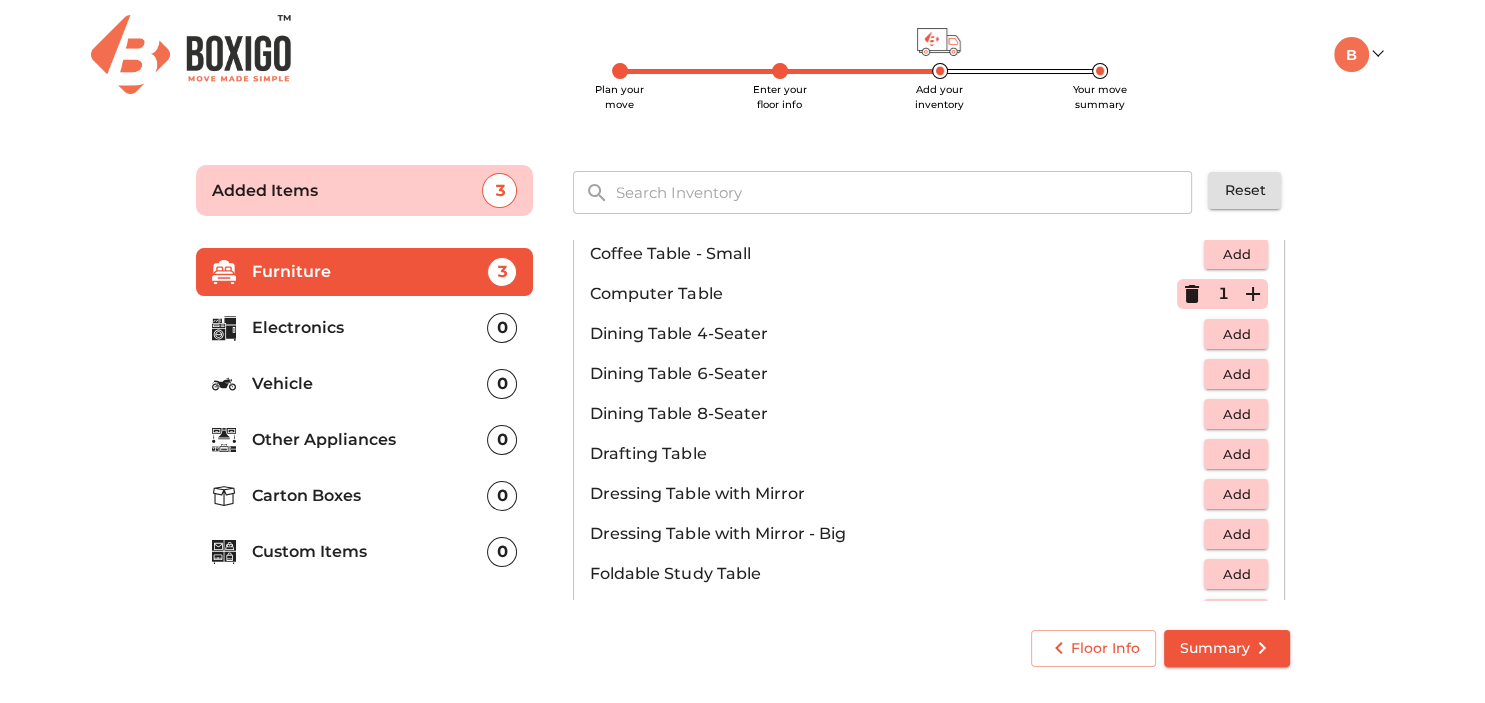 click on "Add" at bounding box center [1236, 334] 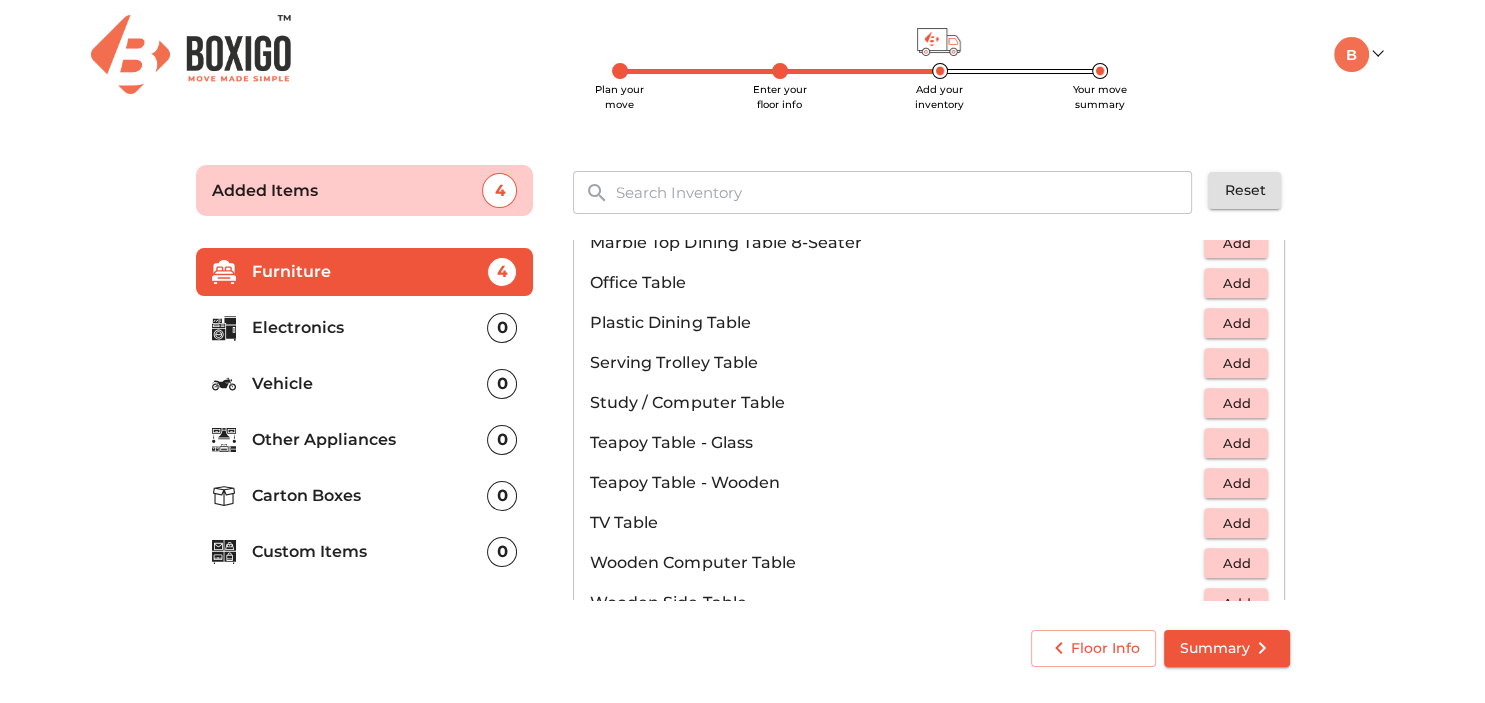 scroll, scrollTop: 1152, scrollLeft: 0, axis: vertical 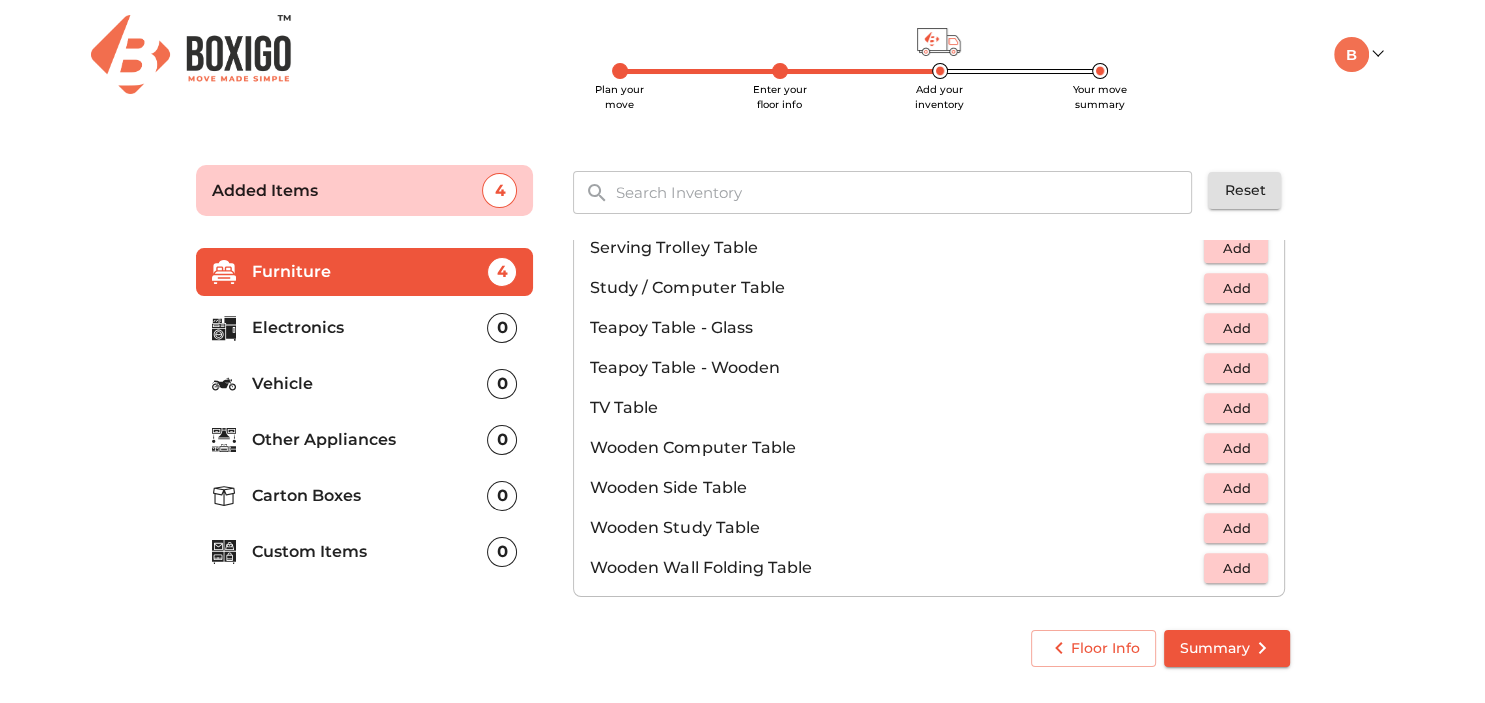 click on "Add" at bounding box center (1236, 408) 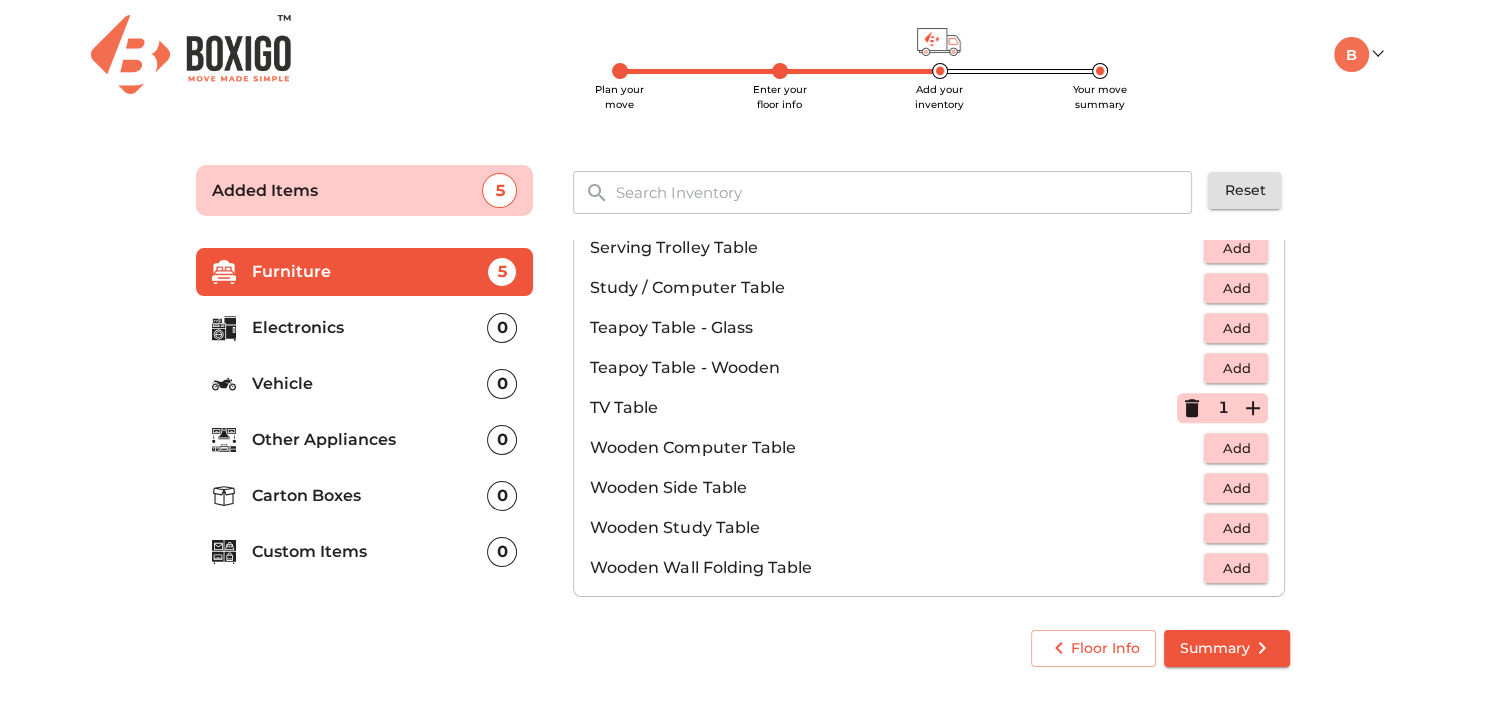 scroll, scrollTop: 1382, scrollLeft: 0, axis: vertical 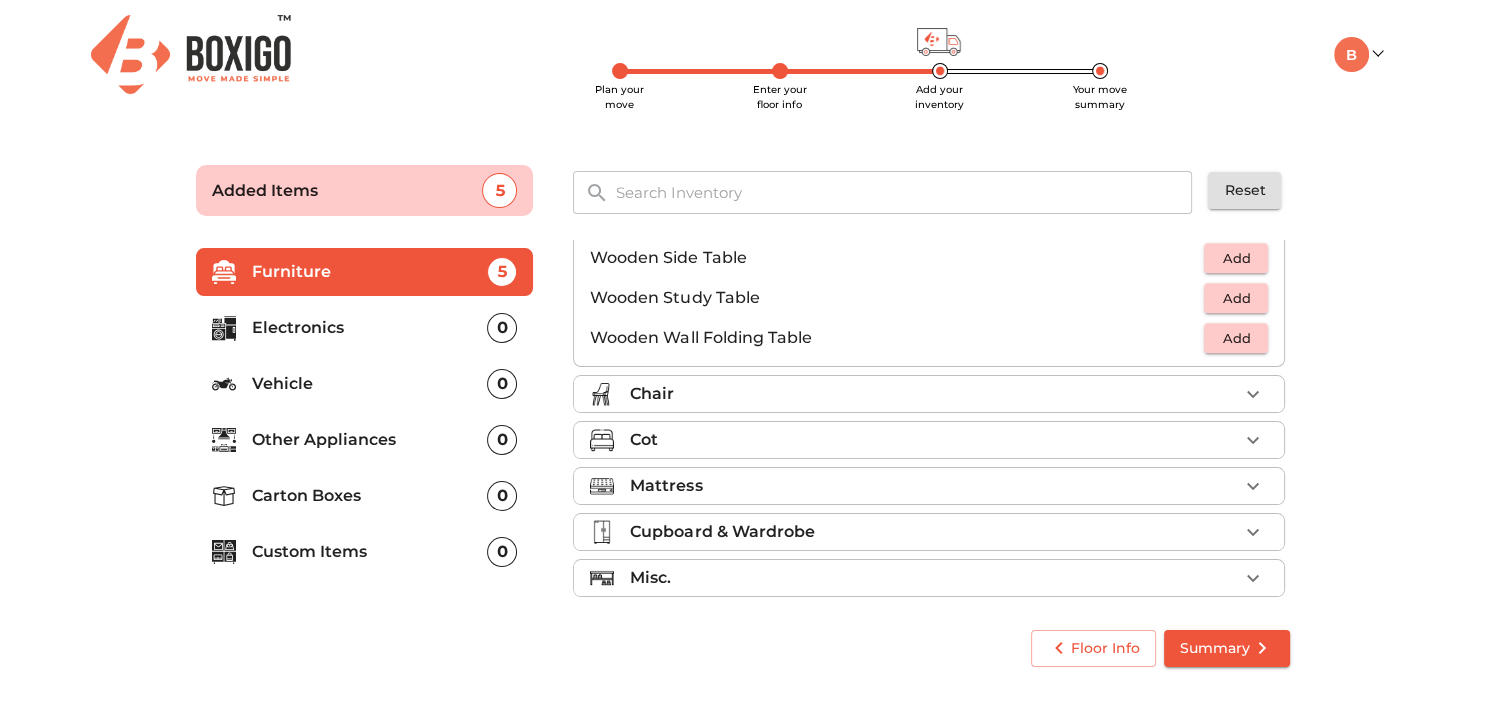 click on "Chair" at bounding box center (934, 394) 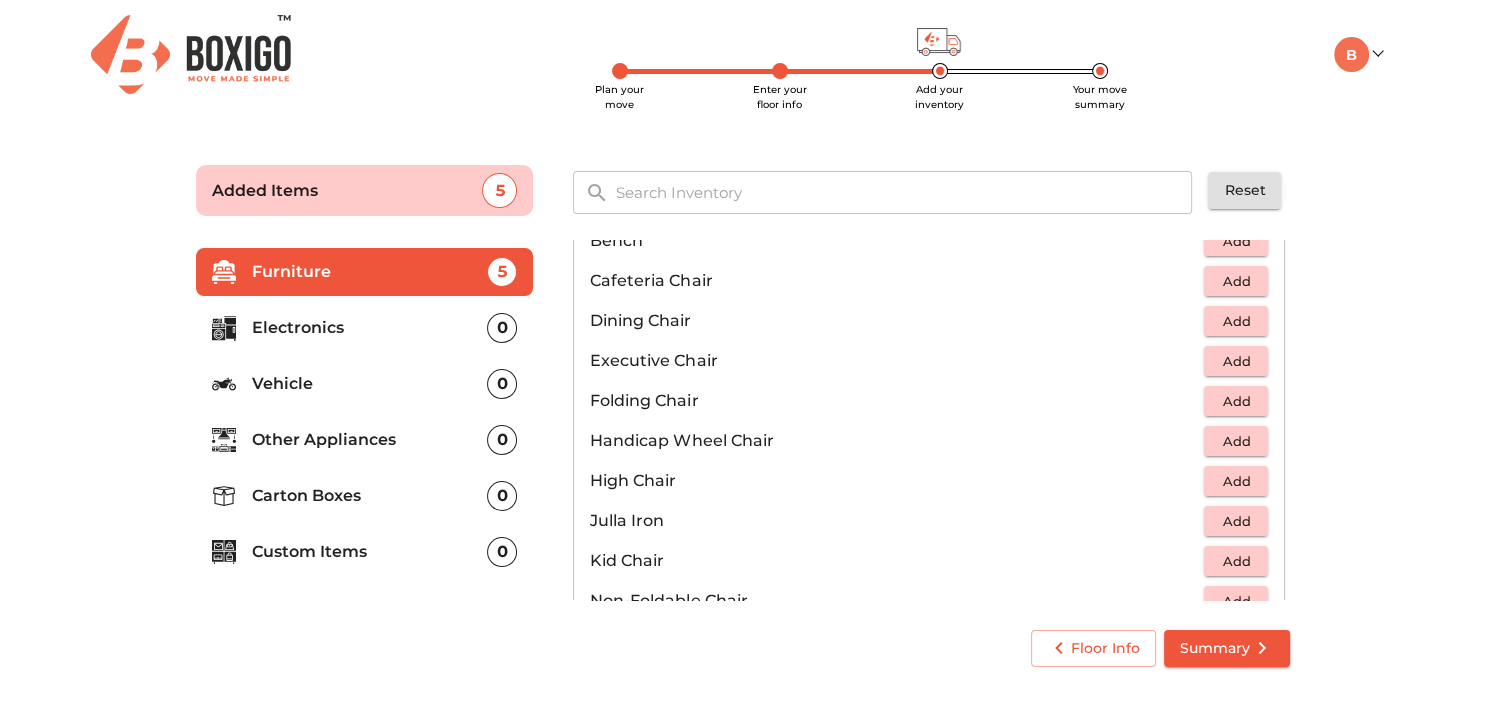 scroll, scrollTop: 370, scrollLeft: 0, axis: vertical 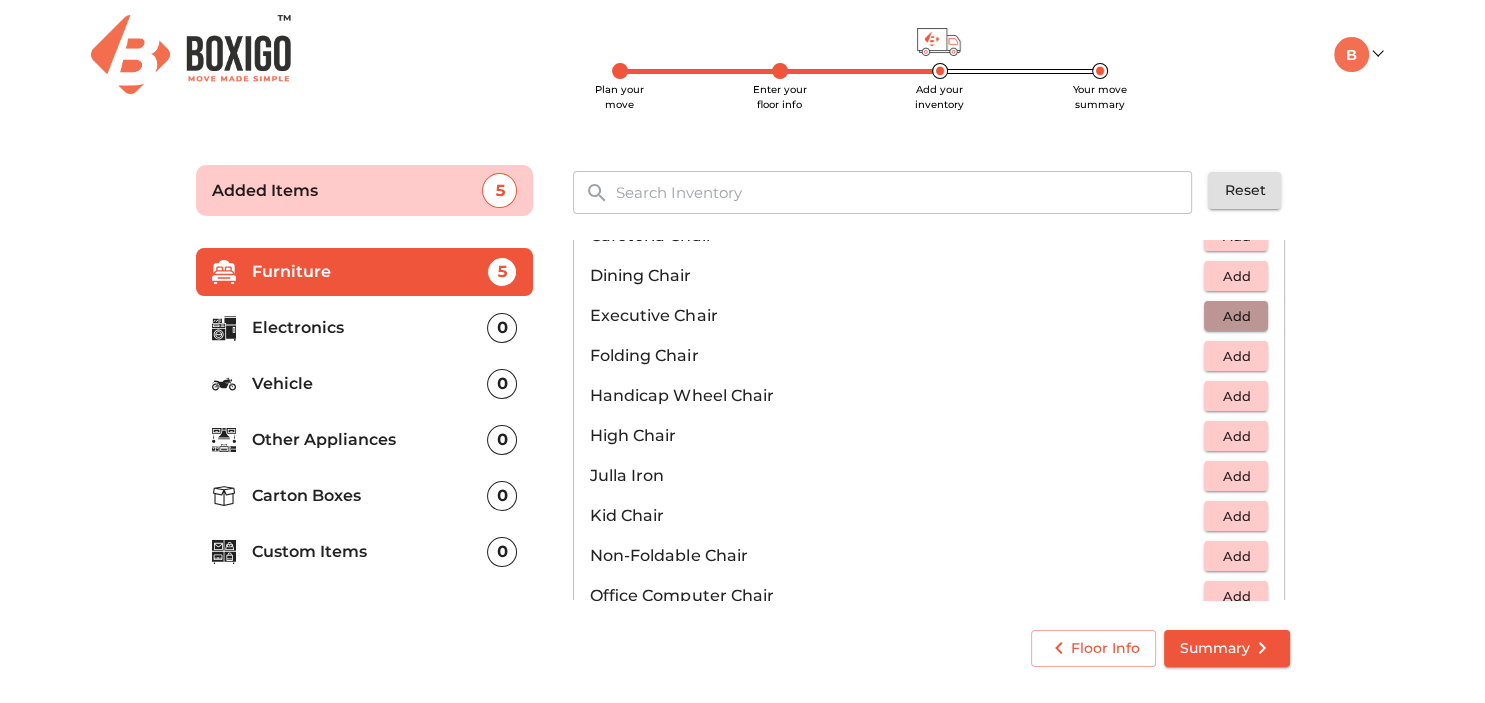 click on "Add" at bounding box center (1236, 316) 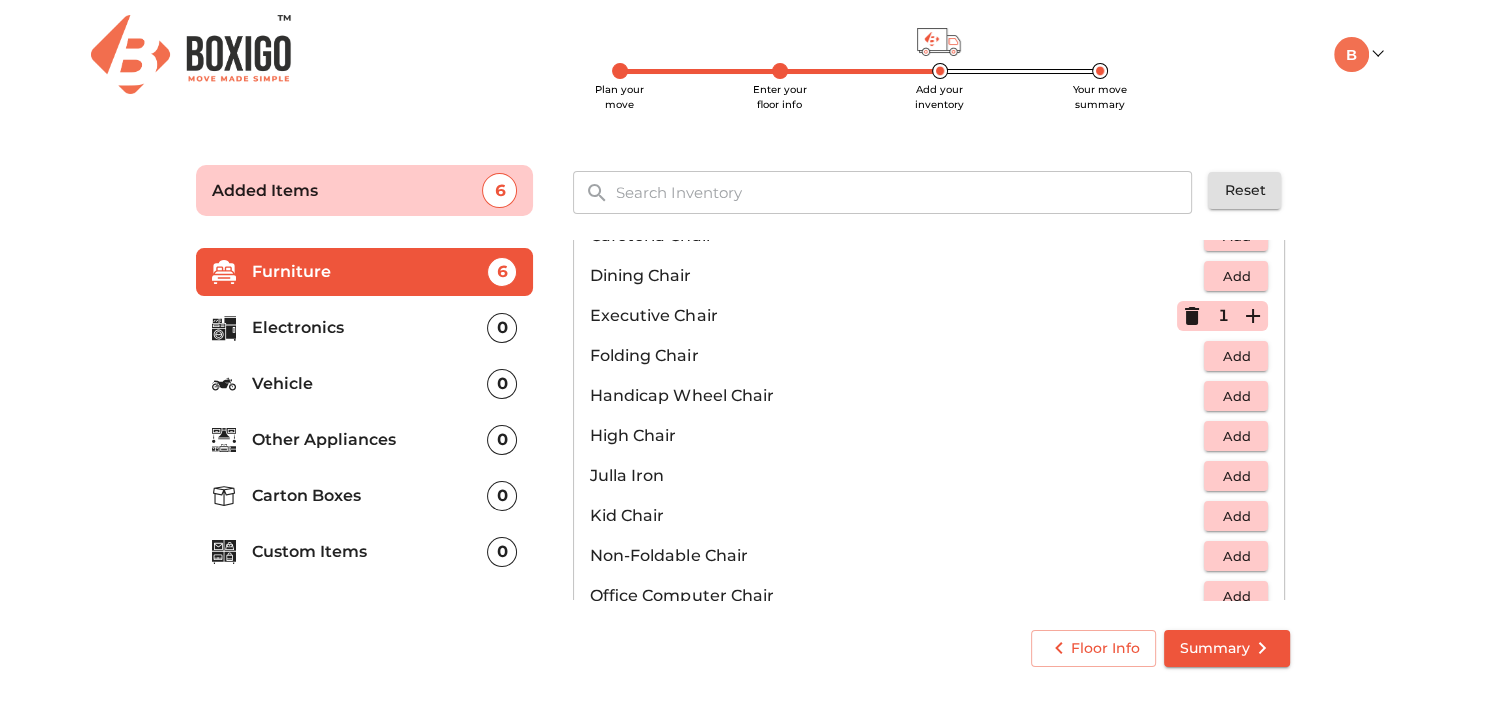 click 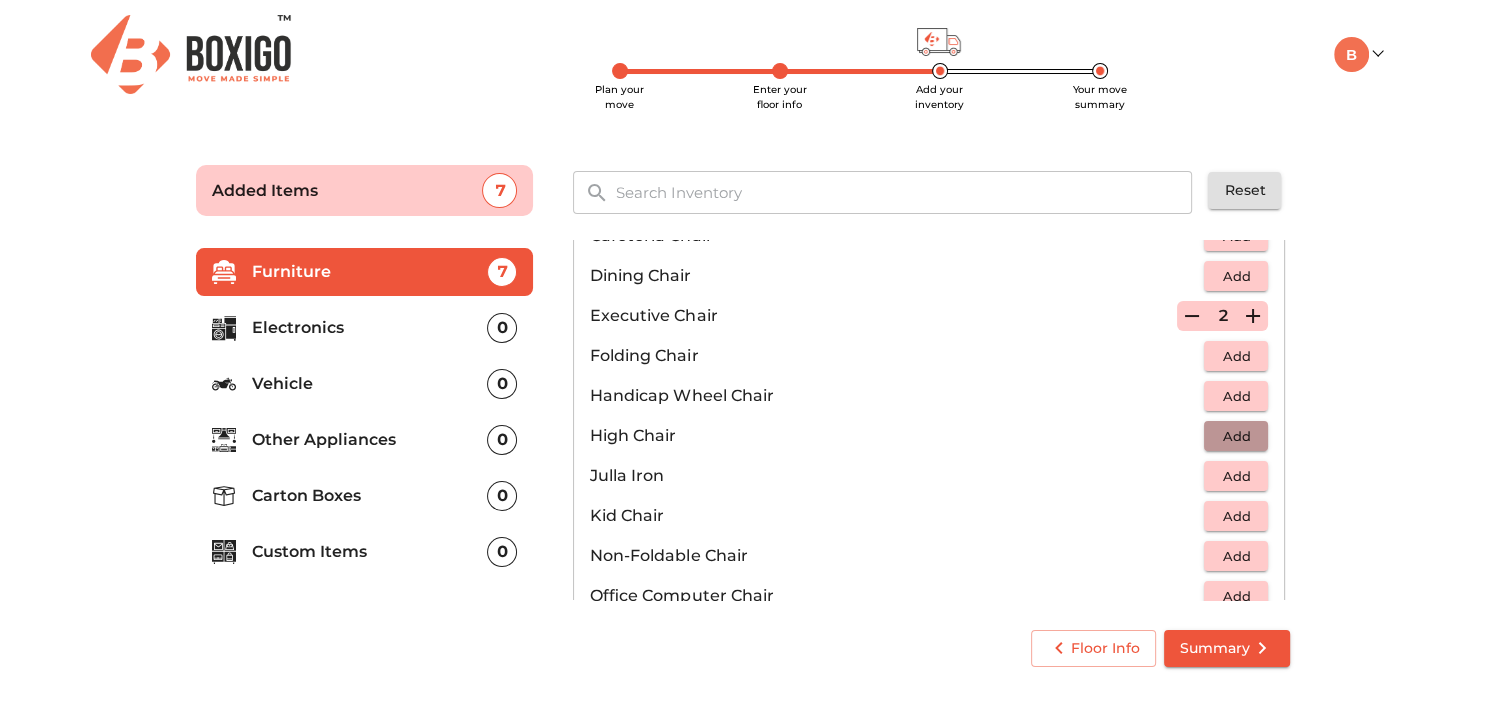click on "Add" at bounding box center [1236, 436] 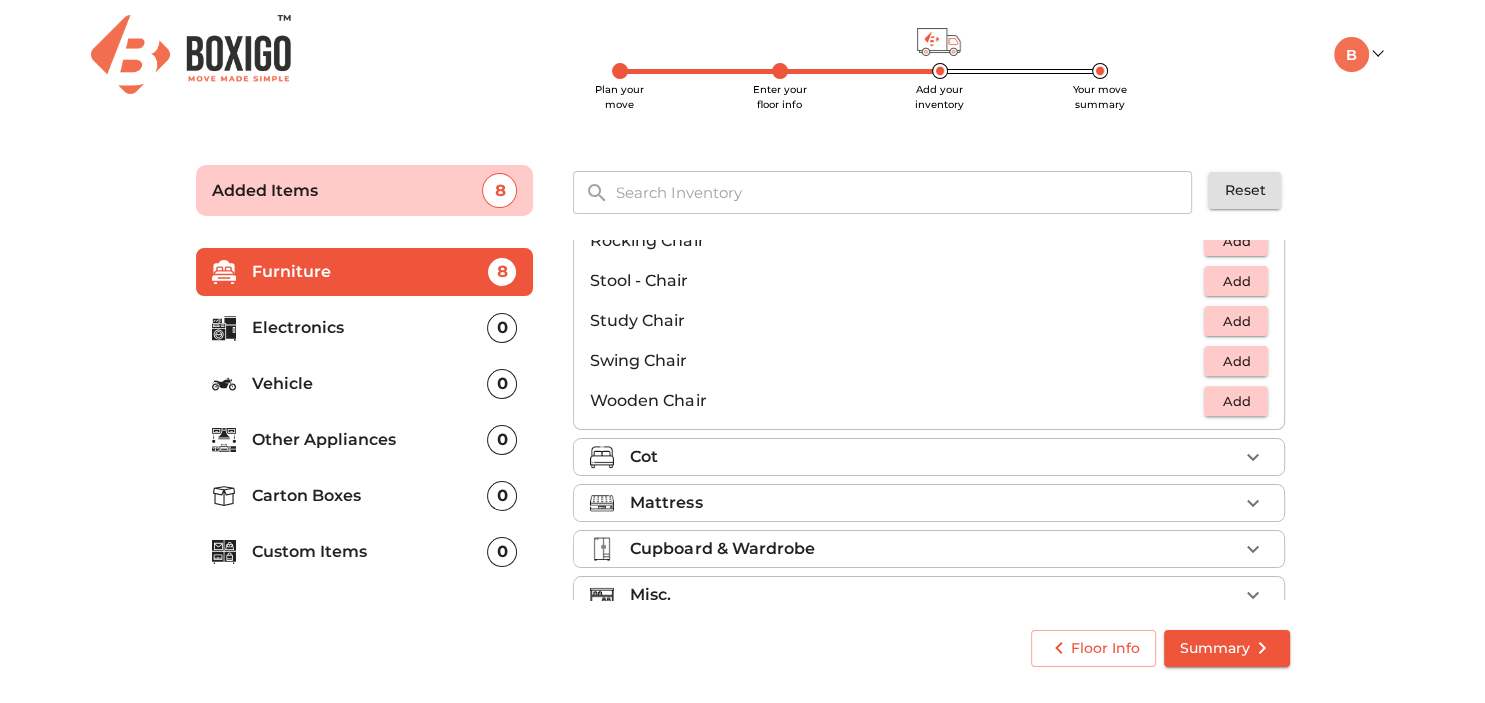 scroll, scrollTop: 831, scrollLeft: 0, axis: vertical 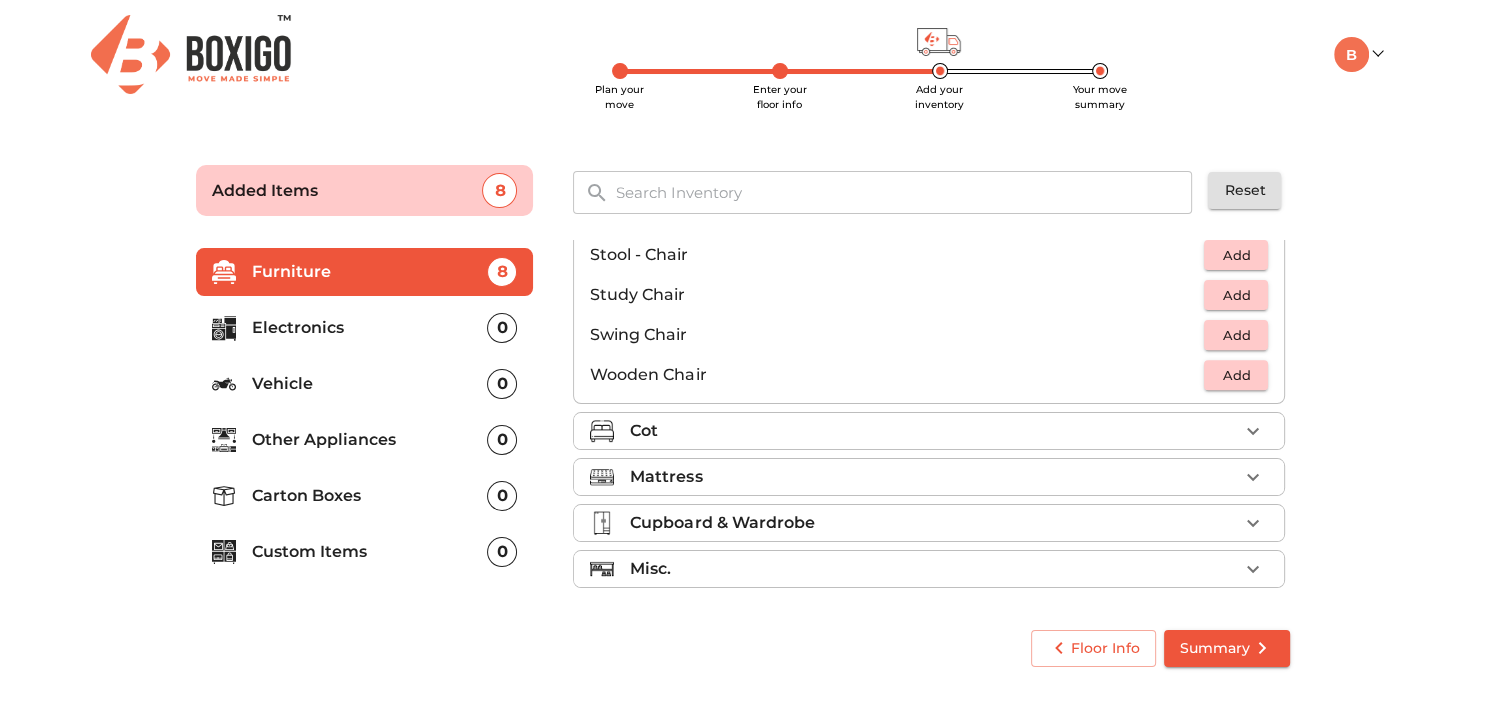 click on "Cot" at bounding box center (934, 431) 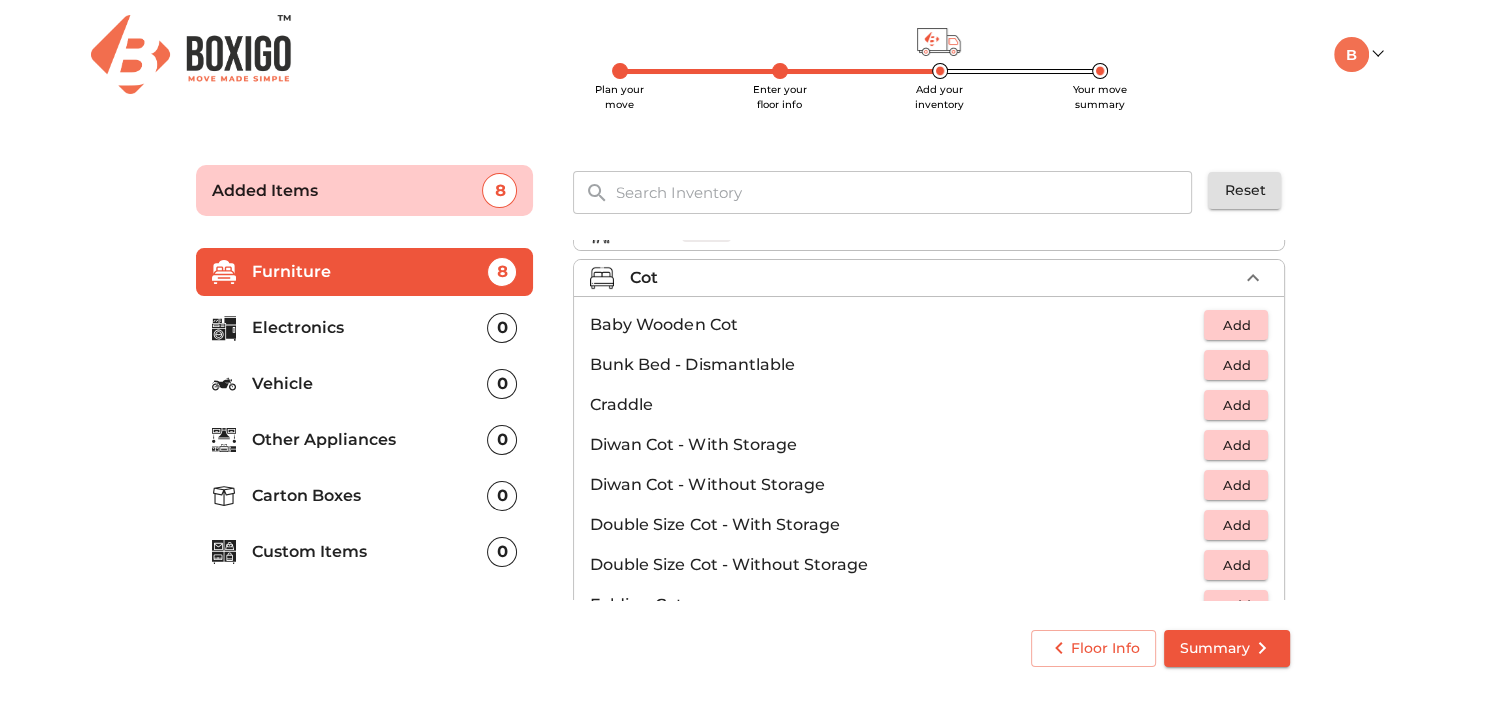 scroll, scrollTop: 171, scrollLeft: 0, axis: vertical 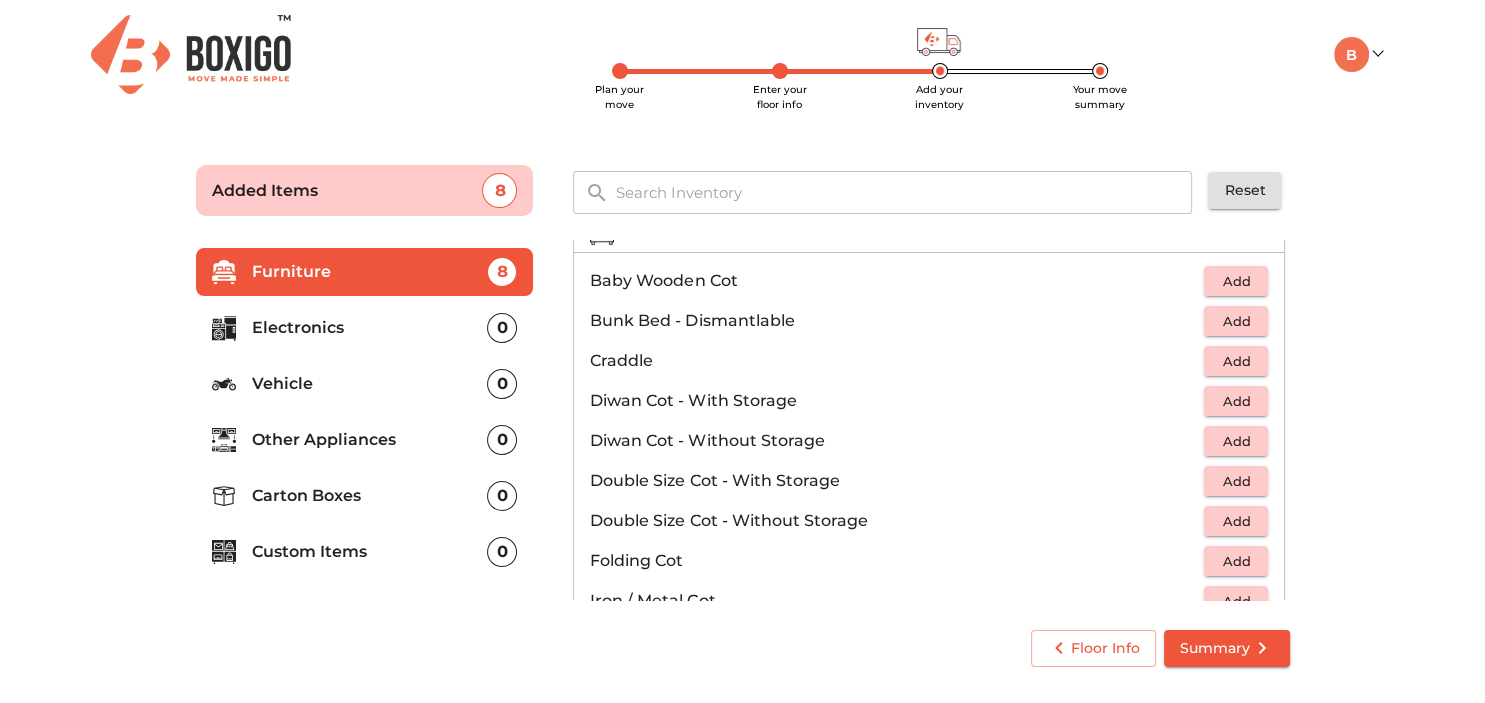 click on "Add" at bounding box center (1236, 321) 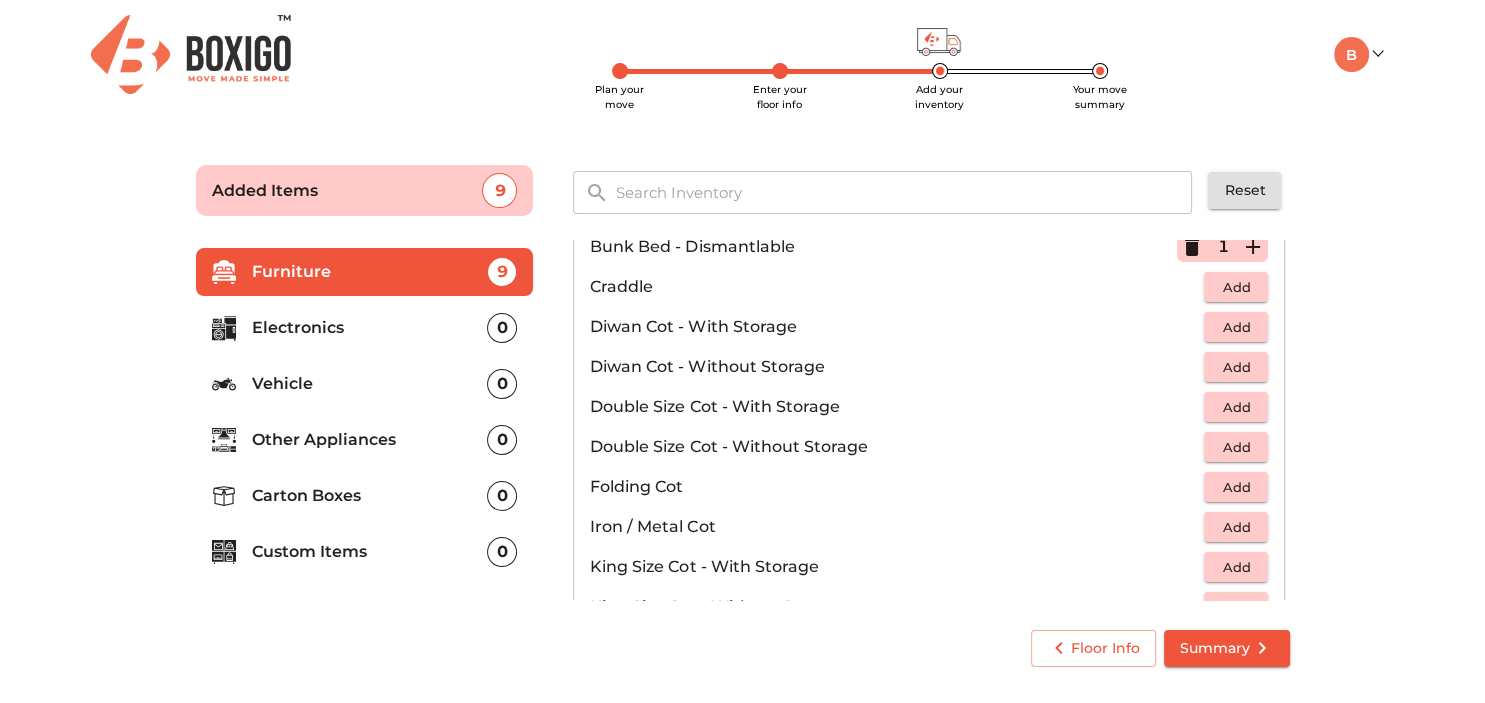 scroll, scrollTop: 286, scrollLeft: 0, axis: vertical 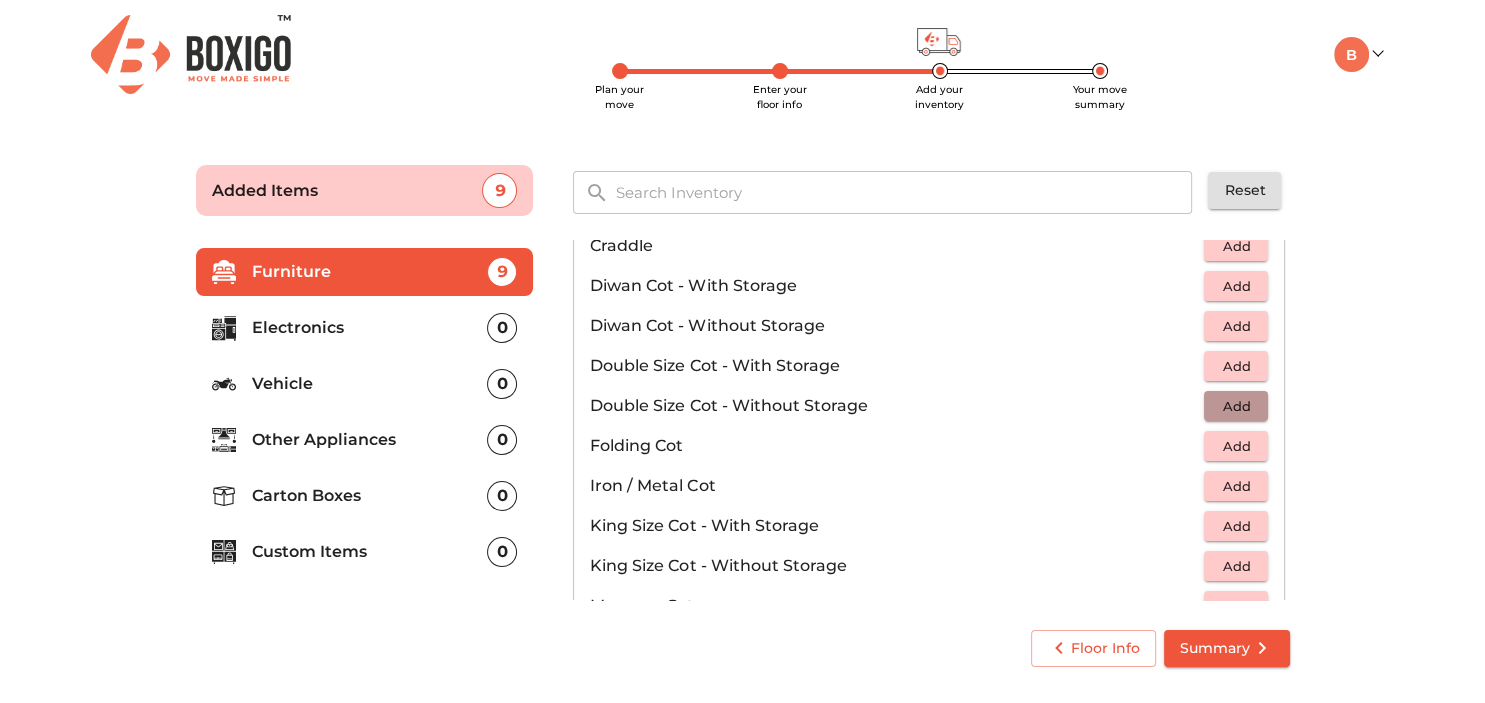 click on "Add" at bounding box center [1236, 406] 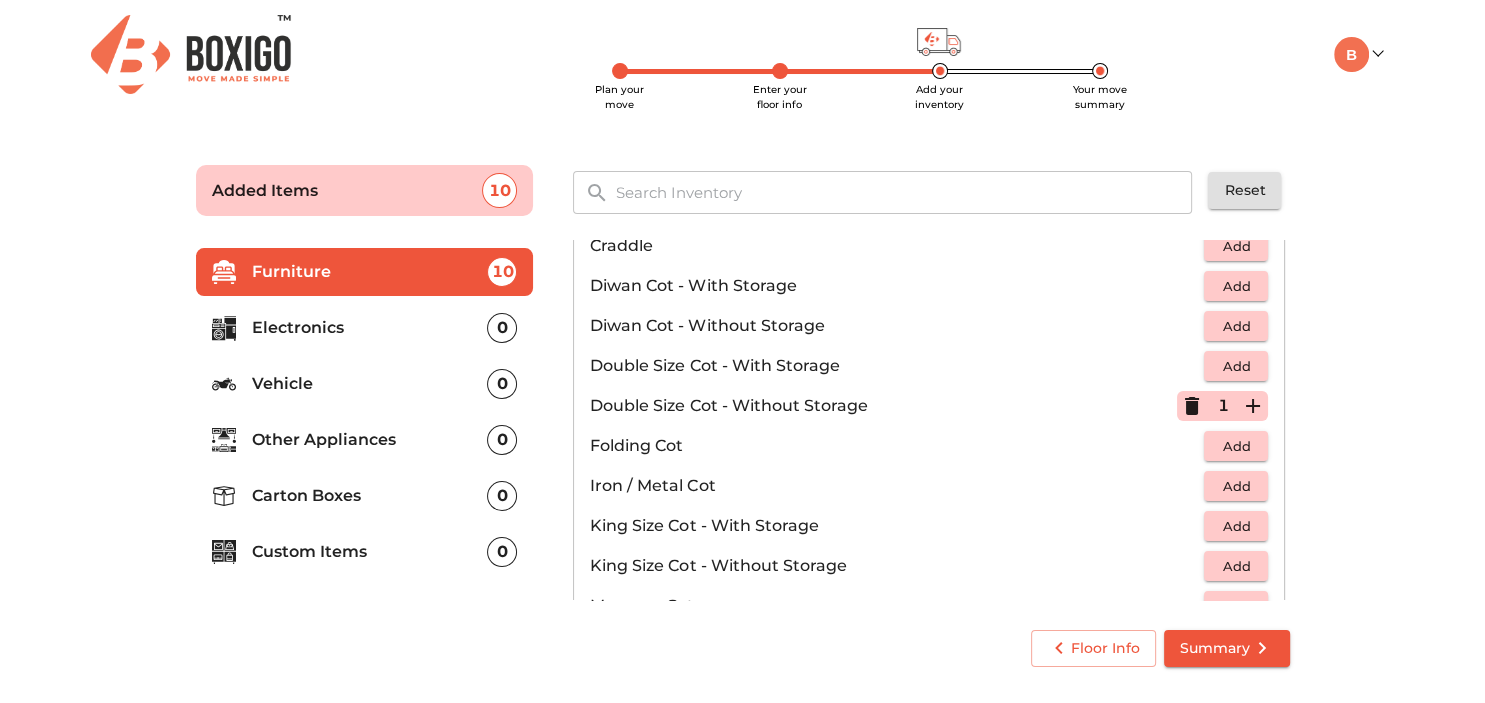 click 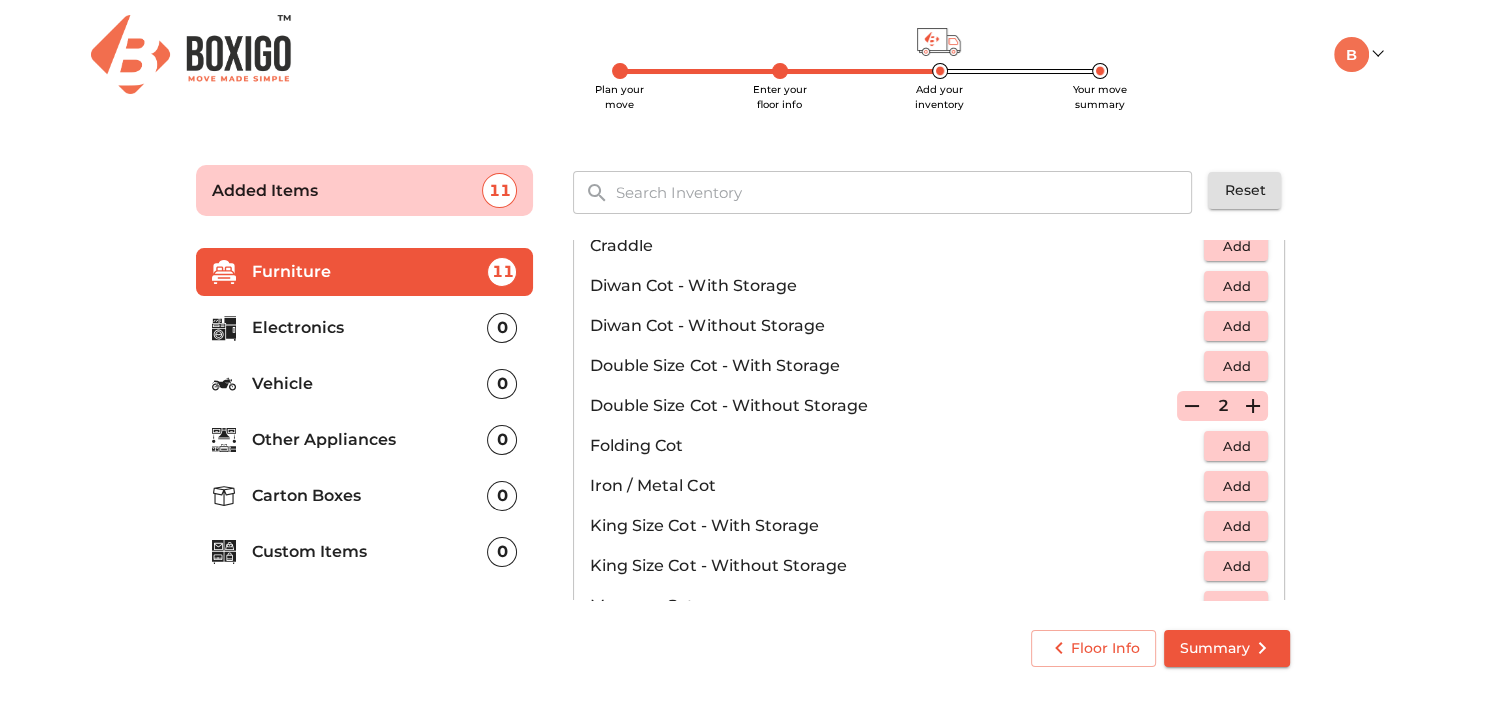 click on "Add" at bounding box center [1236, 446] 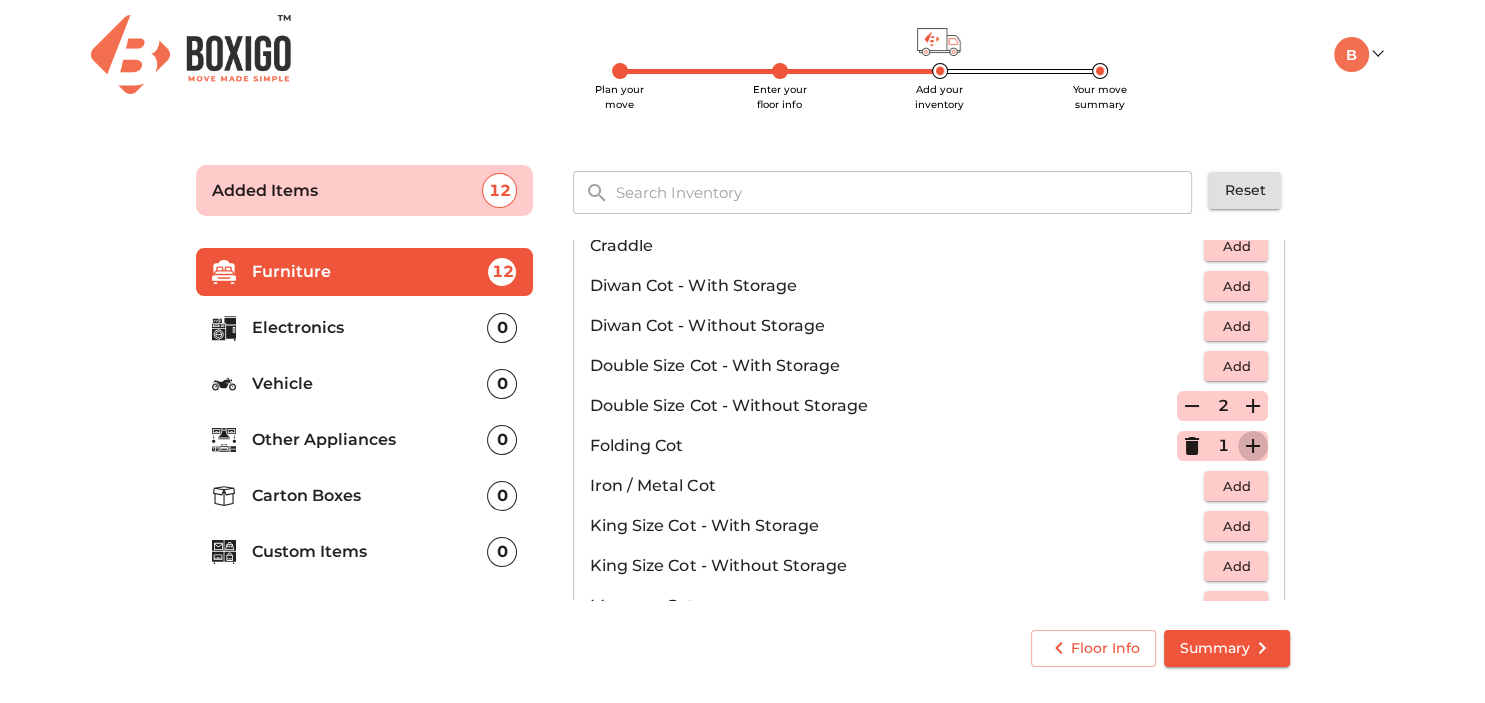 click 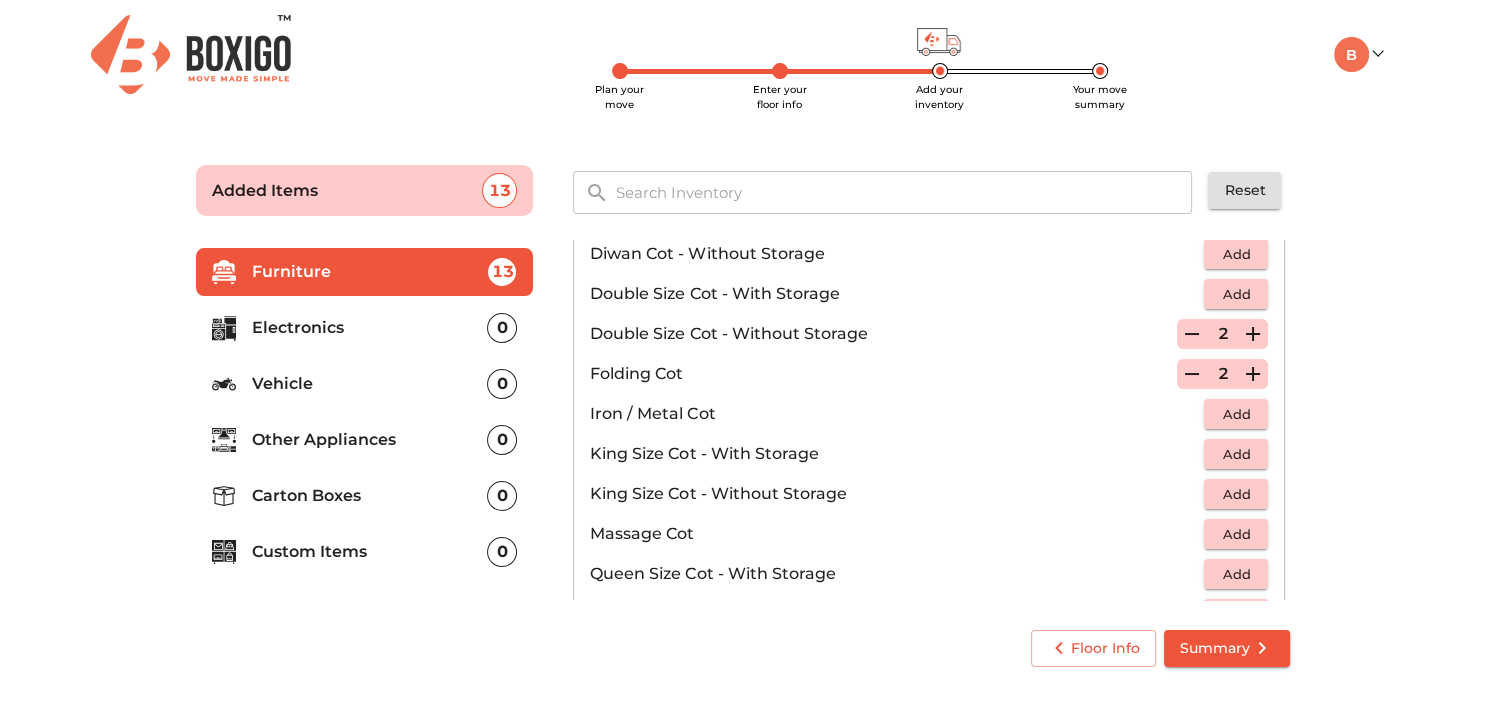 scroll, scrollTop: 402, scrollLeft: 0, axis: vertical 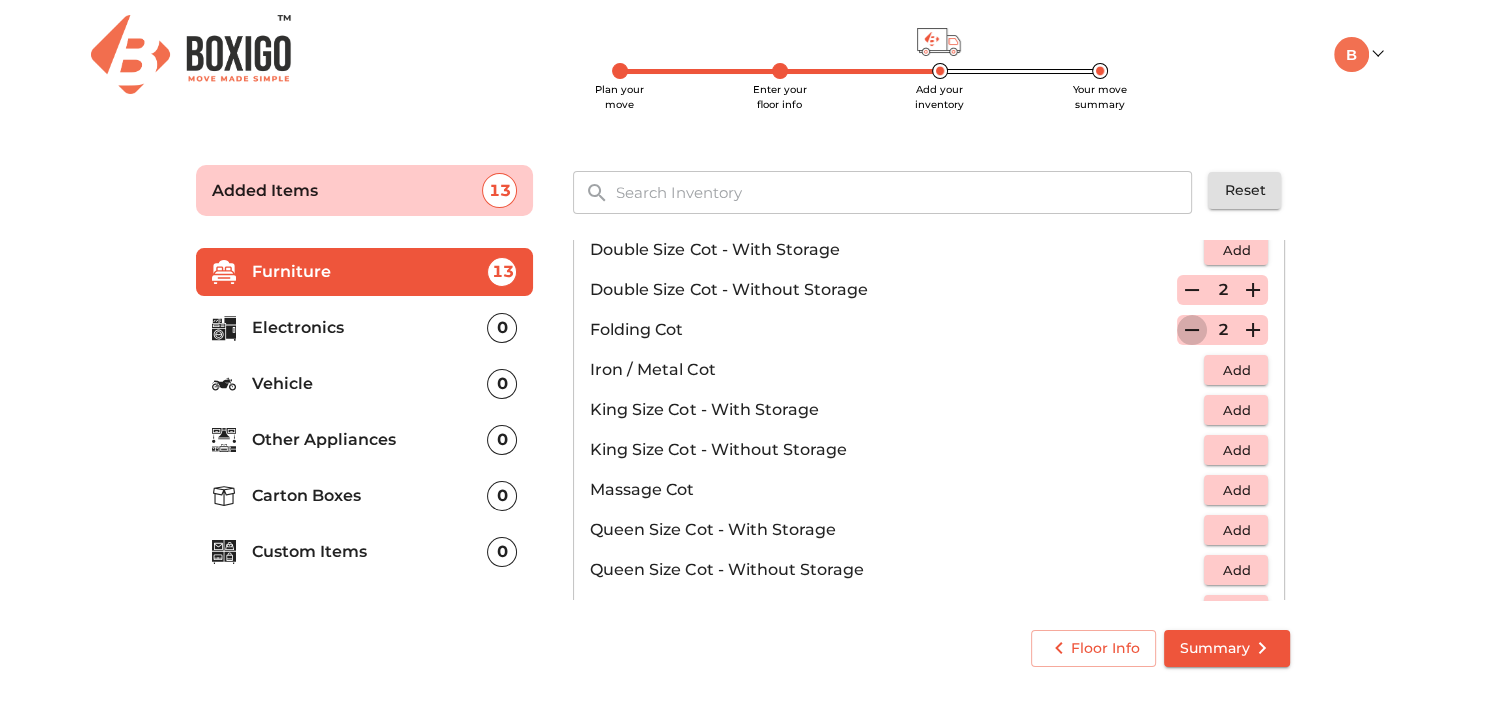 click 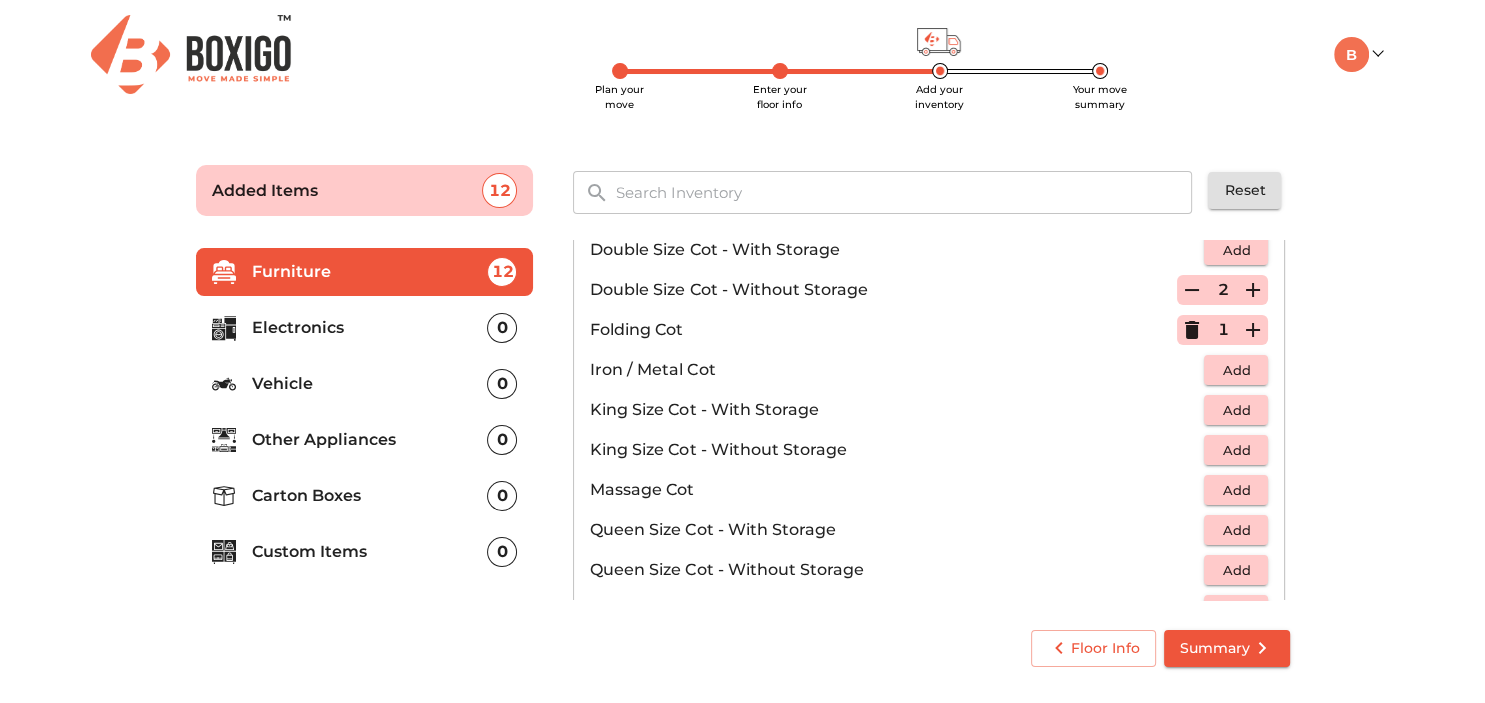 click 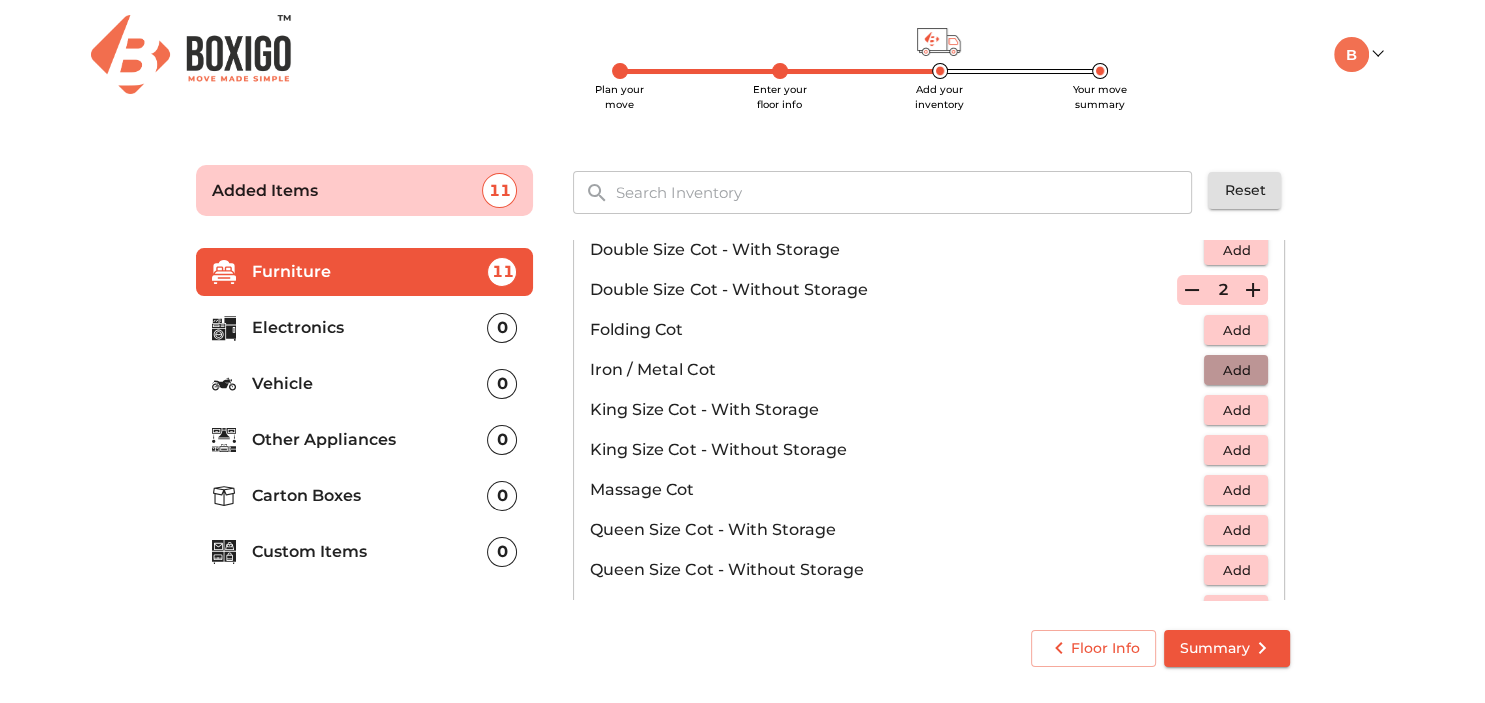click on "Add" at bounding box center (1236, 370) 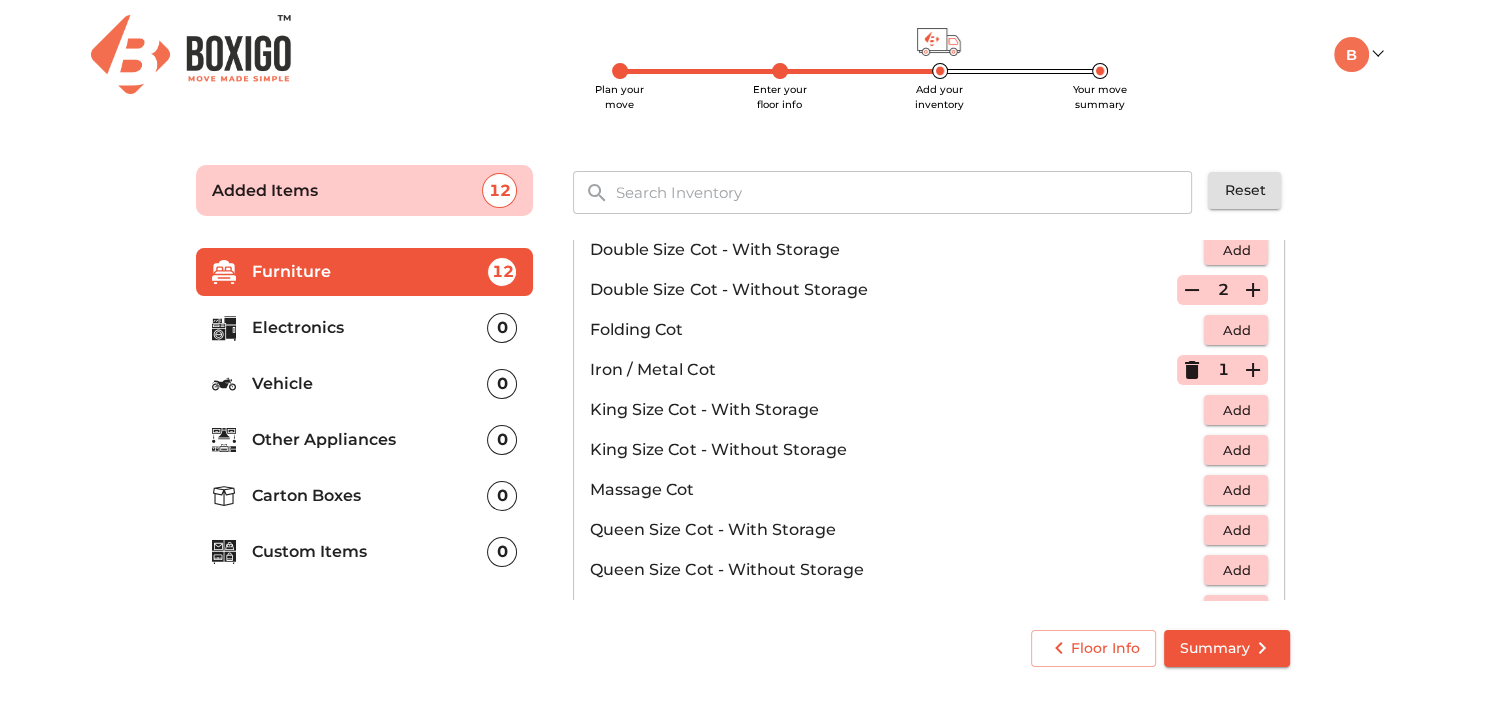 click 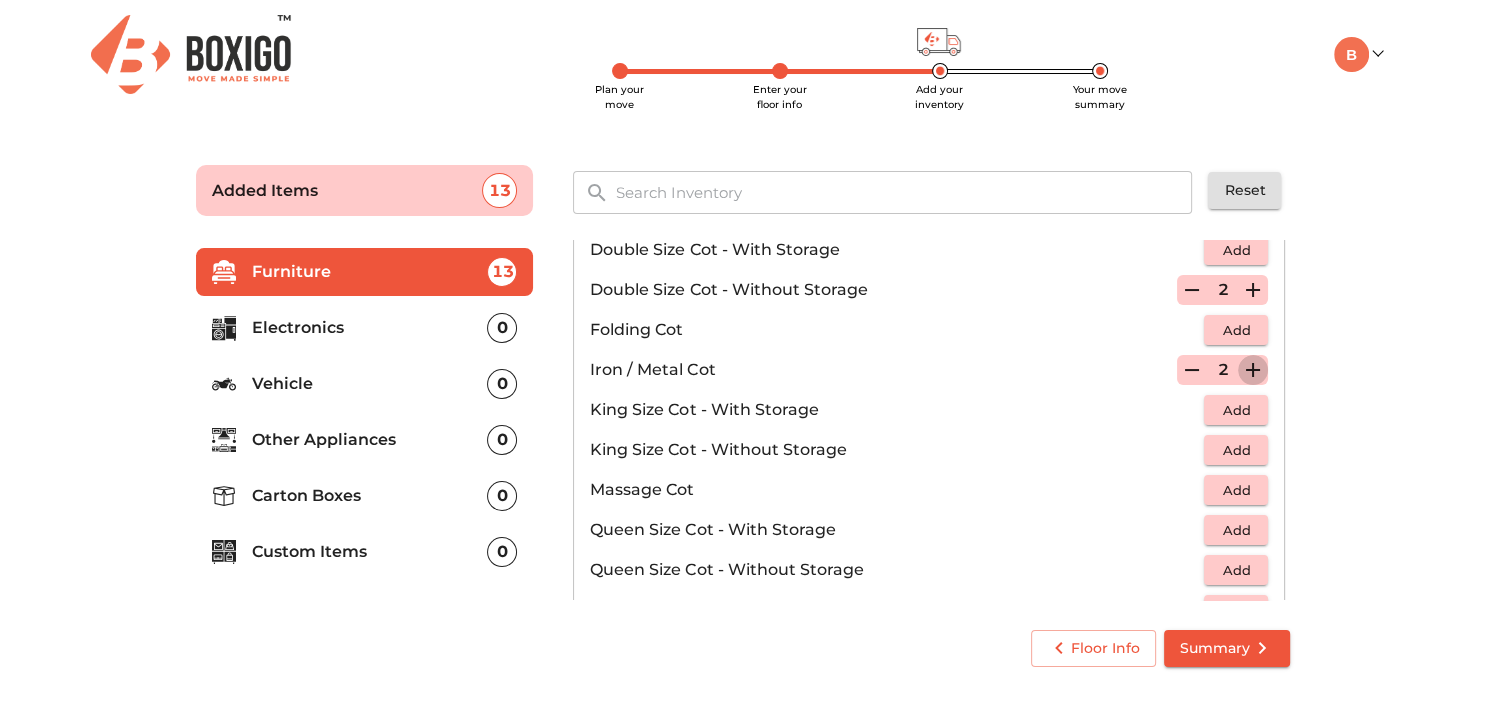 click 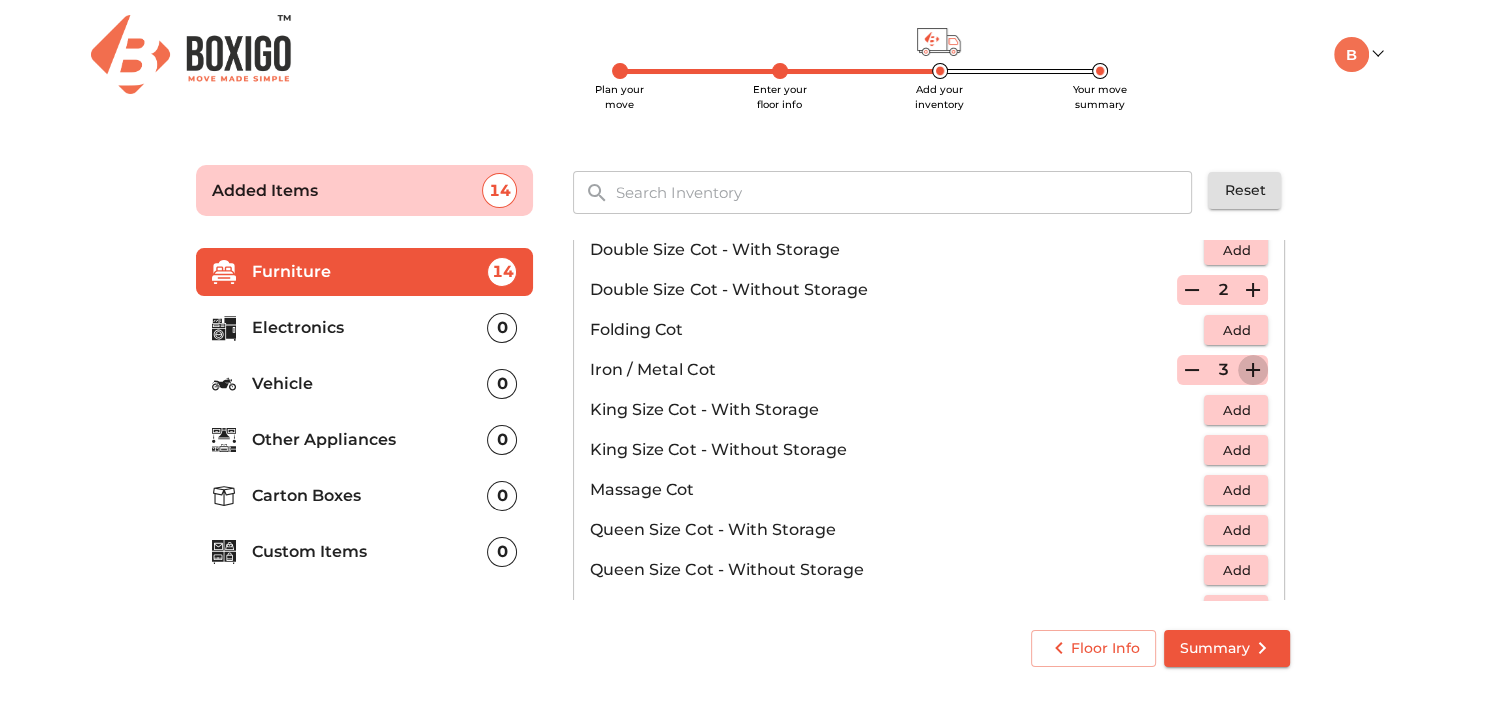 click 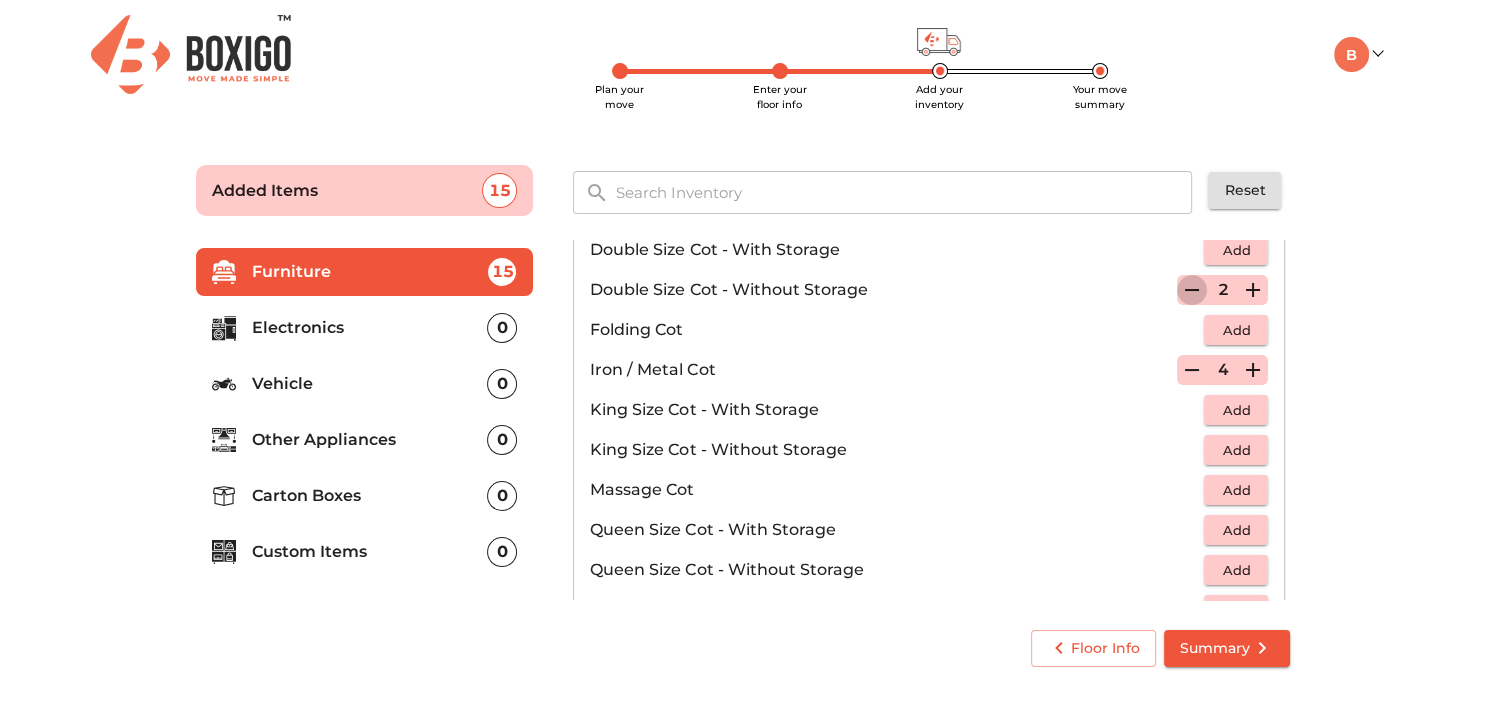 click 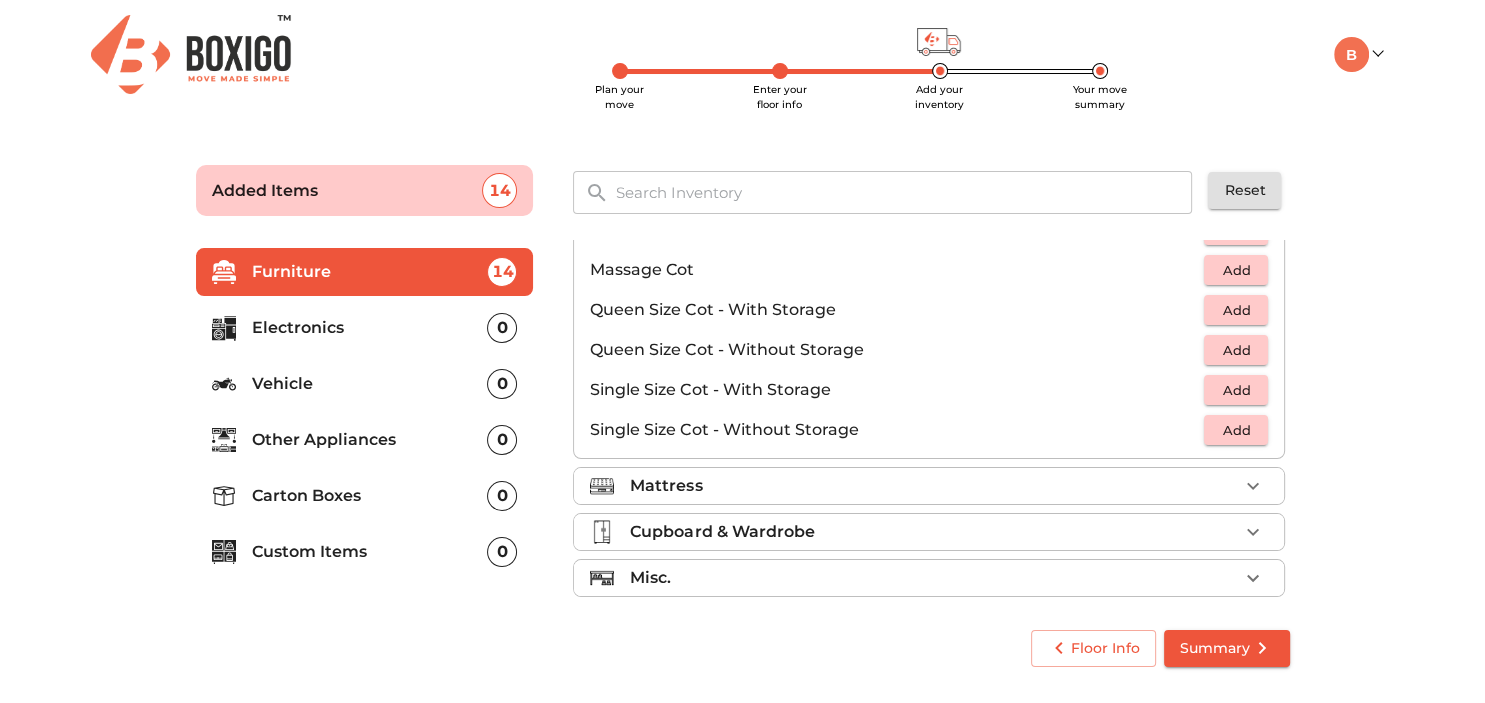 scroll, scrollTop: 632, scrollLeft: 0, axis: vertical 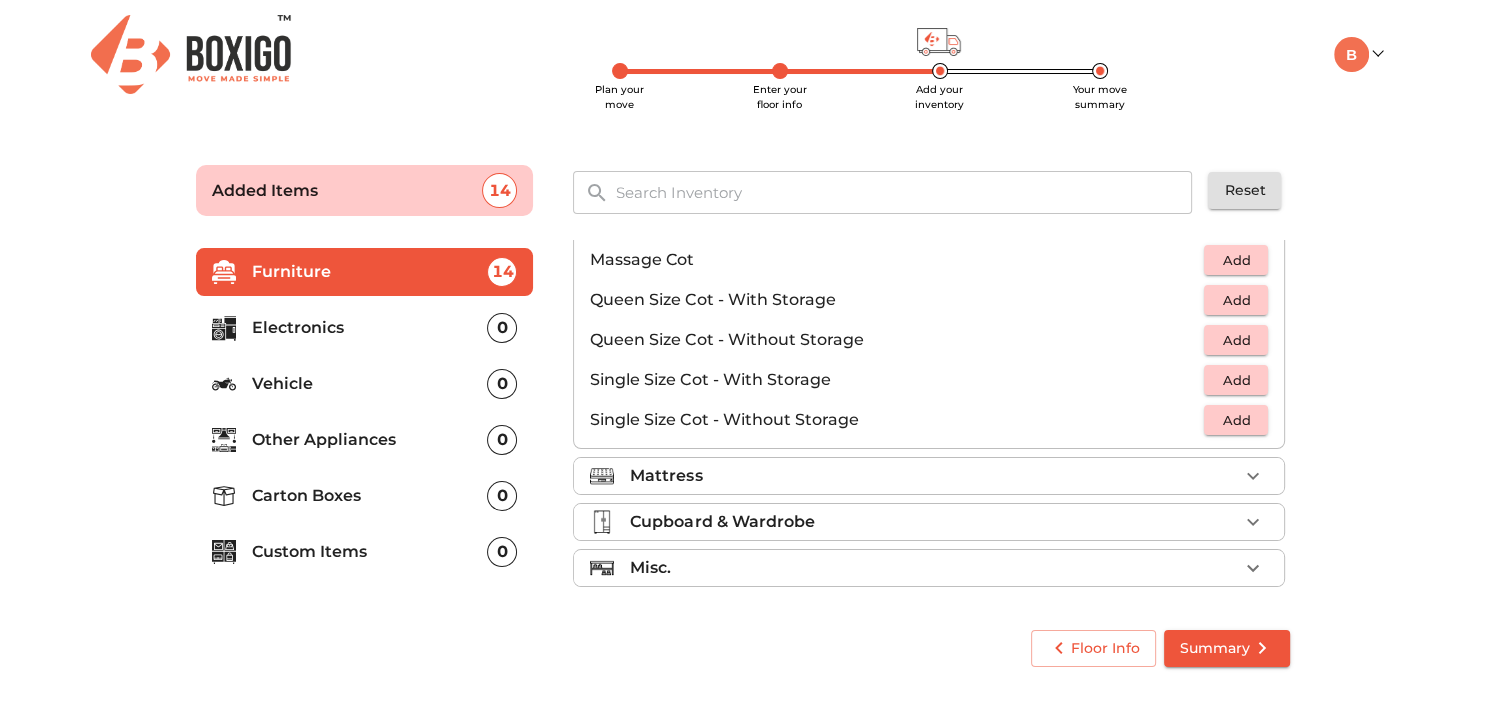 click on "Mattress" at bounding box center [934, 476] 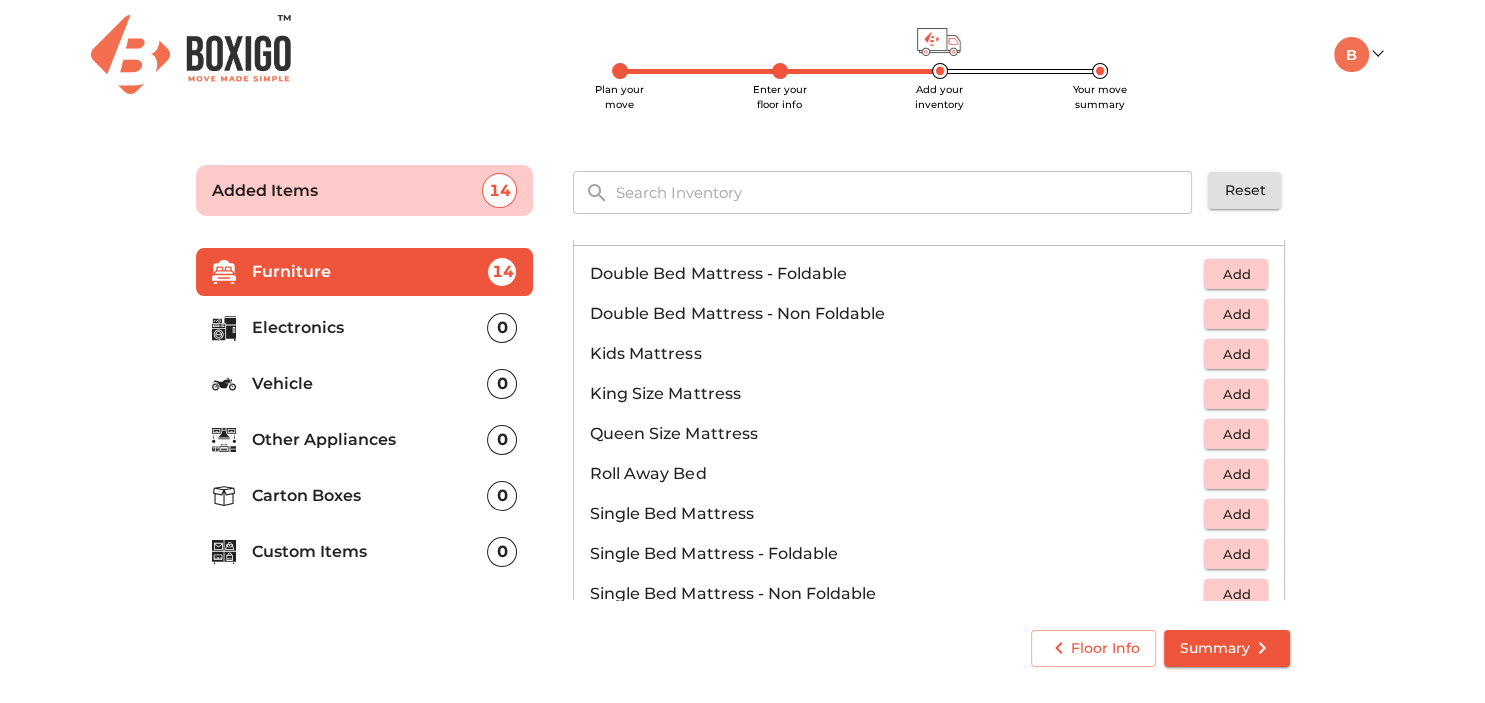 scroll, scrollTop: 224, scrollLeft: 0, axis: vertical 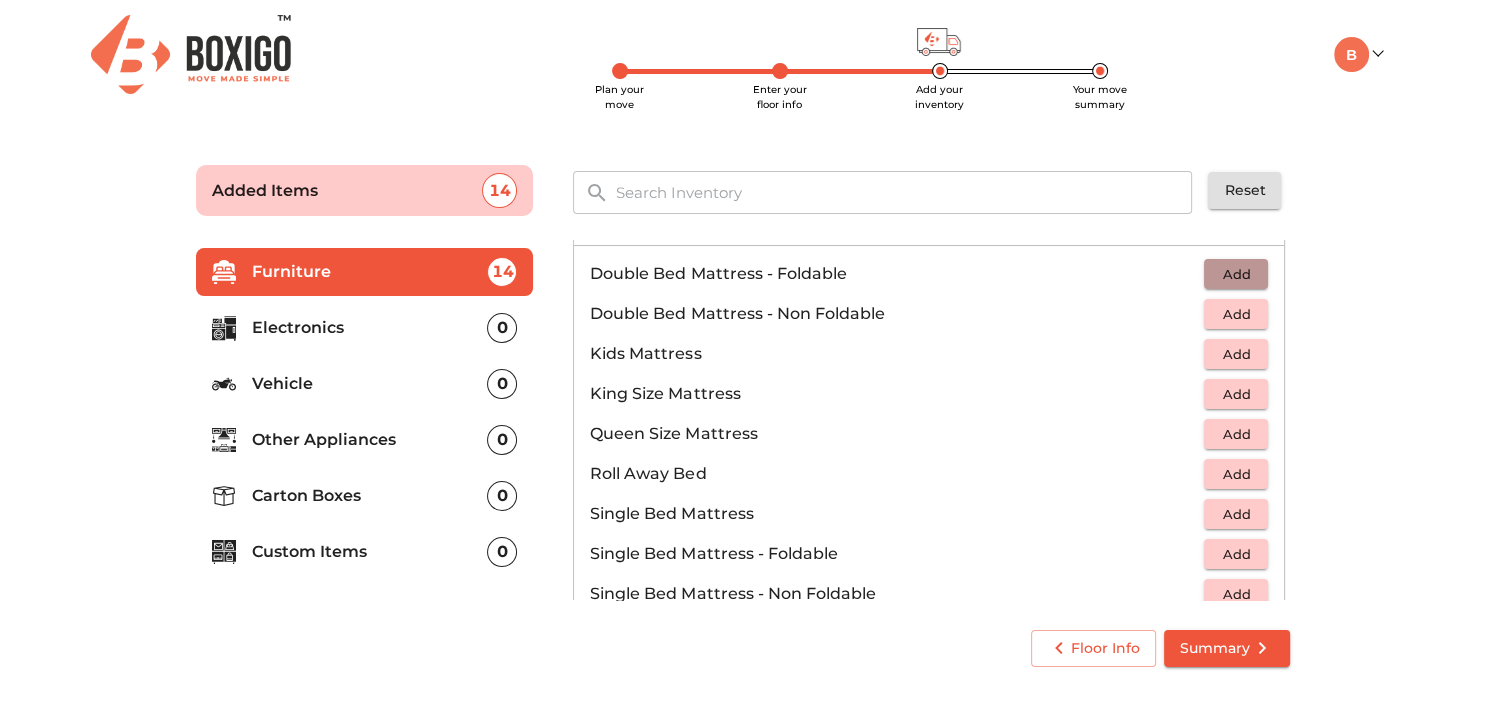 click on "Add" at bounding box center (1236, 274) 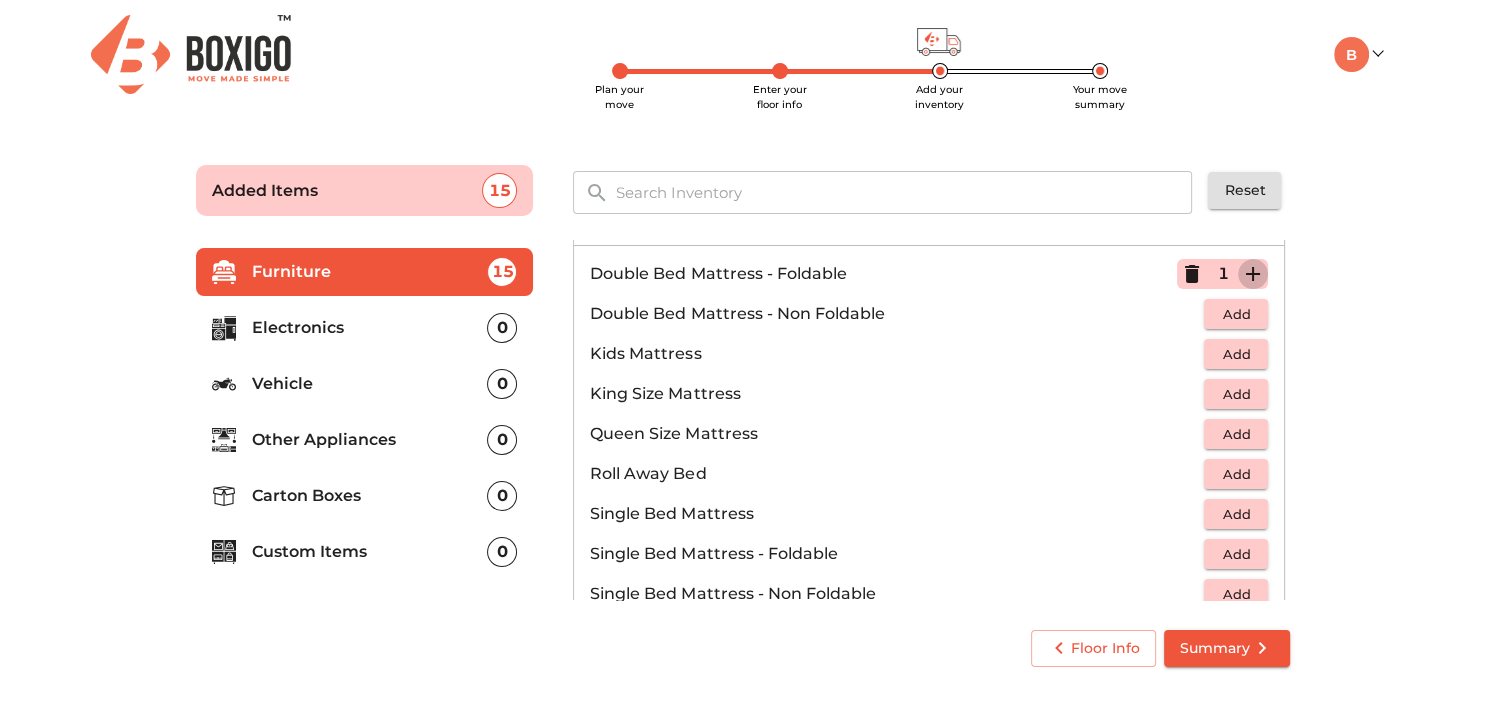 click 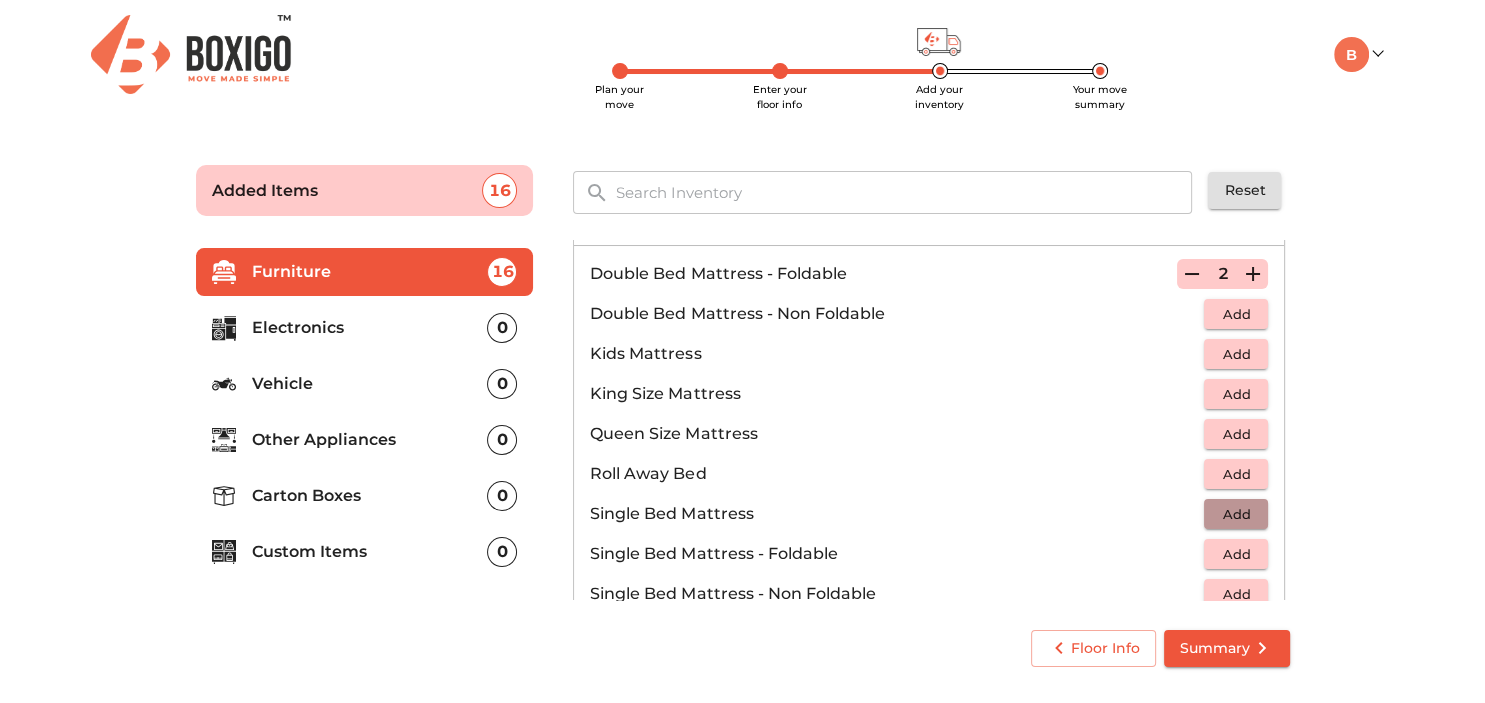 click on "Add" at bounding box center [1236, 514] 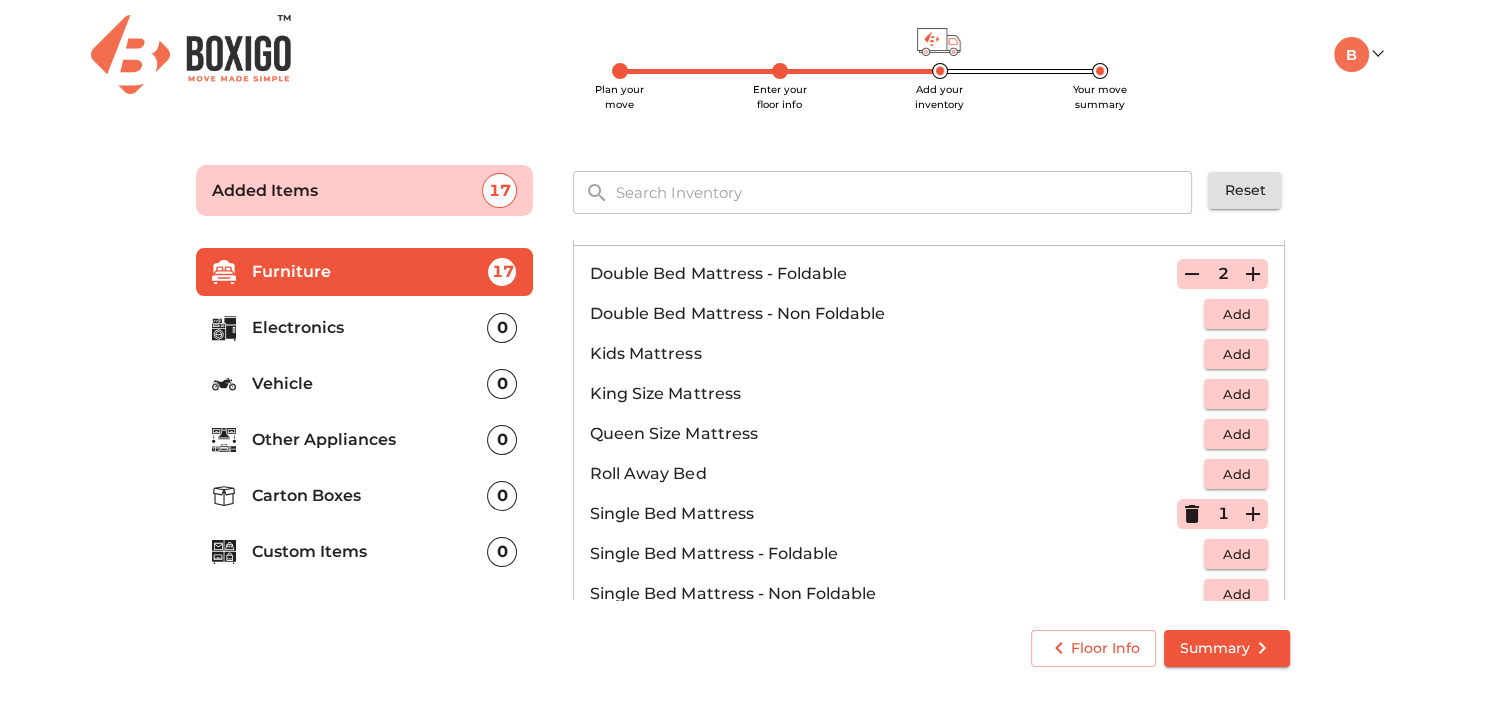 click 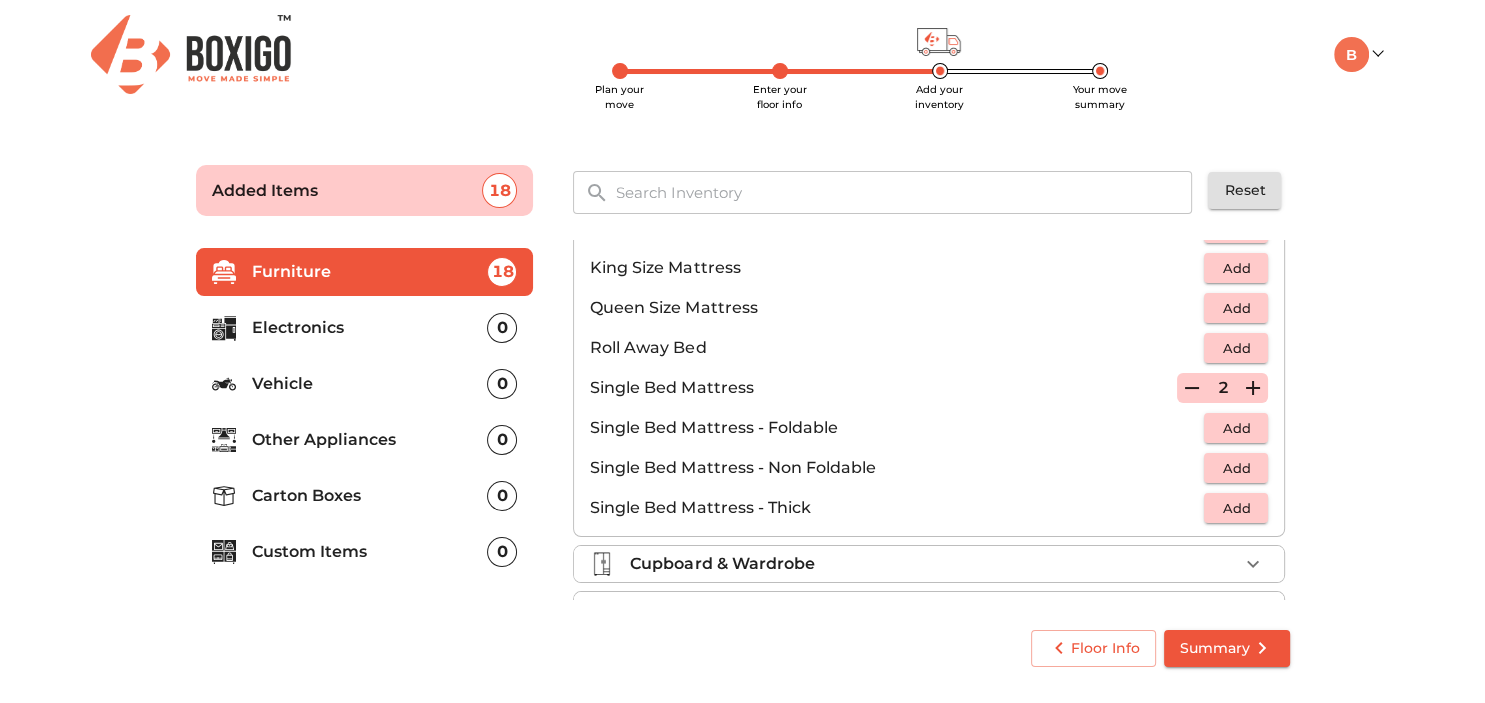 scroll, scrollTop: 392, scrollLeft: 0, axis: vertical 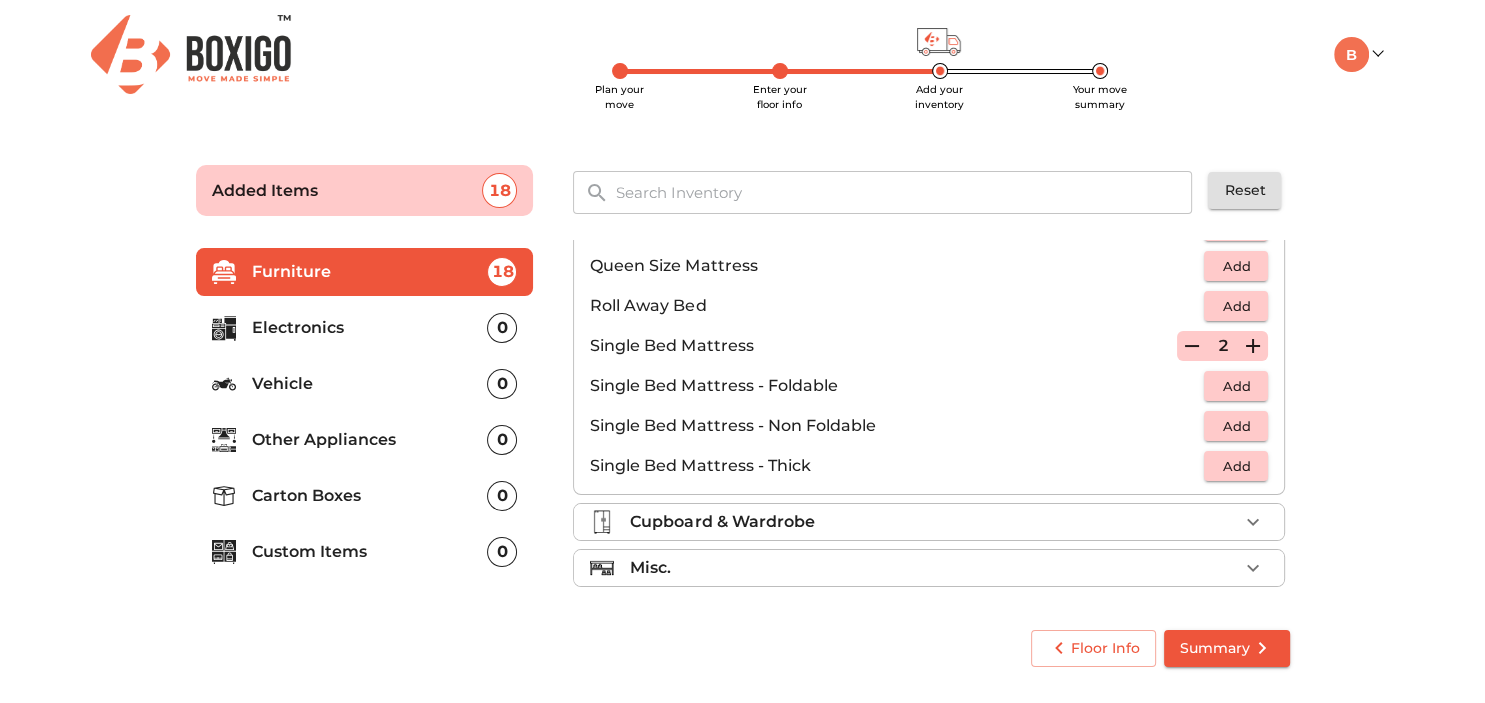 click on "Cupboard & Wardrobe" at bounding box center (934, 522) 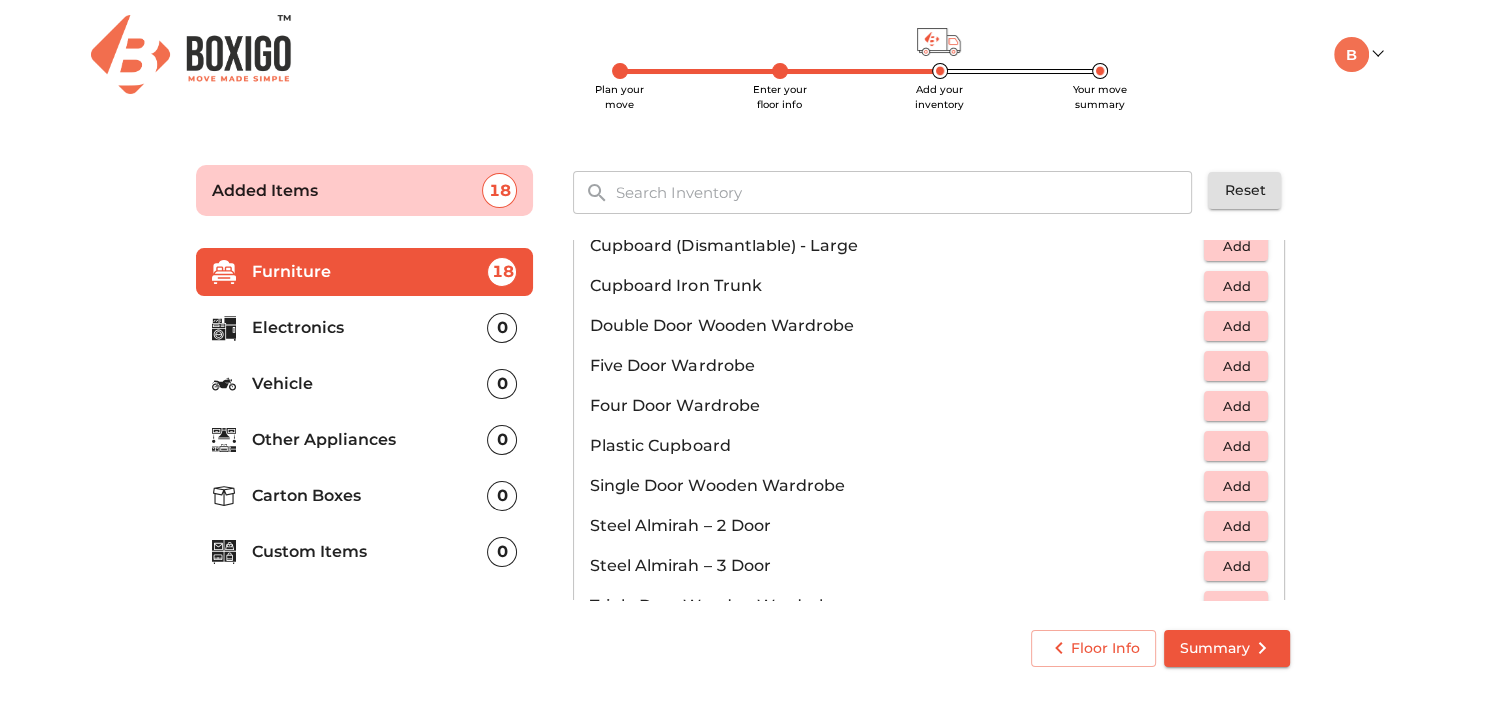 scroll, scrollTop: 493, scrollLeft: 0, axis: vertical 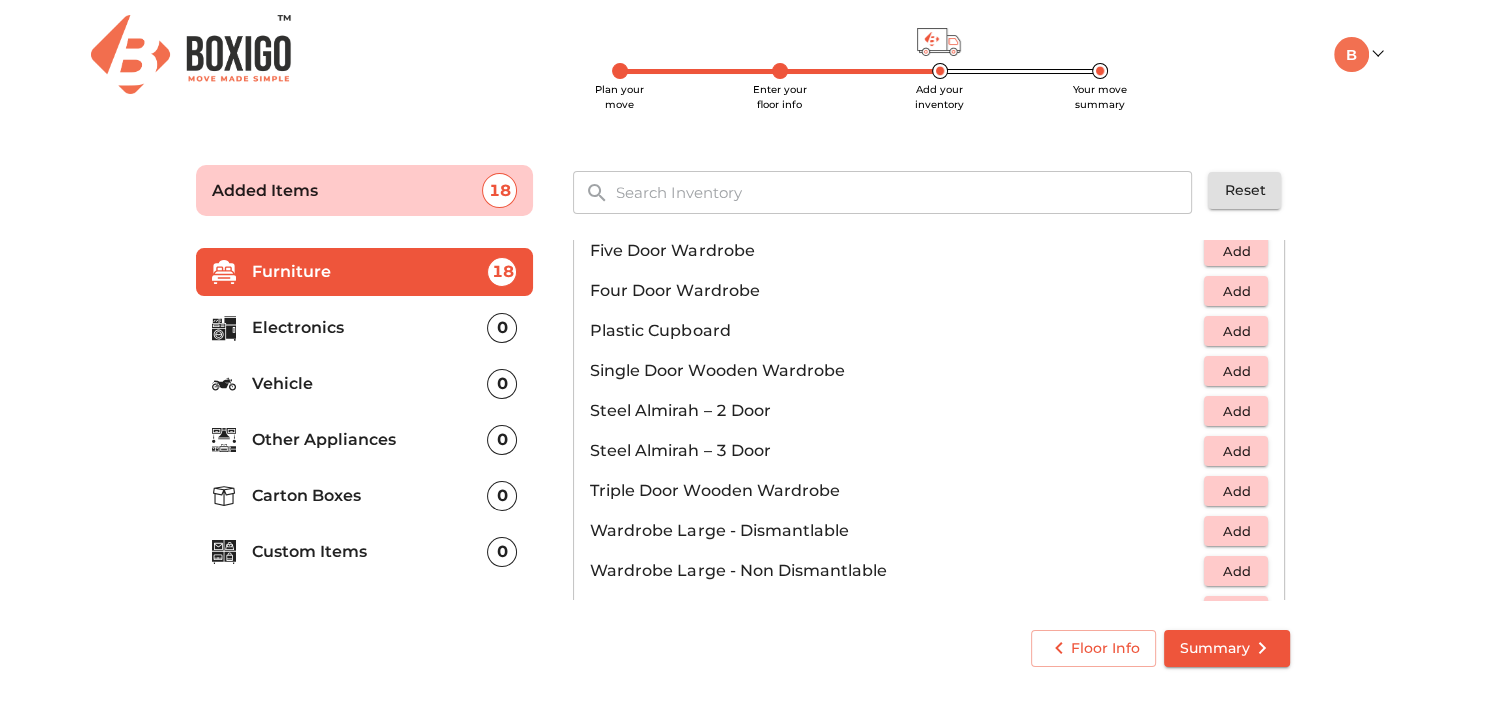 click on "Add" at bounding box center (1236, 331) 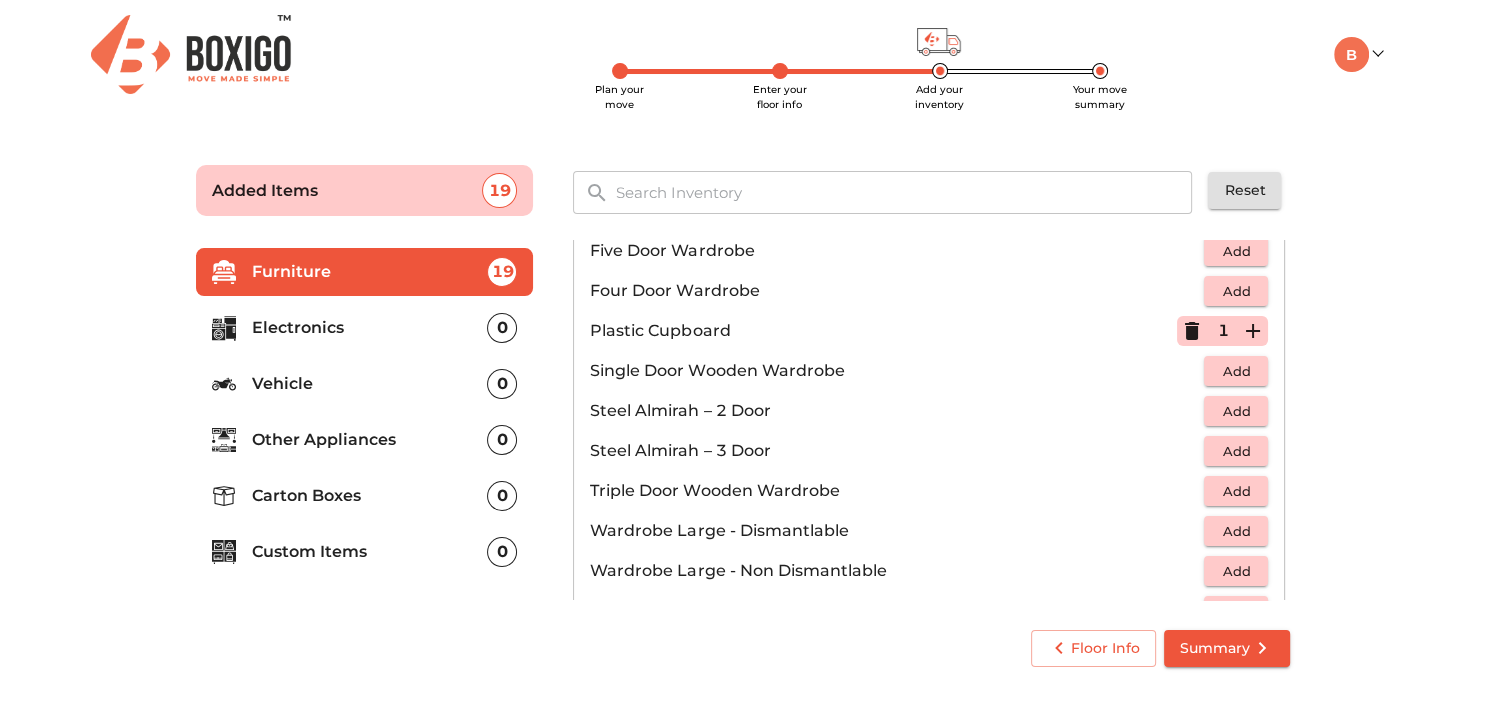 click 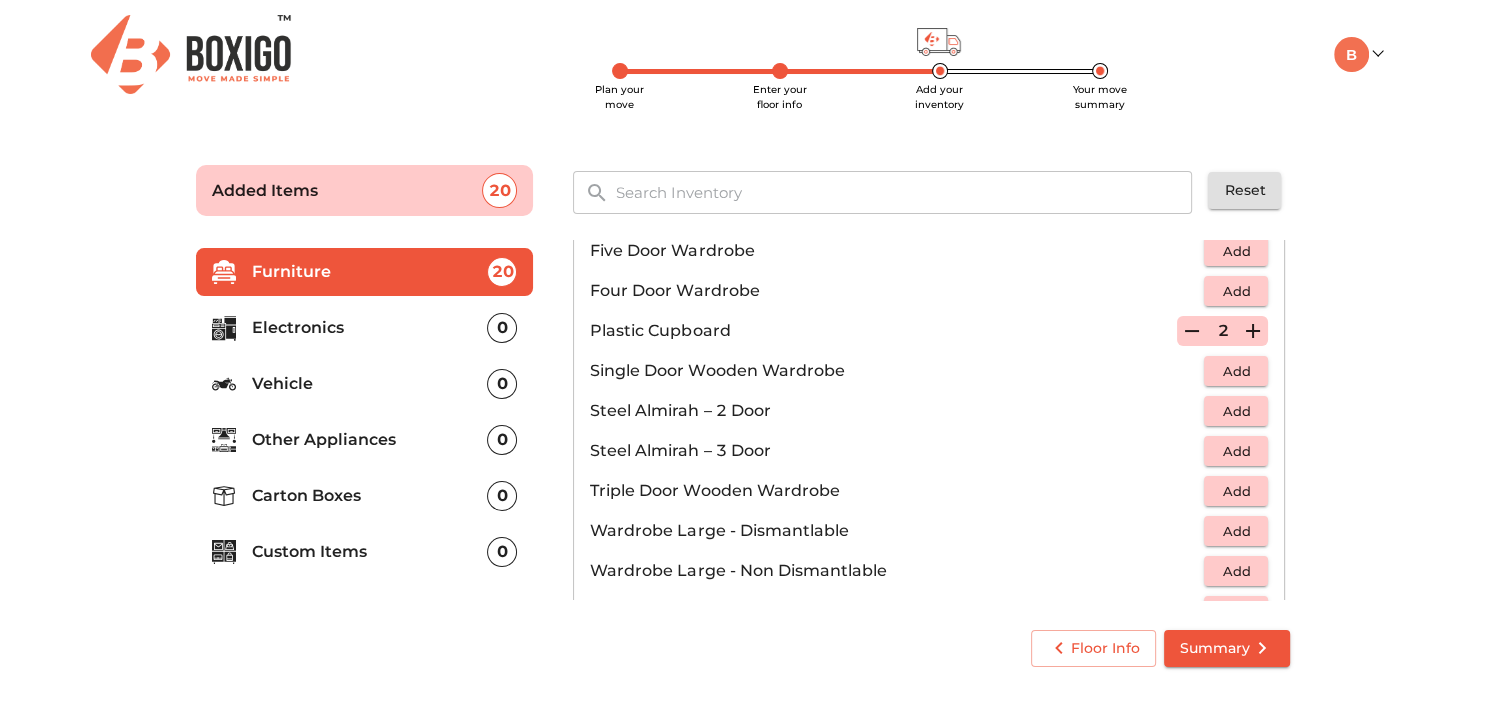 click 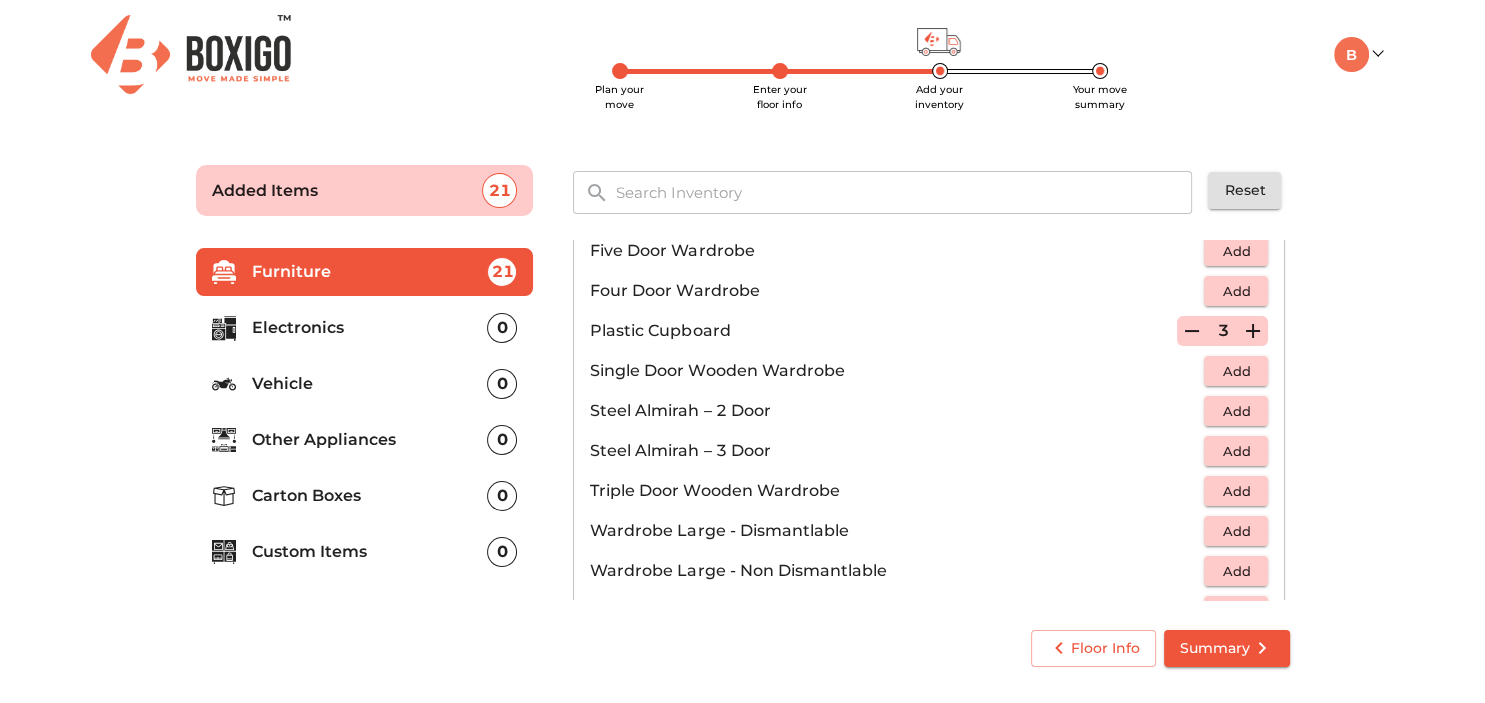 click on "Add" at bounding box center [1236, 411] 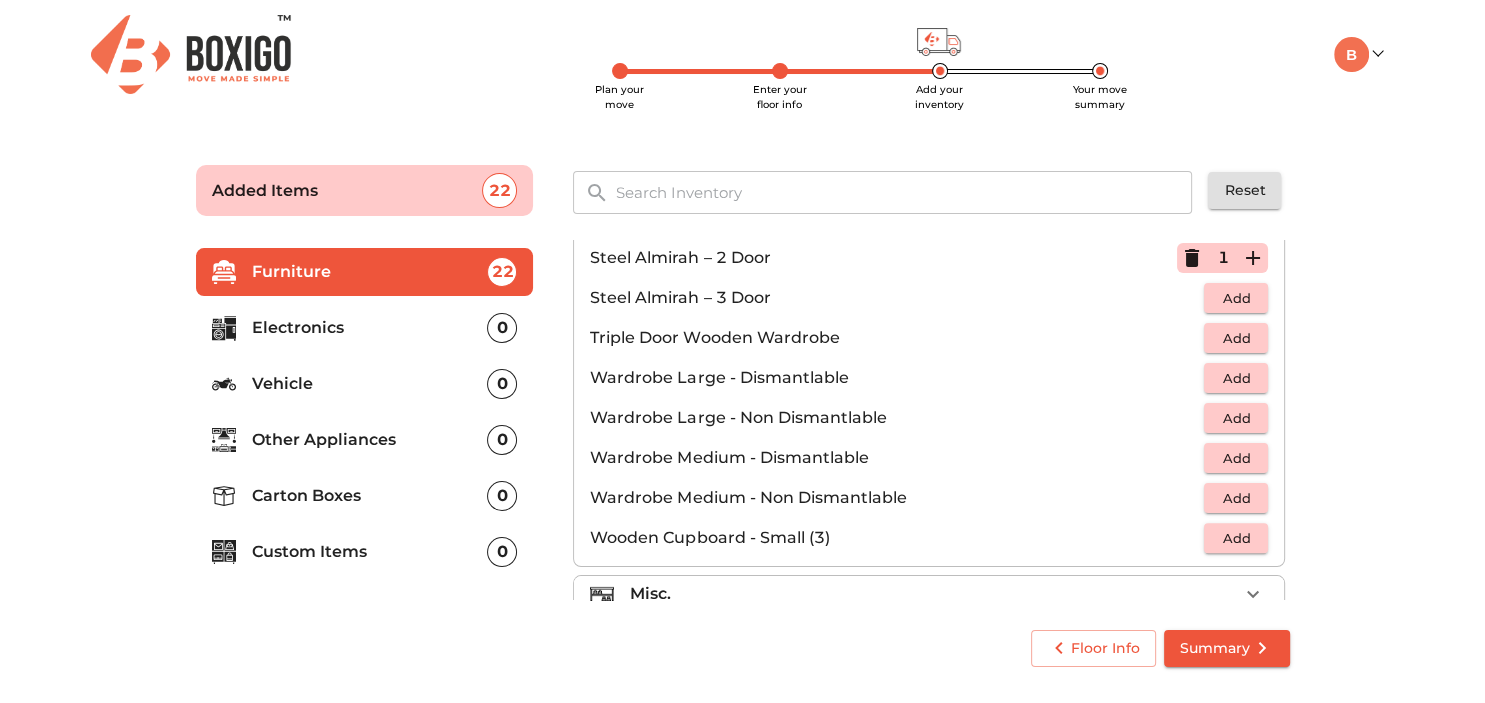 scroll, scrollTop: 672, scrollLeft: 0, axis: vertical 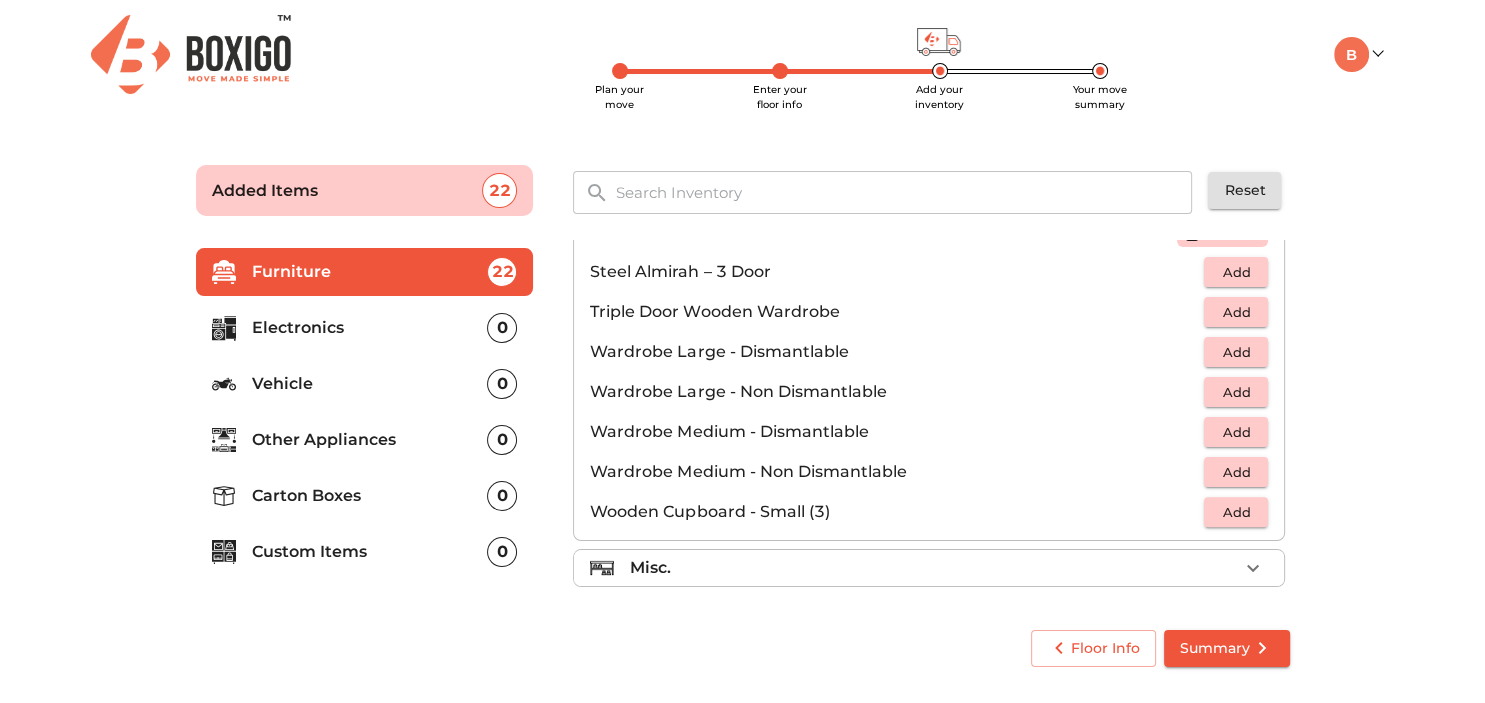 click on "Misc." at bounding box center (934, 568) 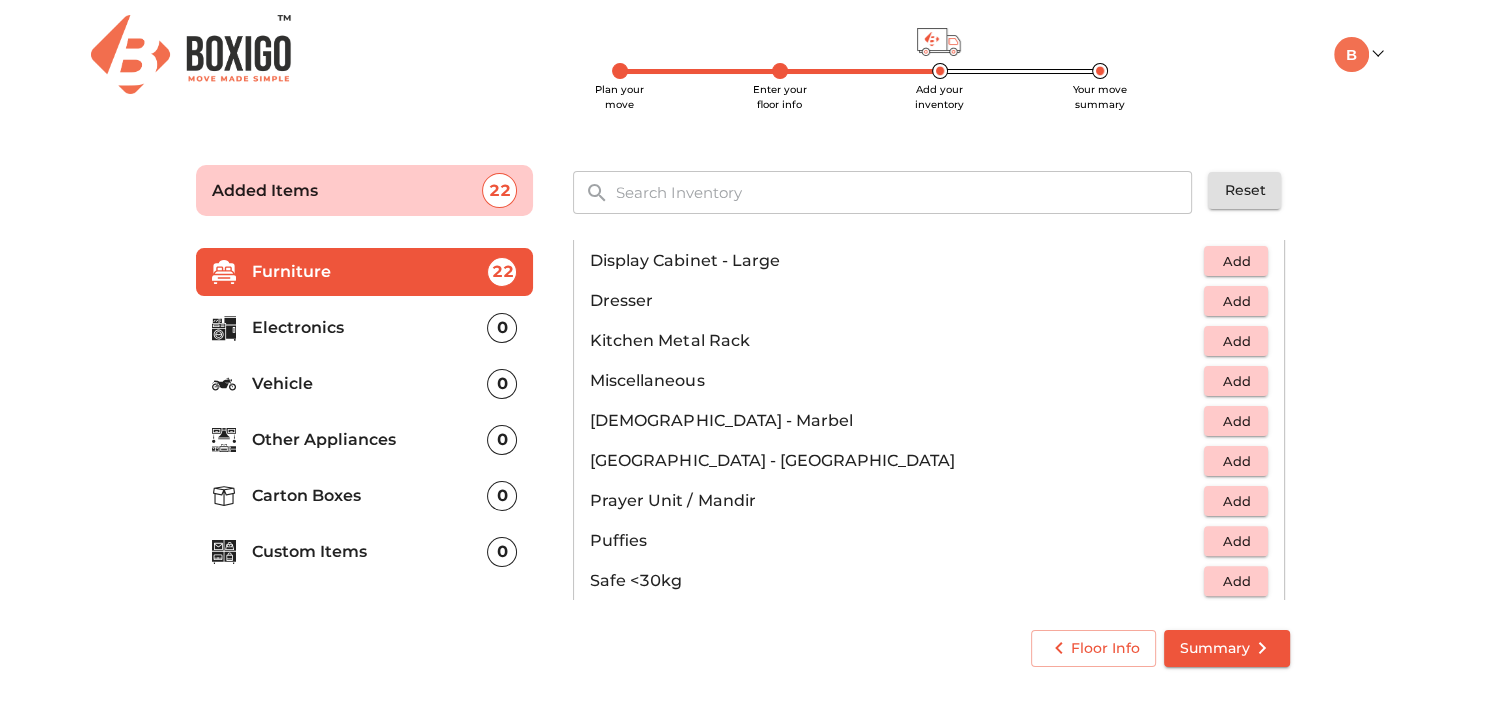 scroll, scrollTop: 672, scrollLeft: 0, axis: vertical 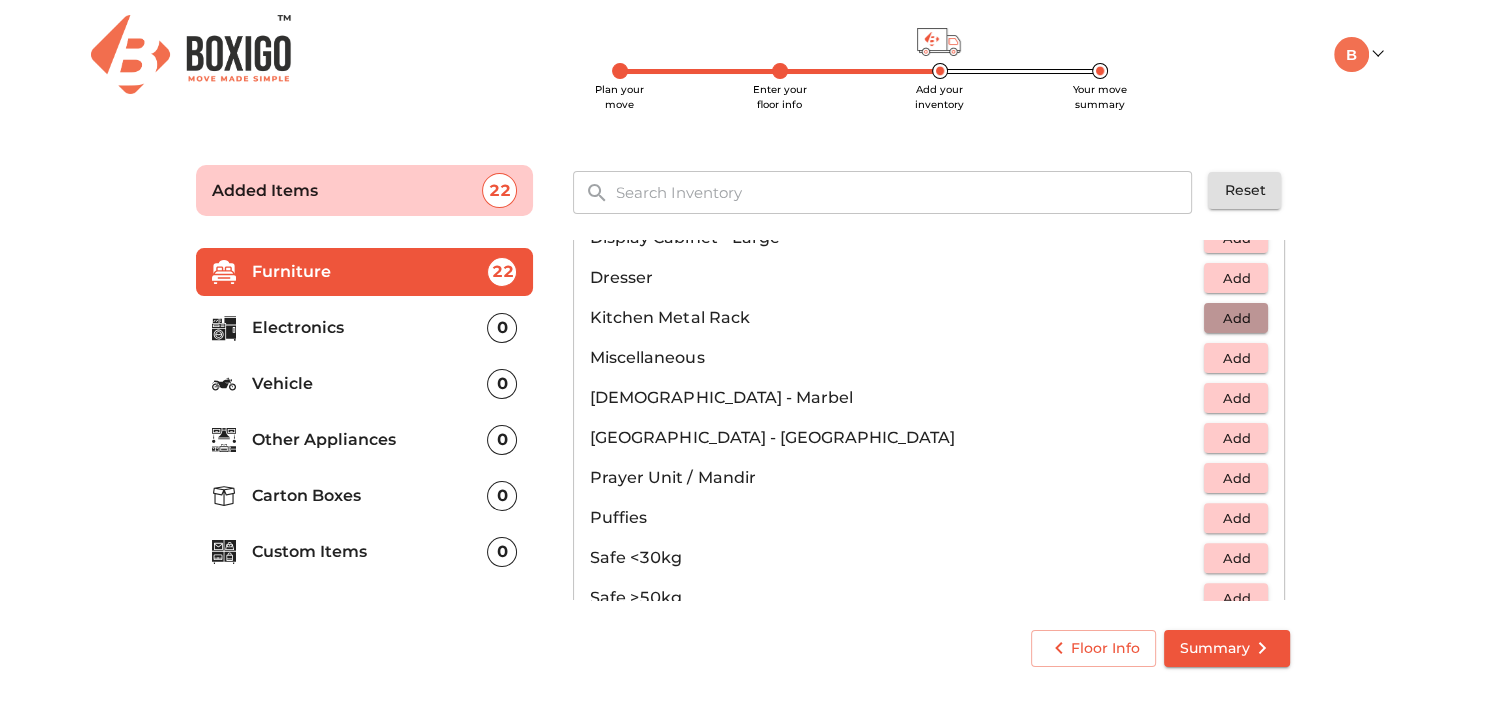 click on "Add" at bounding box center [1236, 318] 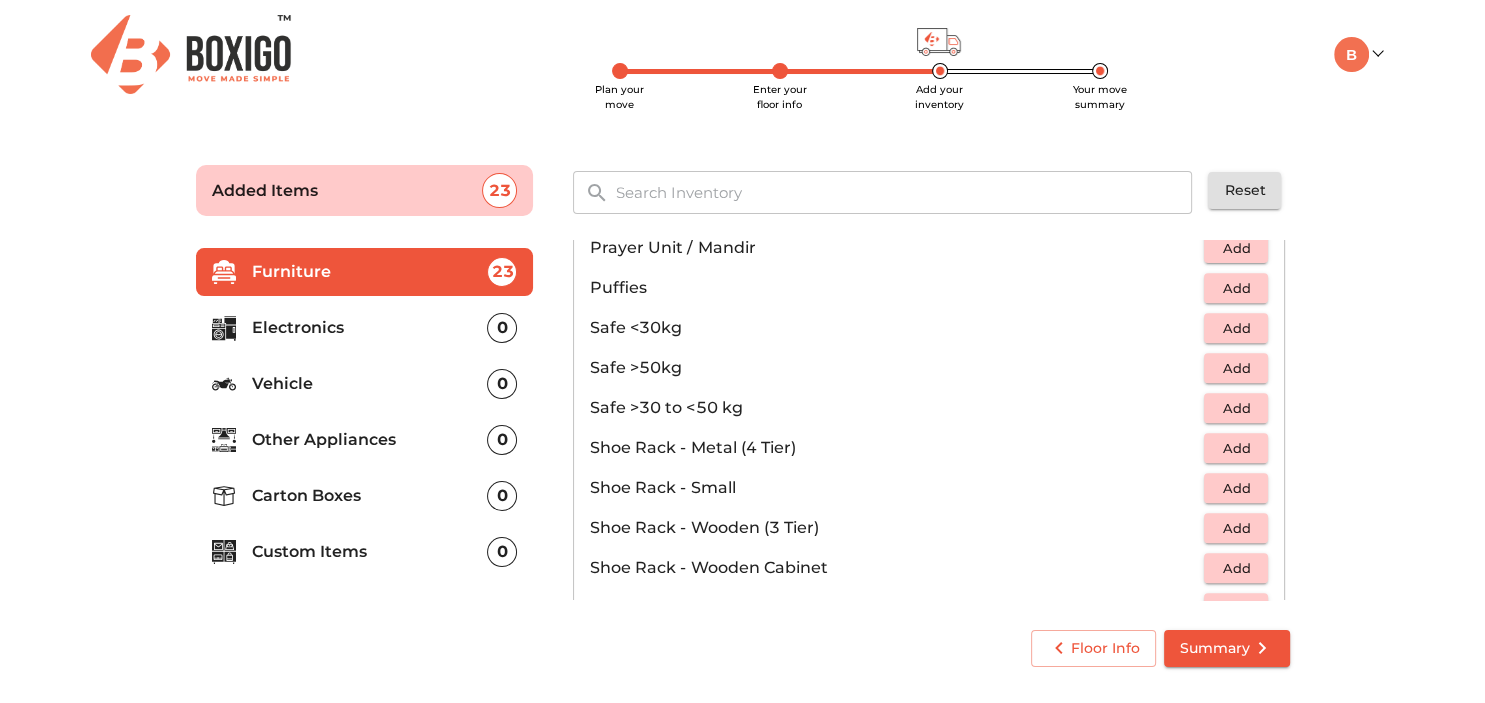 scroll, scrollTop: 1018, scrollLeft: 0, axis: vertical 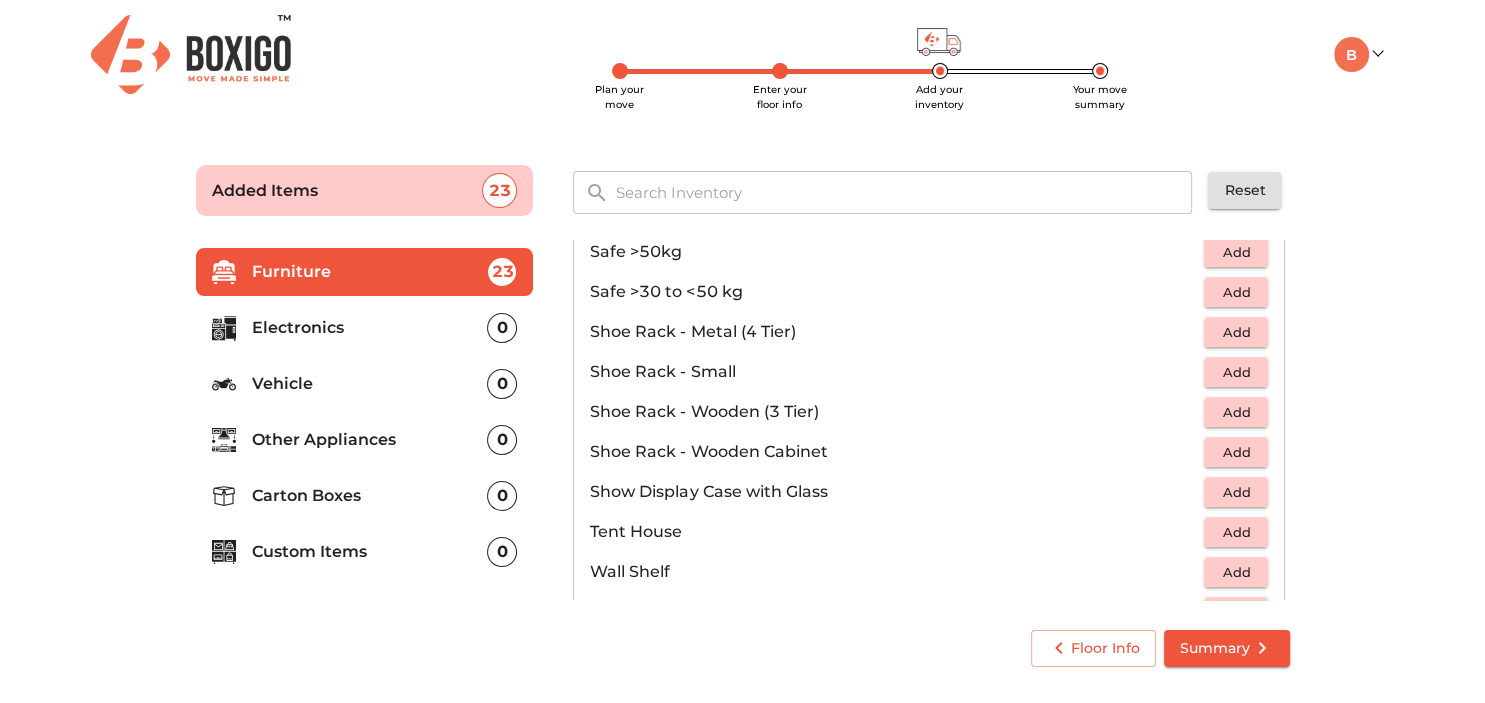 click on "Add" at bounding box center [1236, 332] 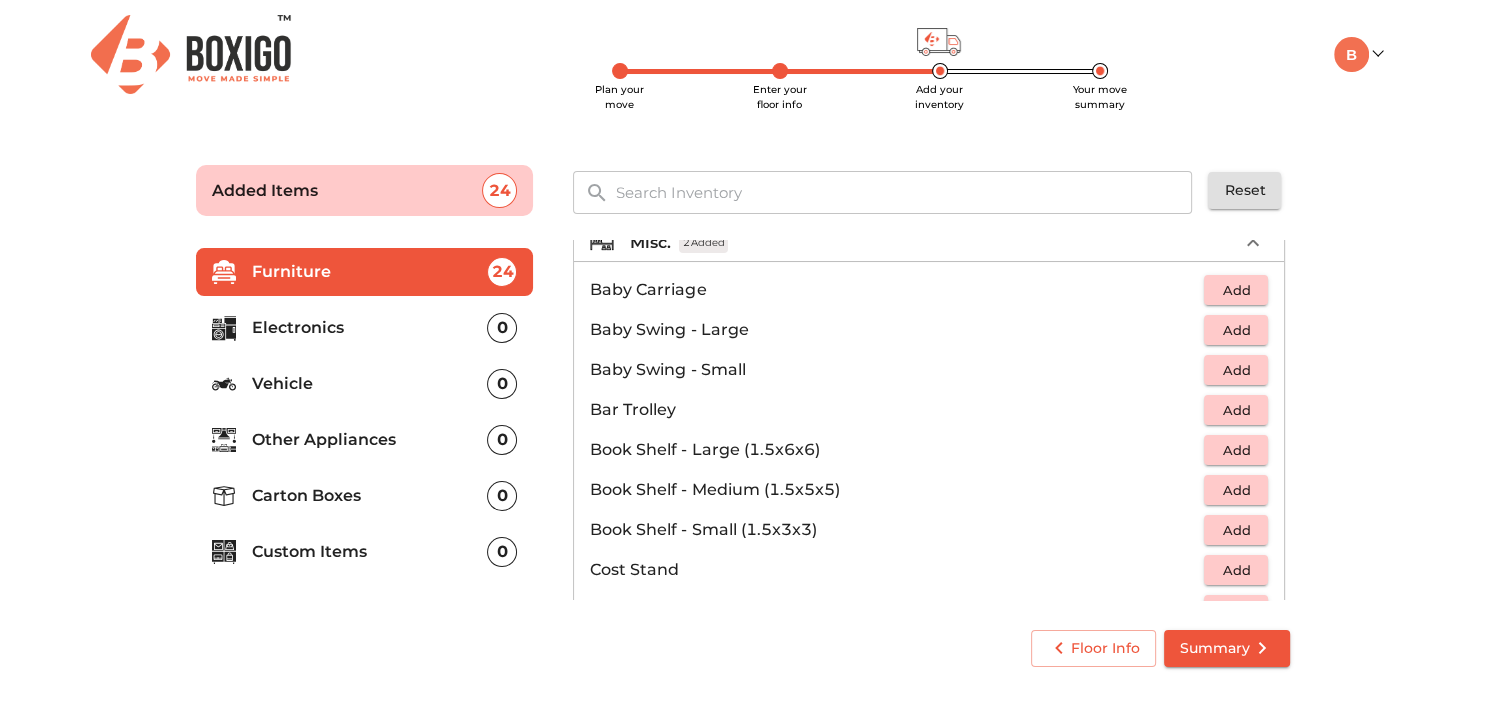 scroll, scrollTop: 266, scrollLeft: 0, axis: vertical 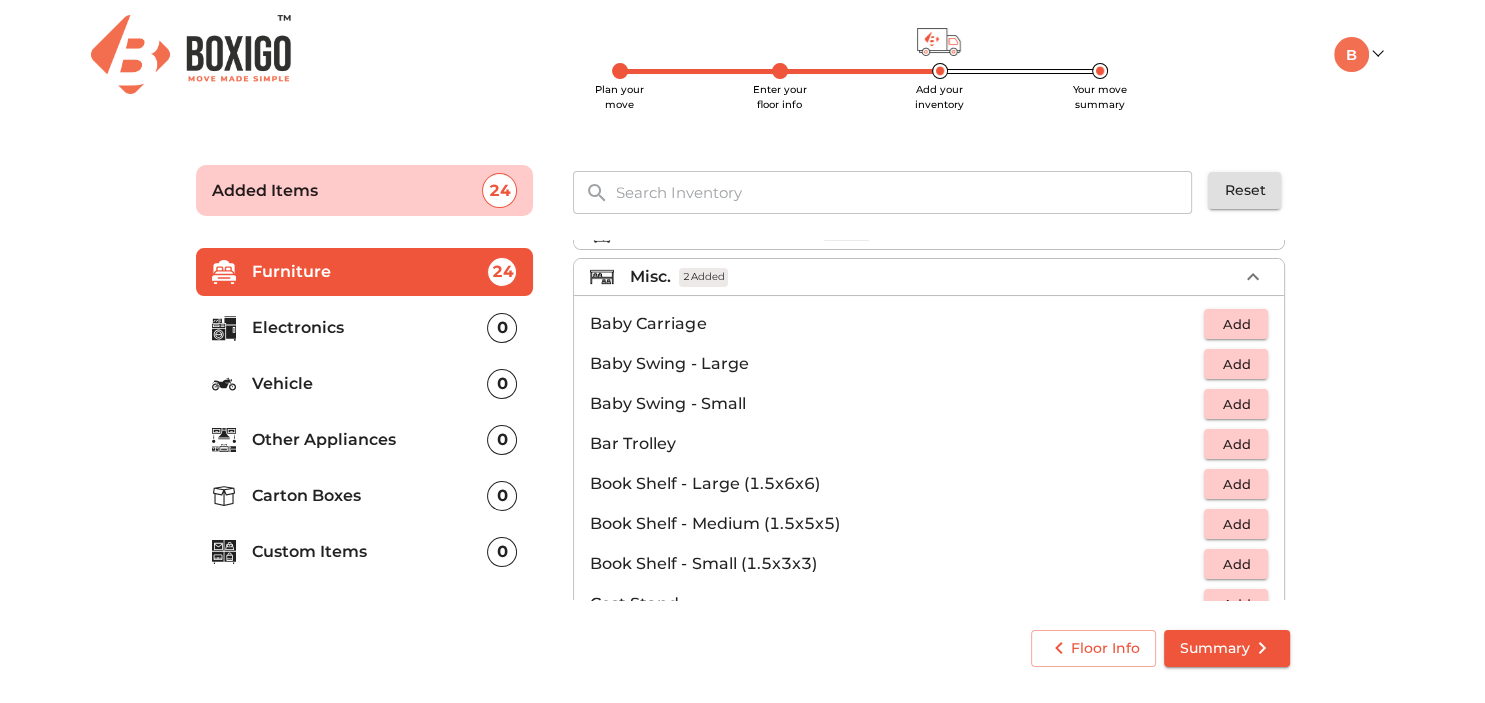 click on "Add" at bounding box center [1236, 444] 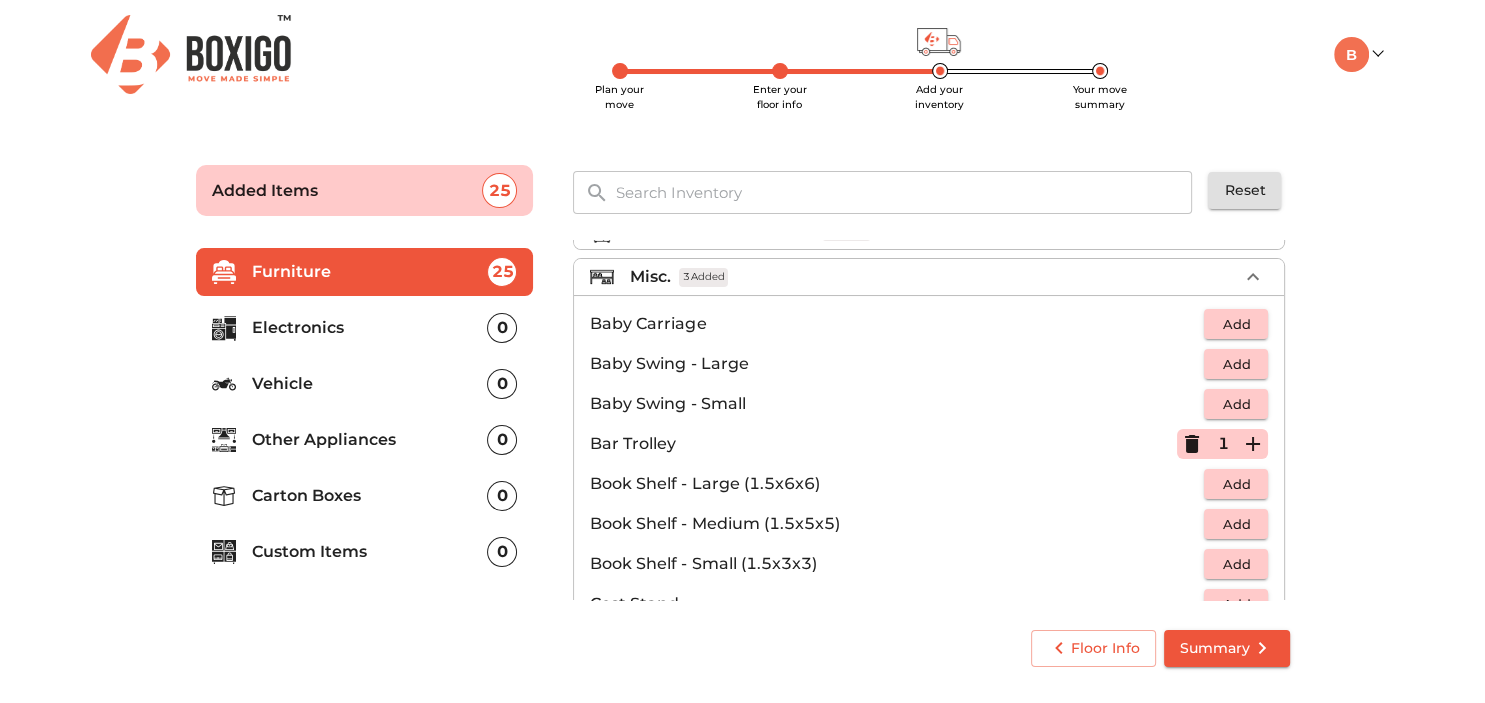 click on "Summary" at bounding box center (1227, 648) 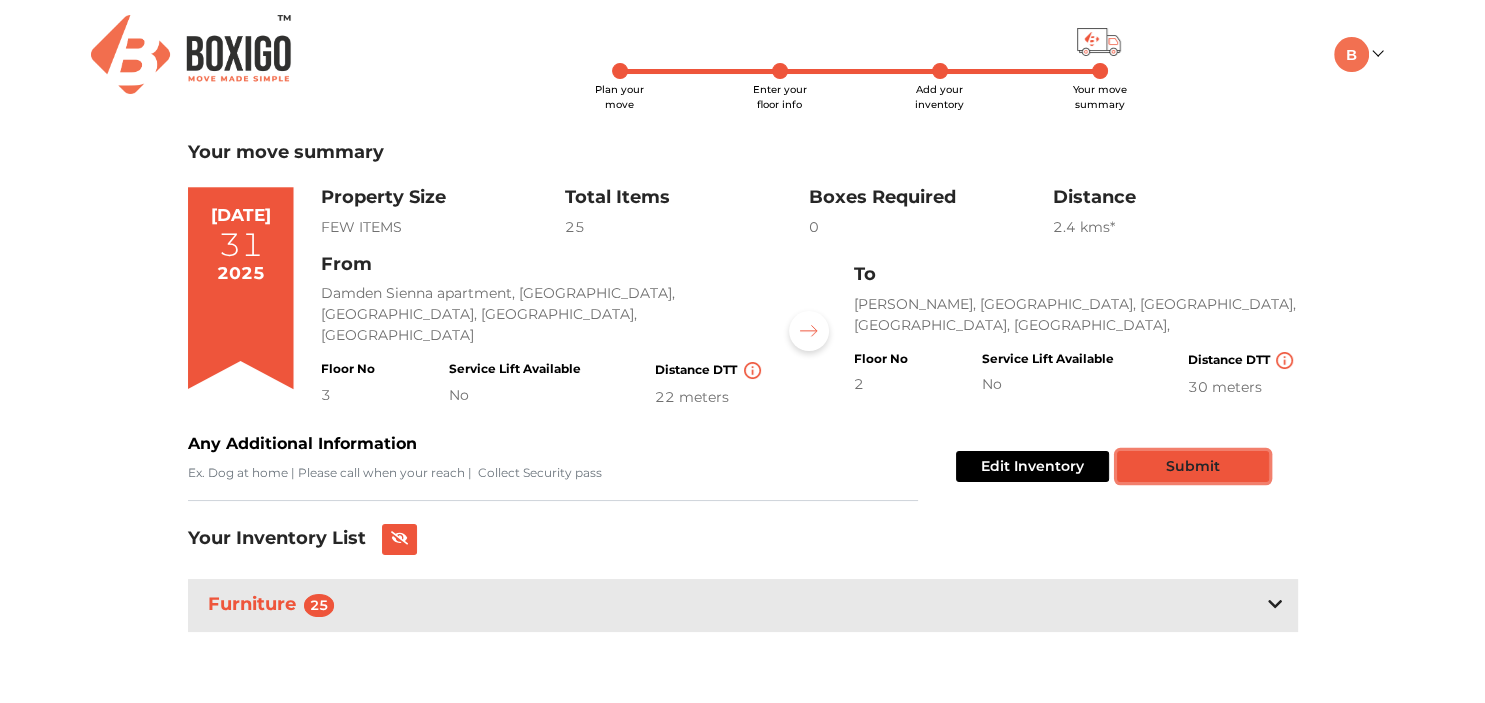 click on "Submit" at bounding box center [1193, 466] 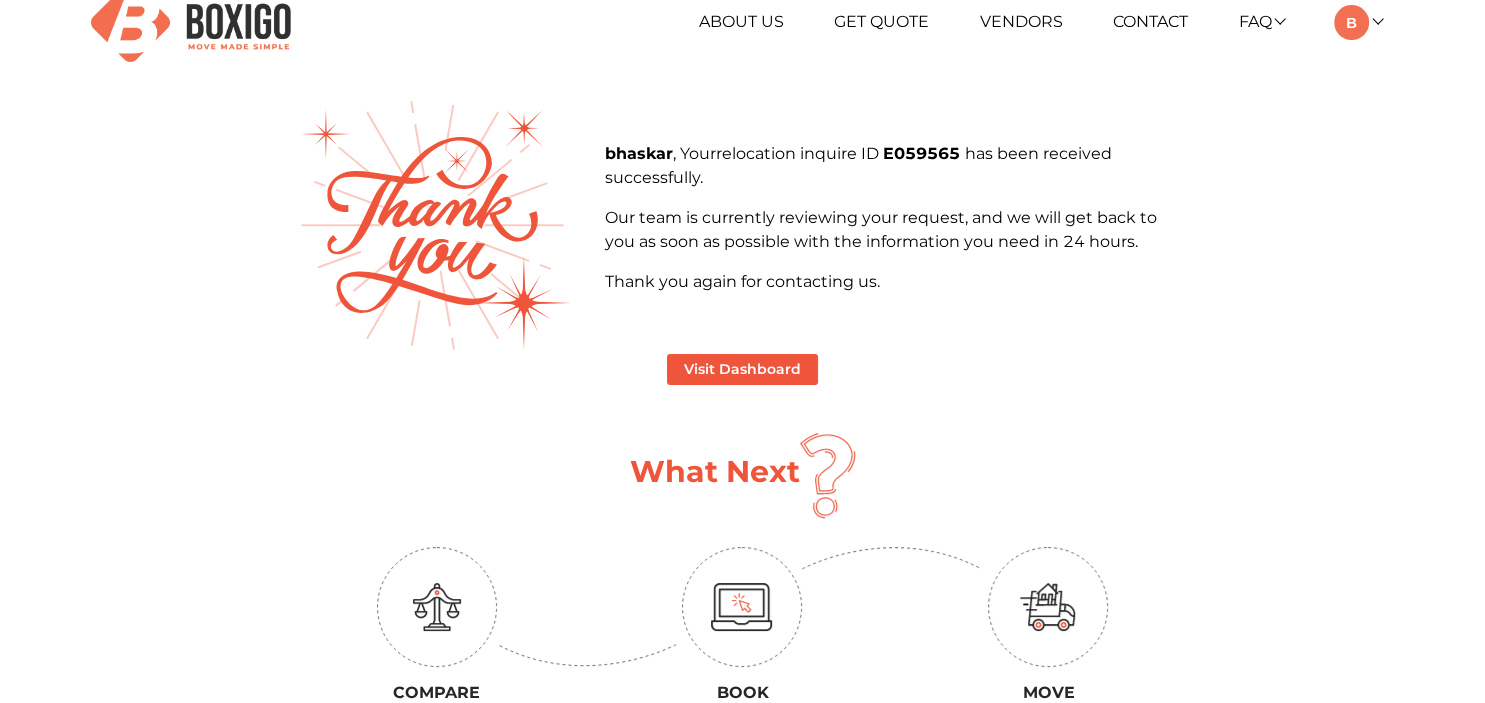 scroll, scrollTop: 0, scrollLeft: 0, axis: both 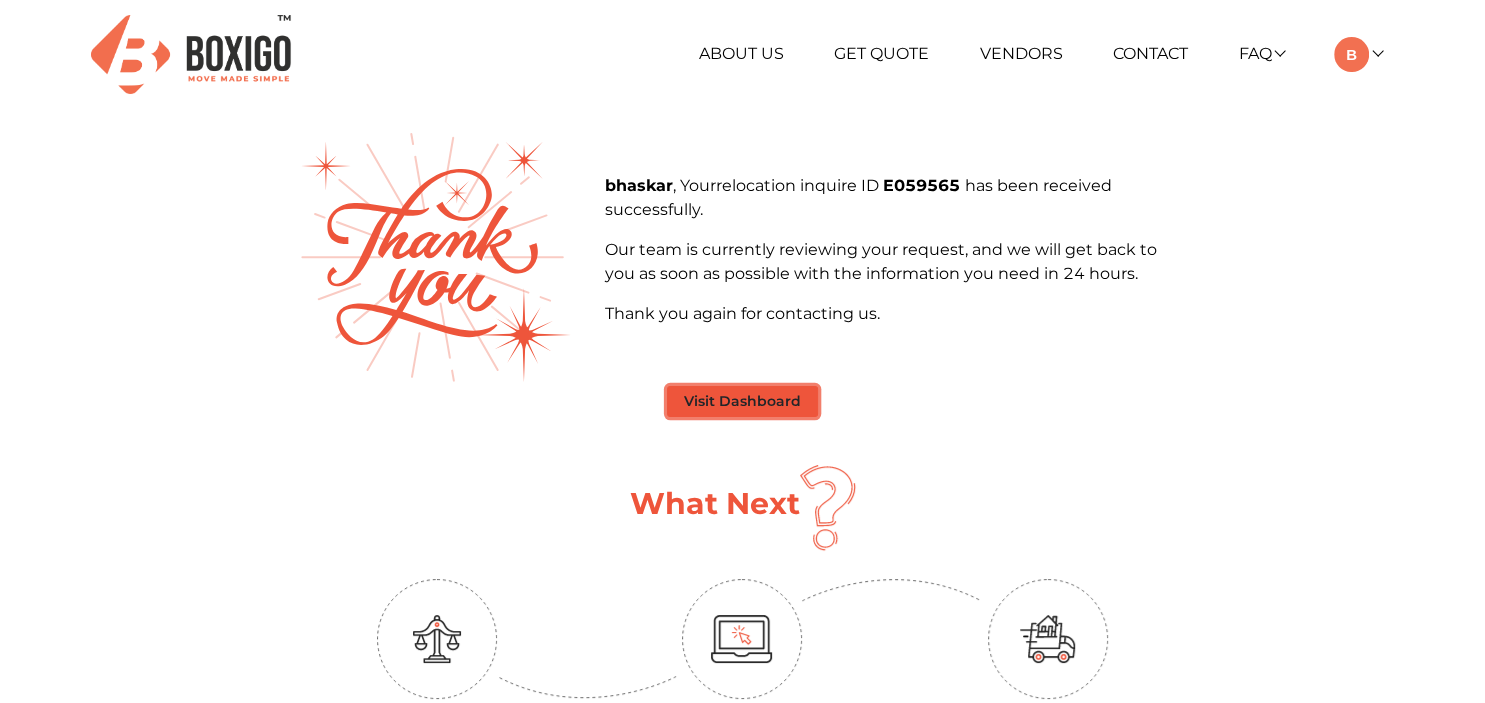 click on "Visit Dashboard" at bounding box center [742, 401] 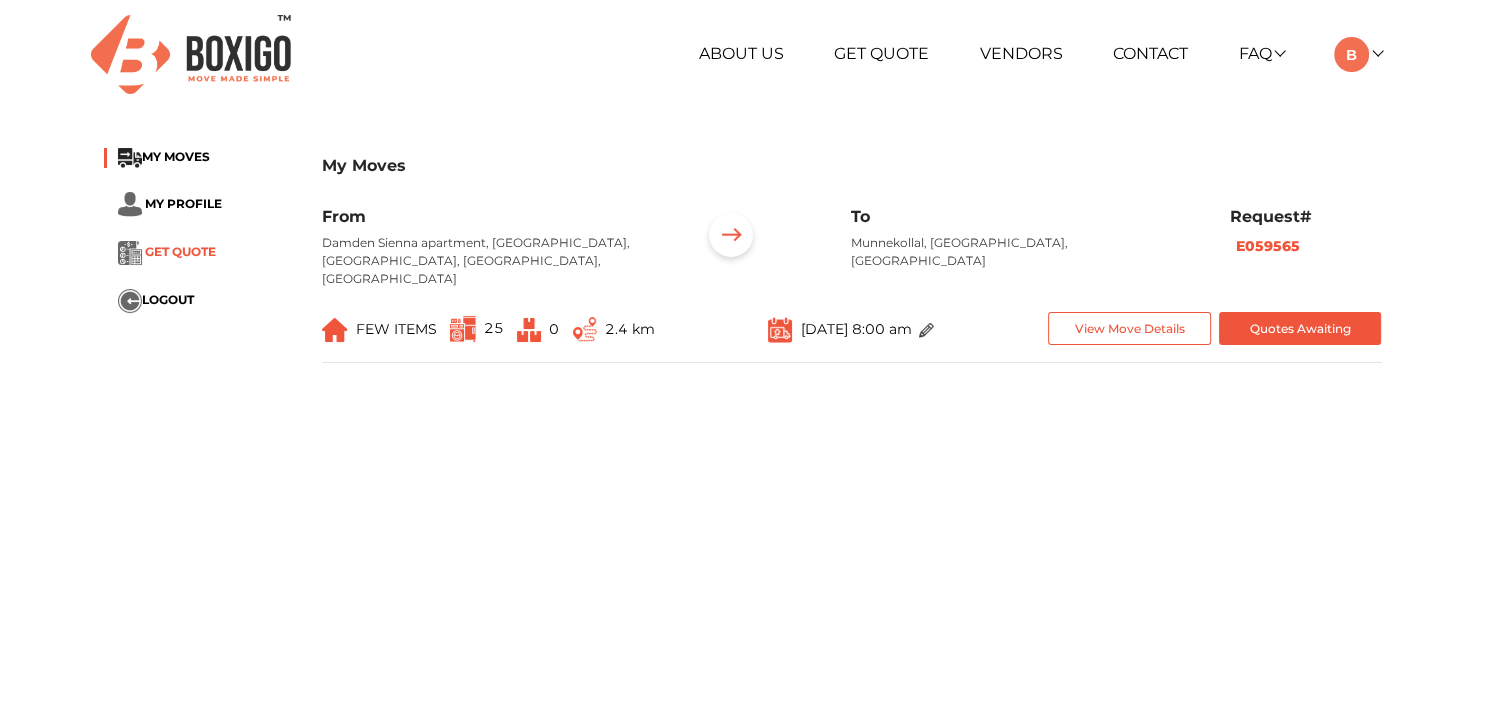 click on "GET QUOTE" at bounding box center (180, 251) 